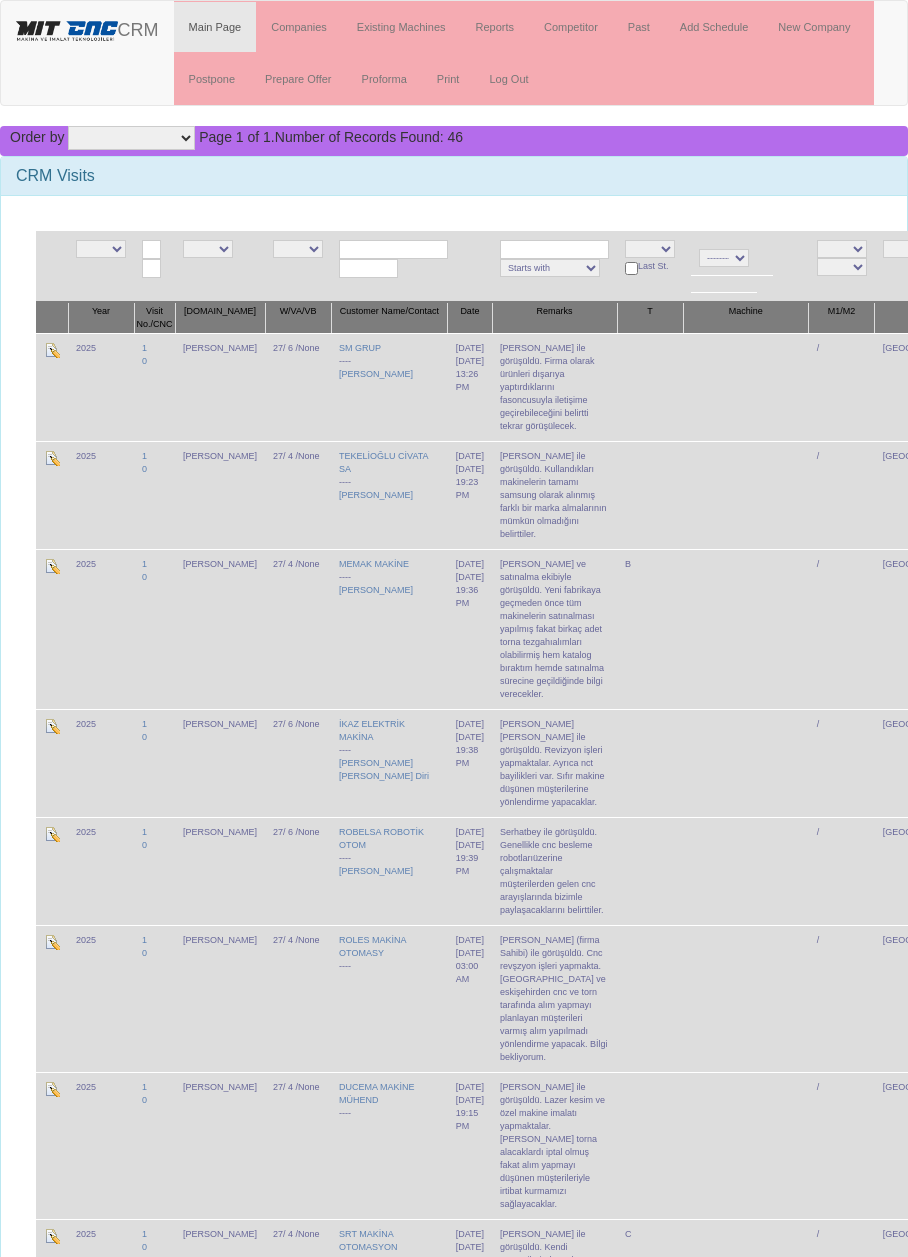 scroll, scrollTop: 0, scrollLeft: 0, axis: both 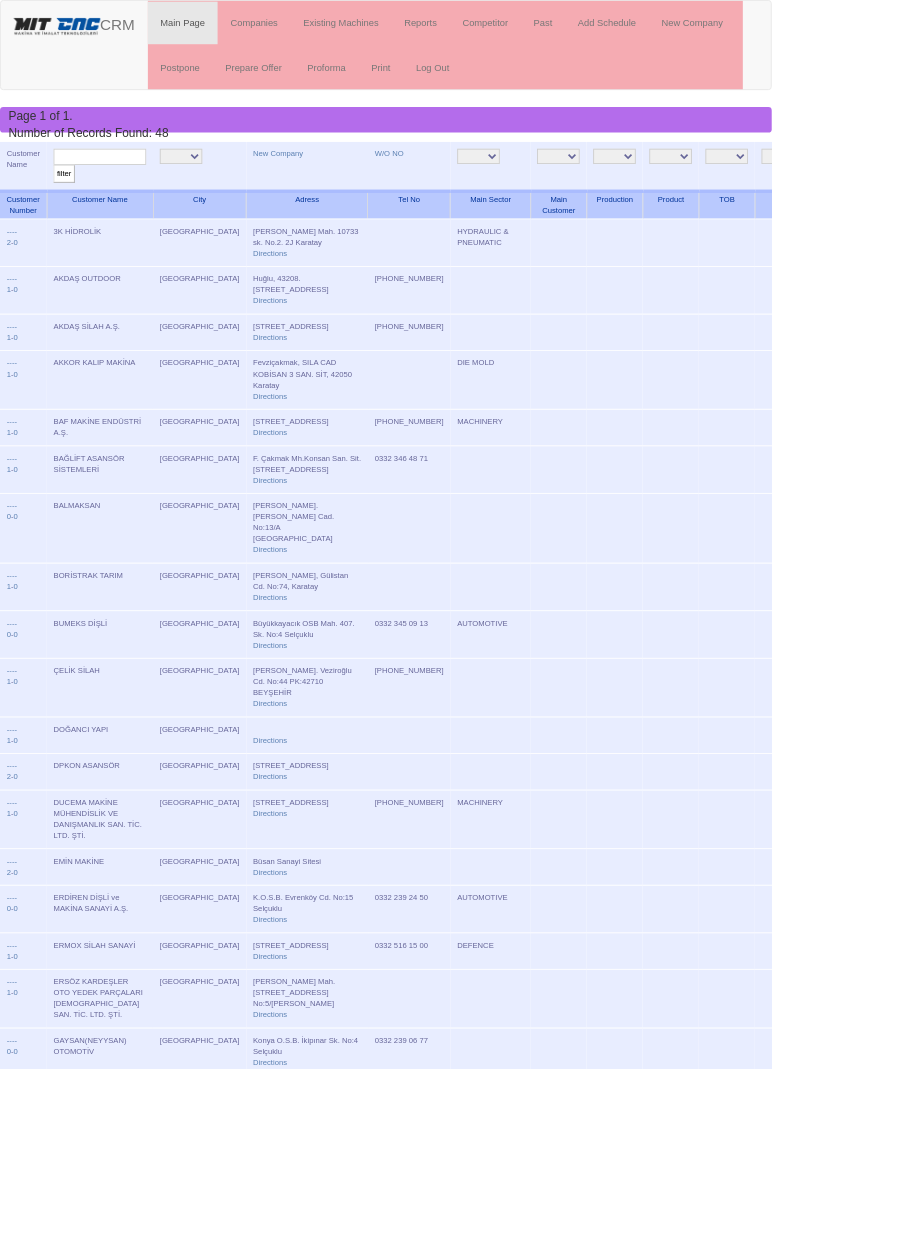 click at bounding box center (117, 184) 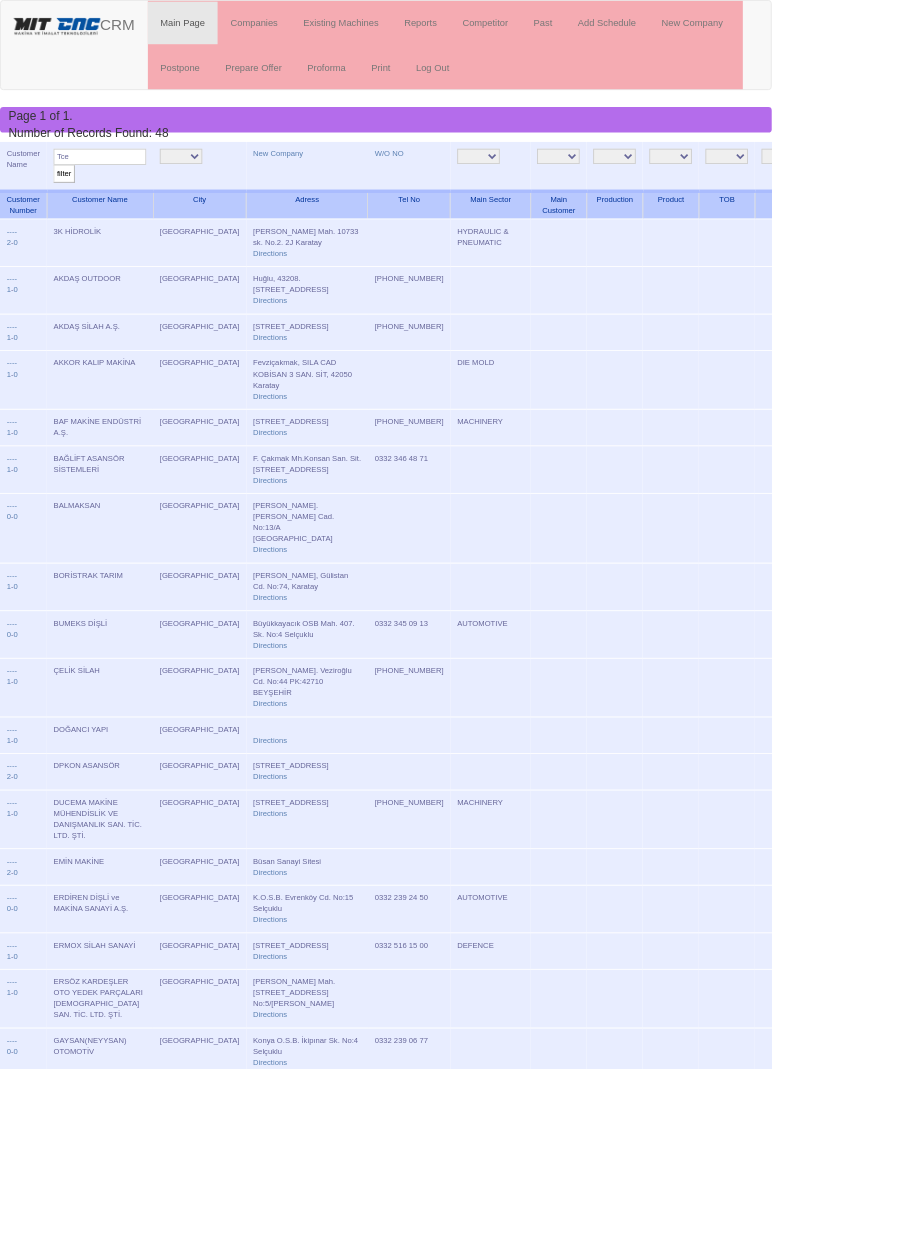 type on "Tce" 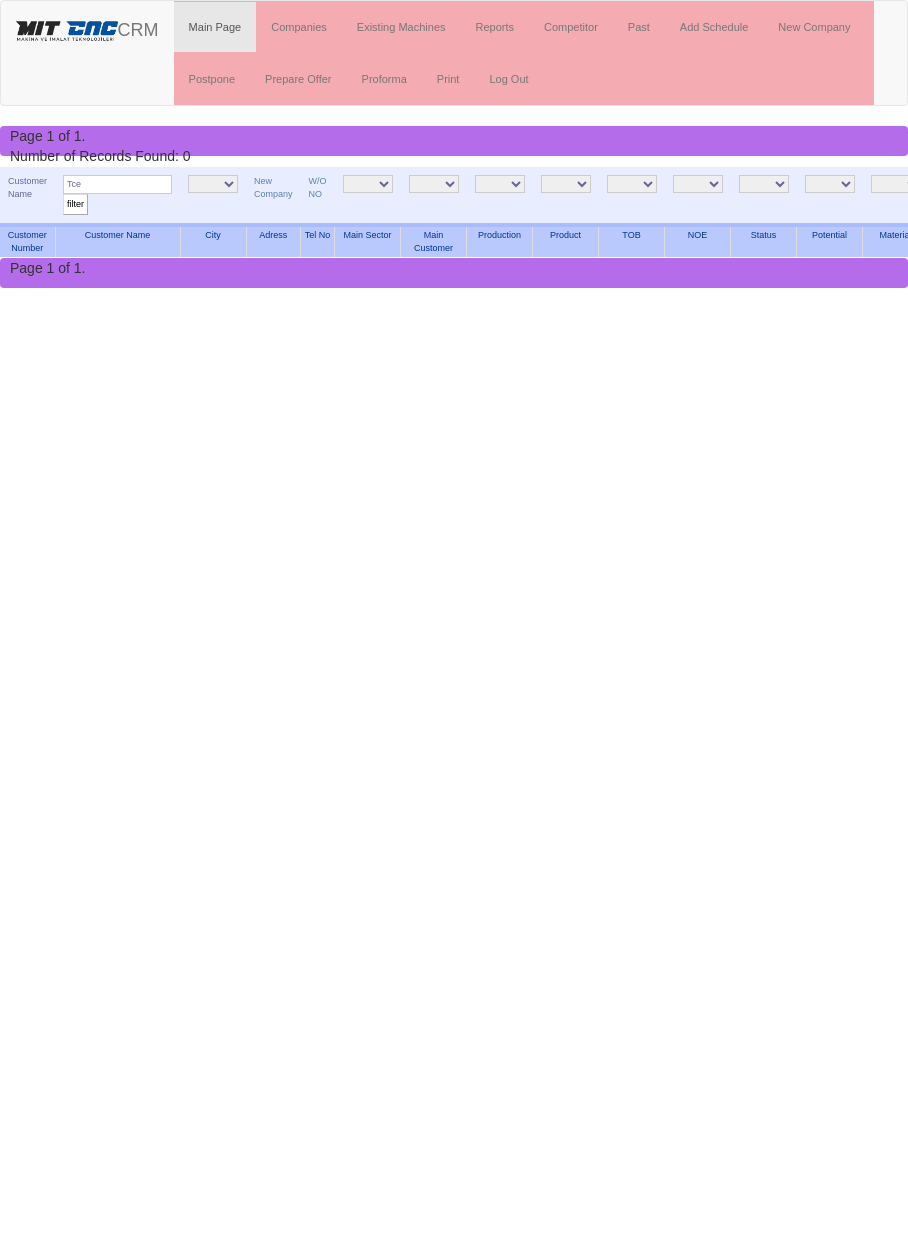 scroll, scrollTop: 0, scrollLeft: 0, axis: both 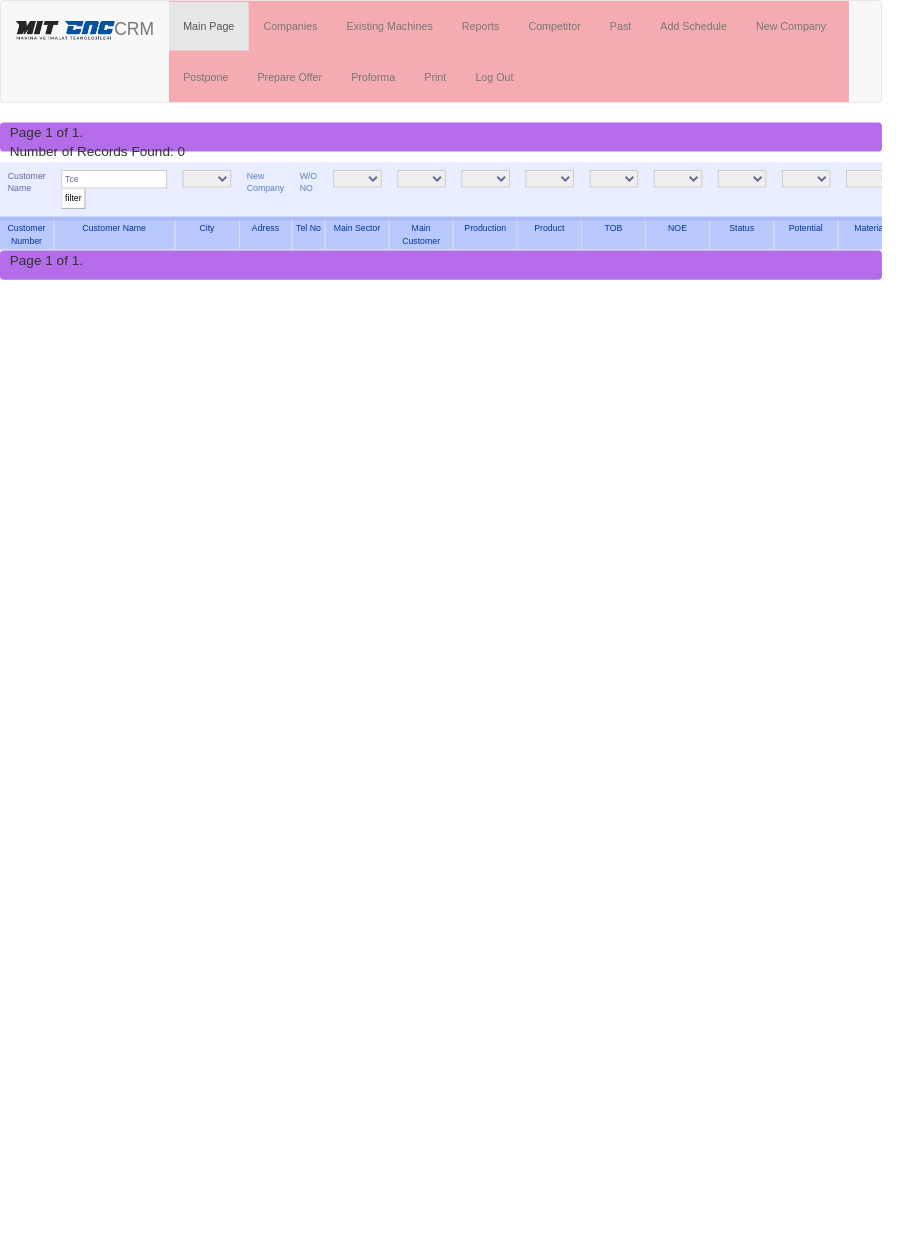 click on "filter" at bounding box center [75, 204] 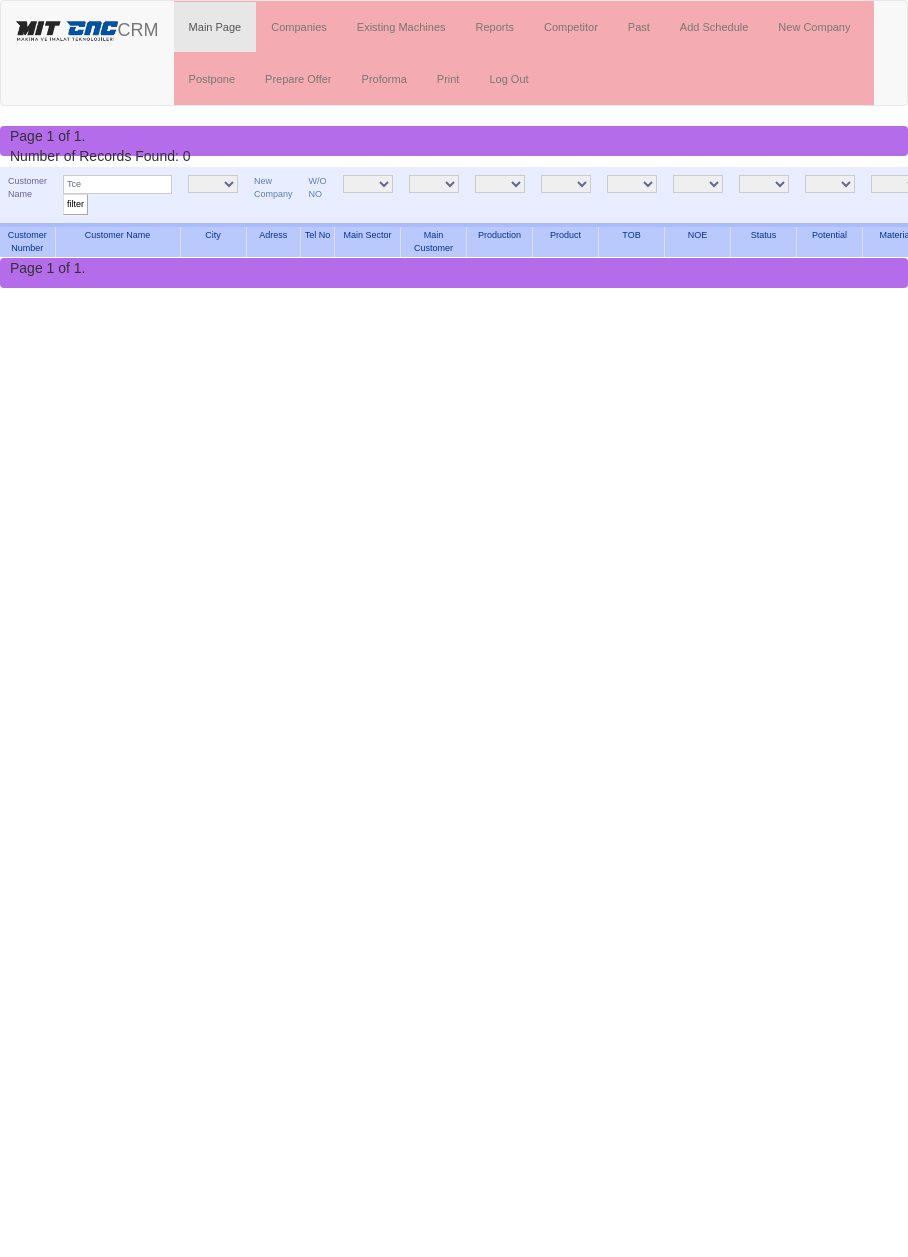 scroll, scrollTop: 0, scrollLeft: 0, axis: both 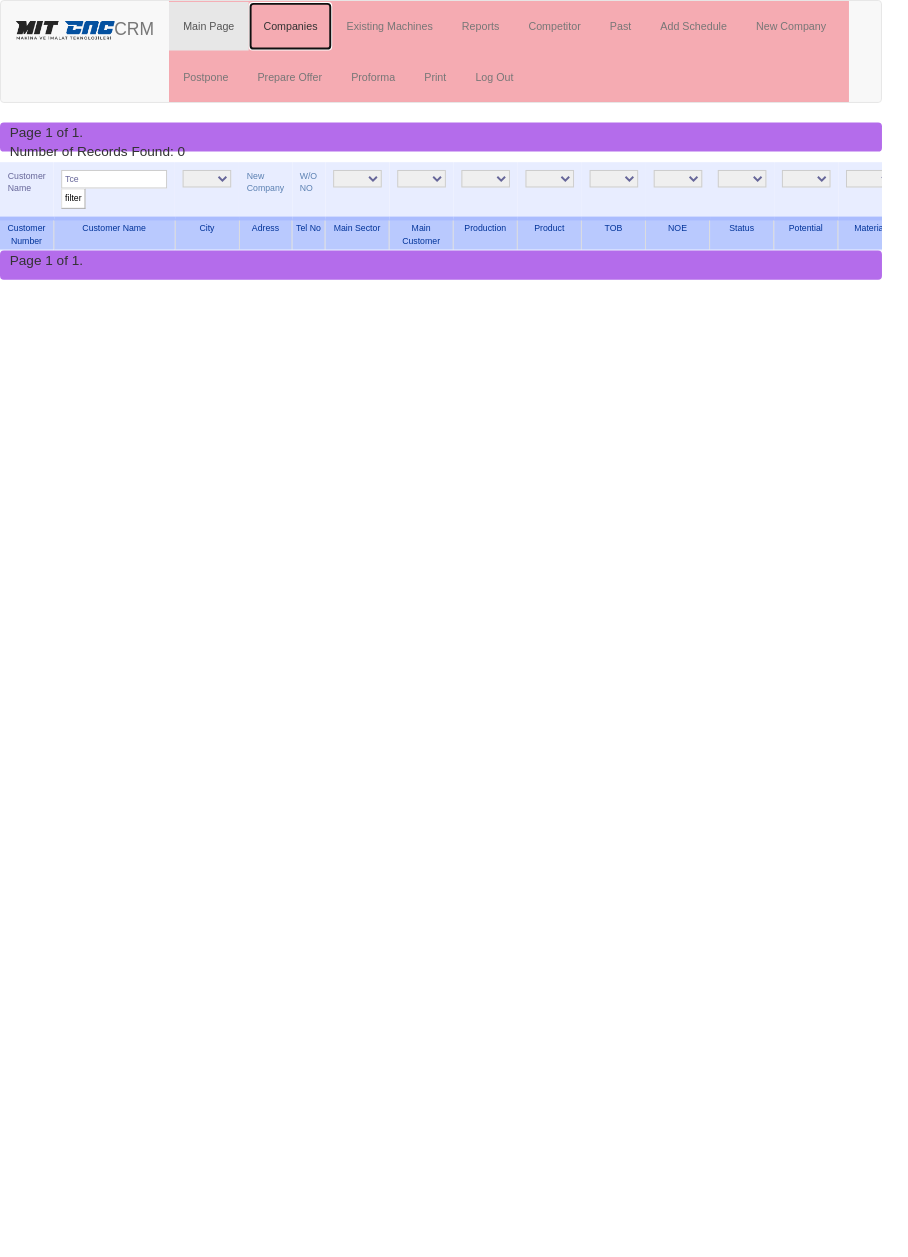 click on "Companies" at bounding box center (299, 27) 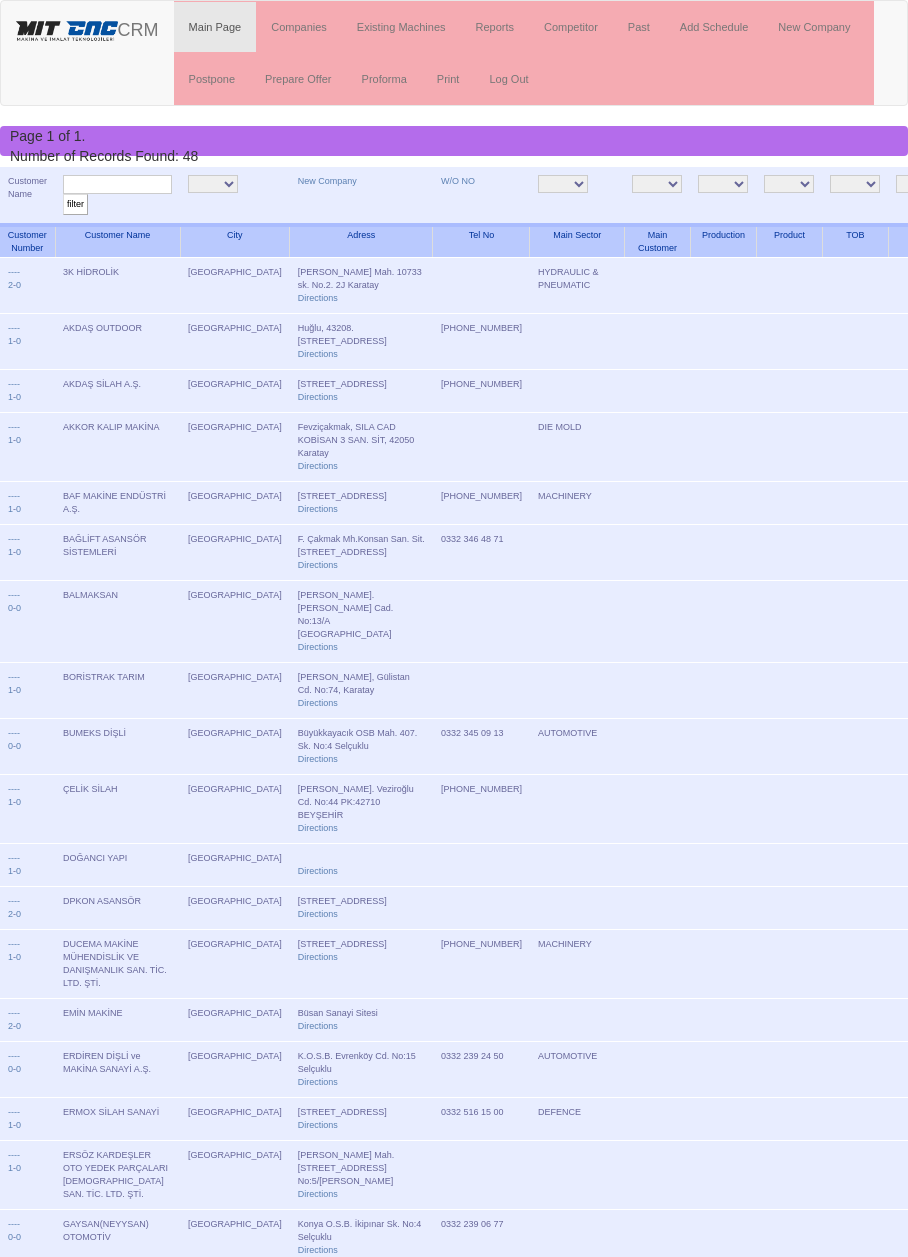 scroll, scrollTop: 0, scrollLeft: 0, axis: both 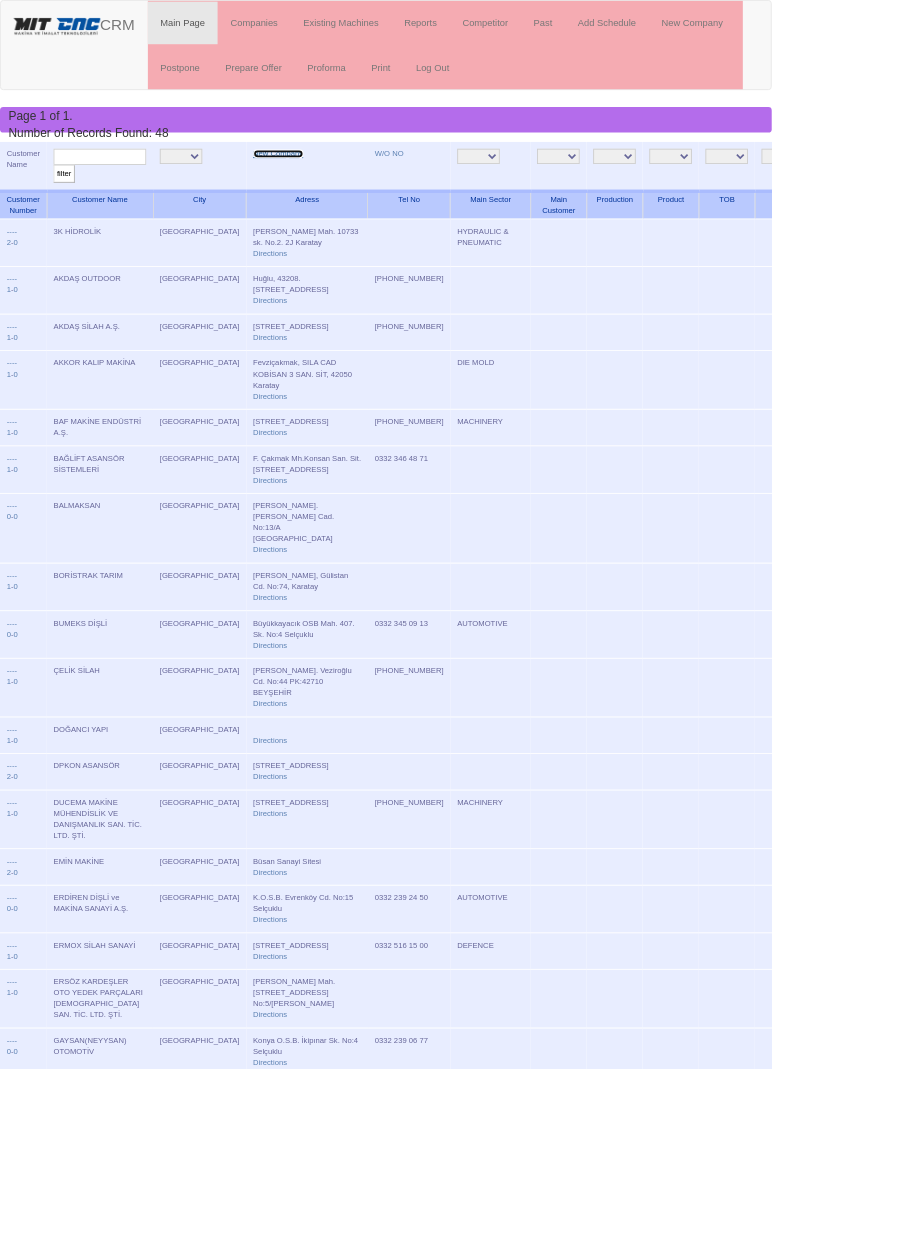click on "New Company" at bounding box center (327, 181) 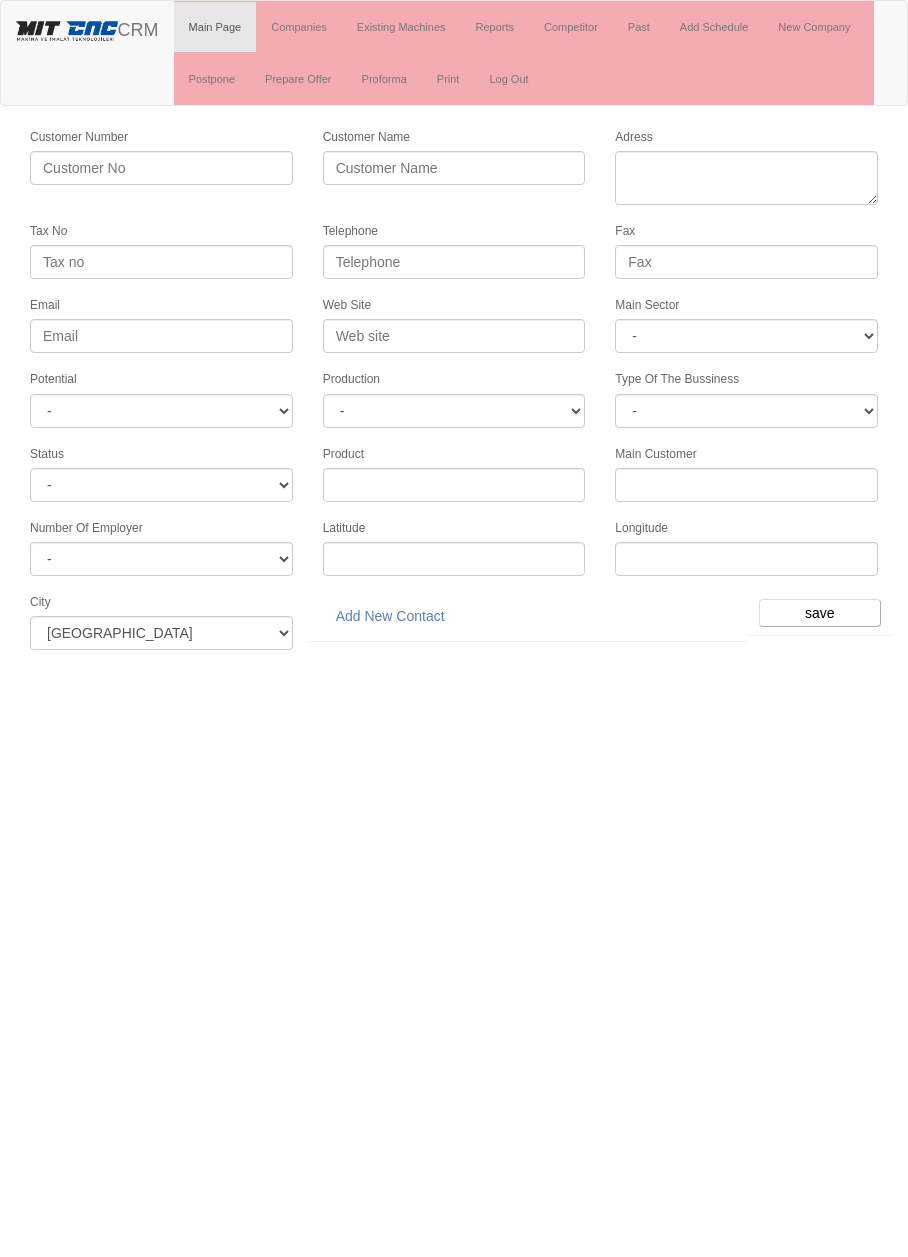scroll, scrollTop: 0, scrollLeft: 0, axis: both 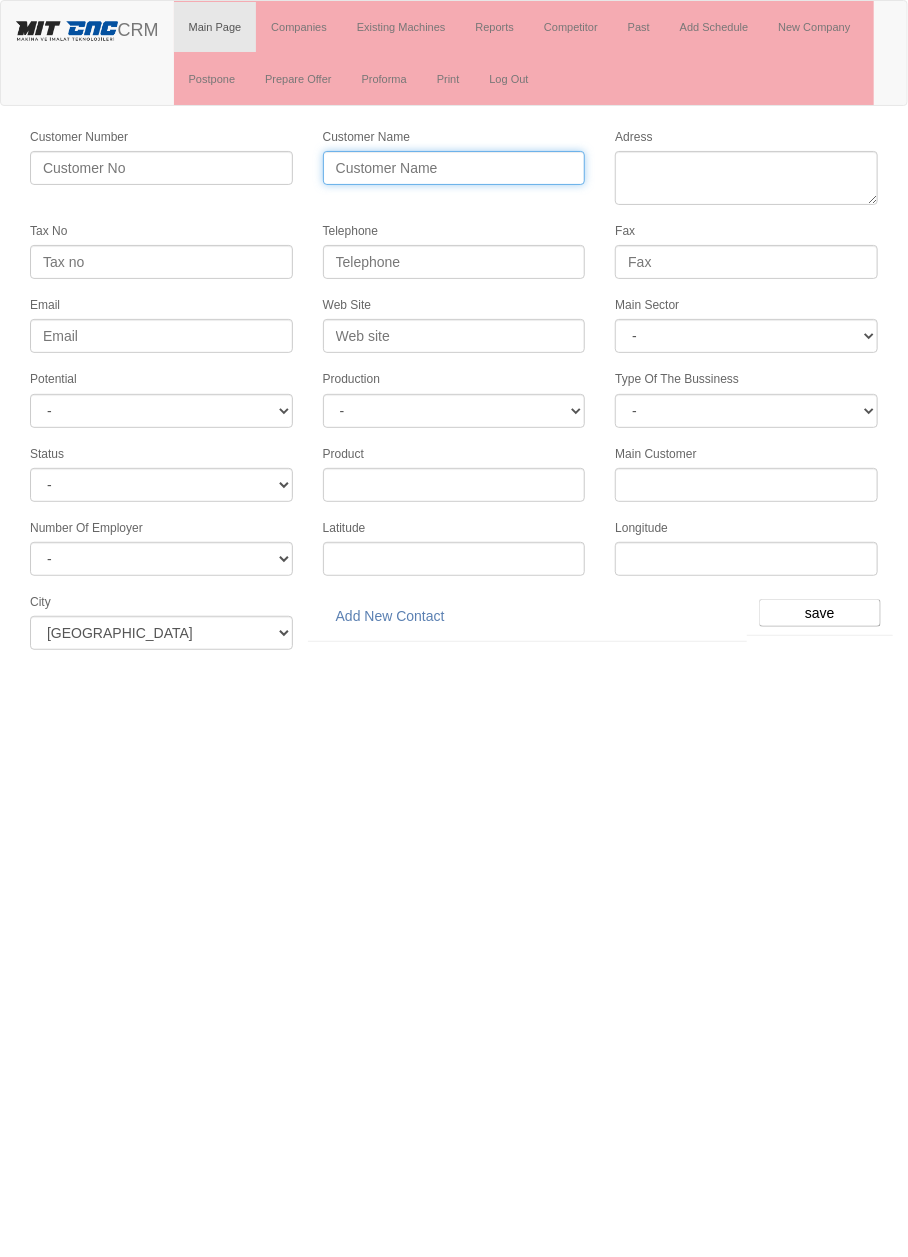 click on "Customer Name" at bounding box center [454, 168] 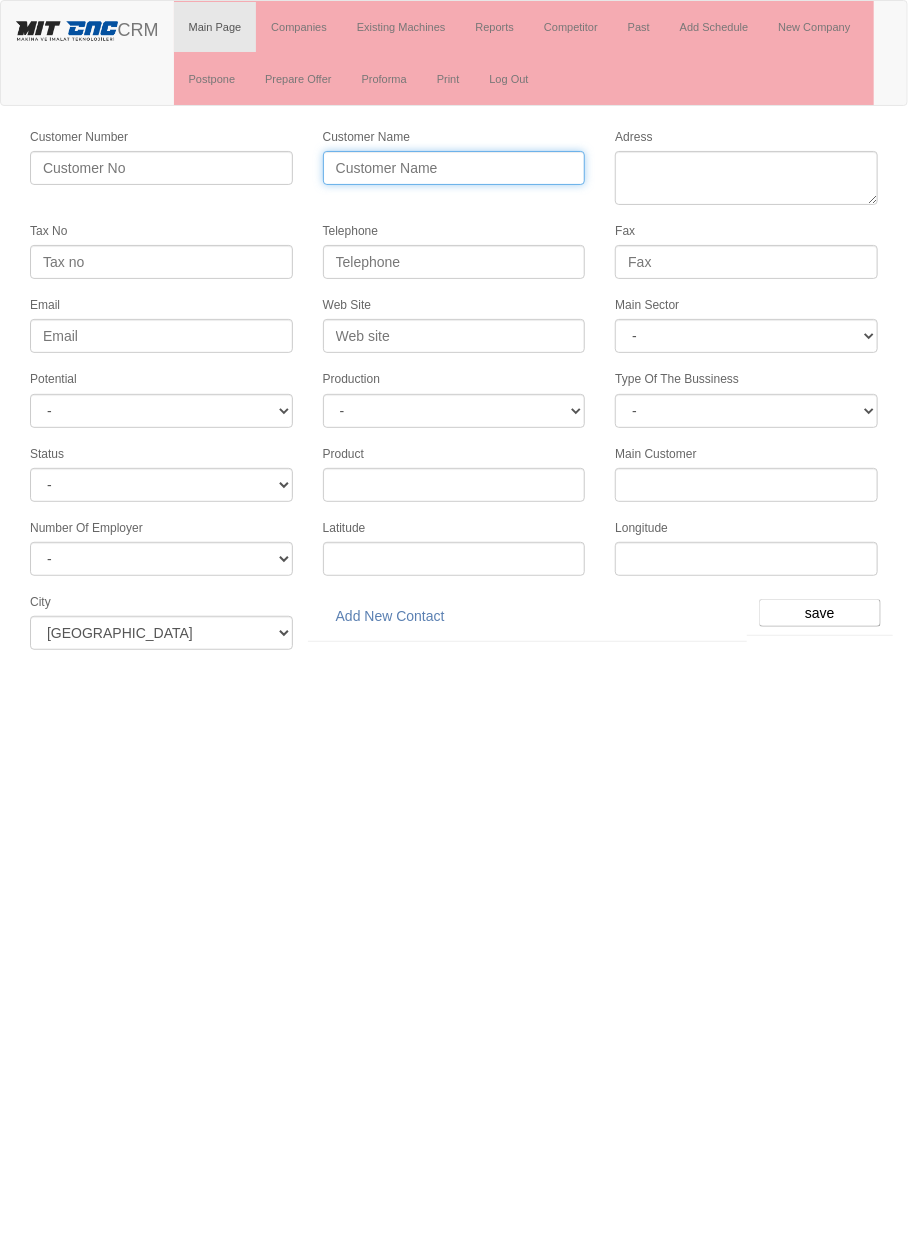 paste on "TCE MAKİNA SAN. TİC. LTD. ŞTİ." 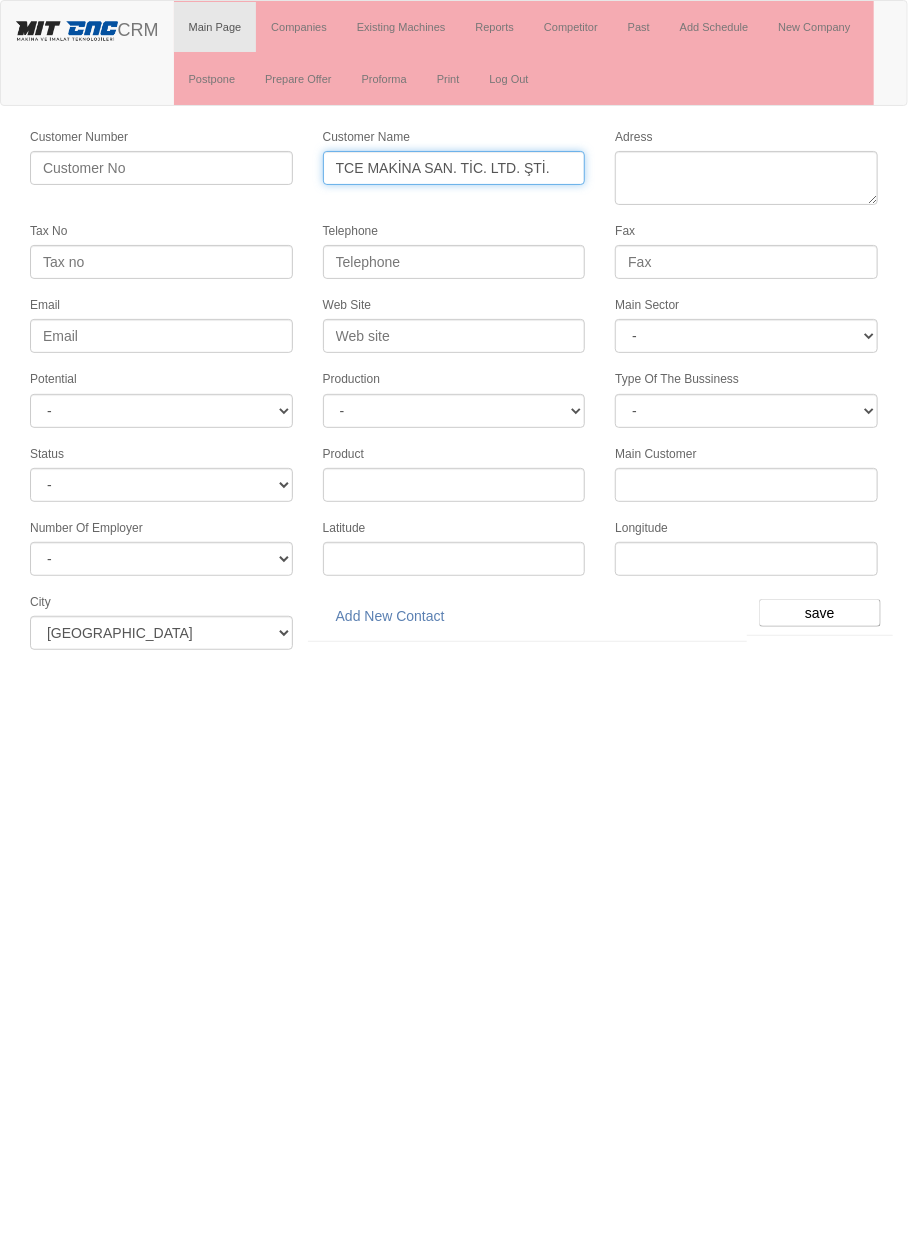 type on "TCE MAKİNA SAN. TİC. LTD. ŞTİ." 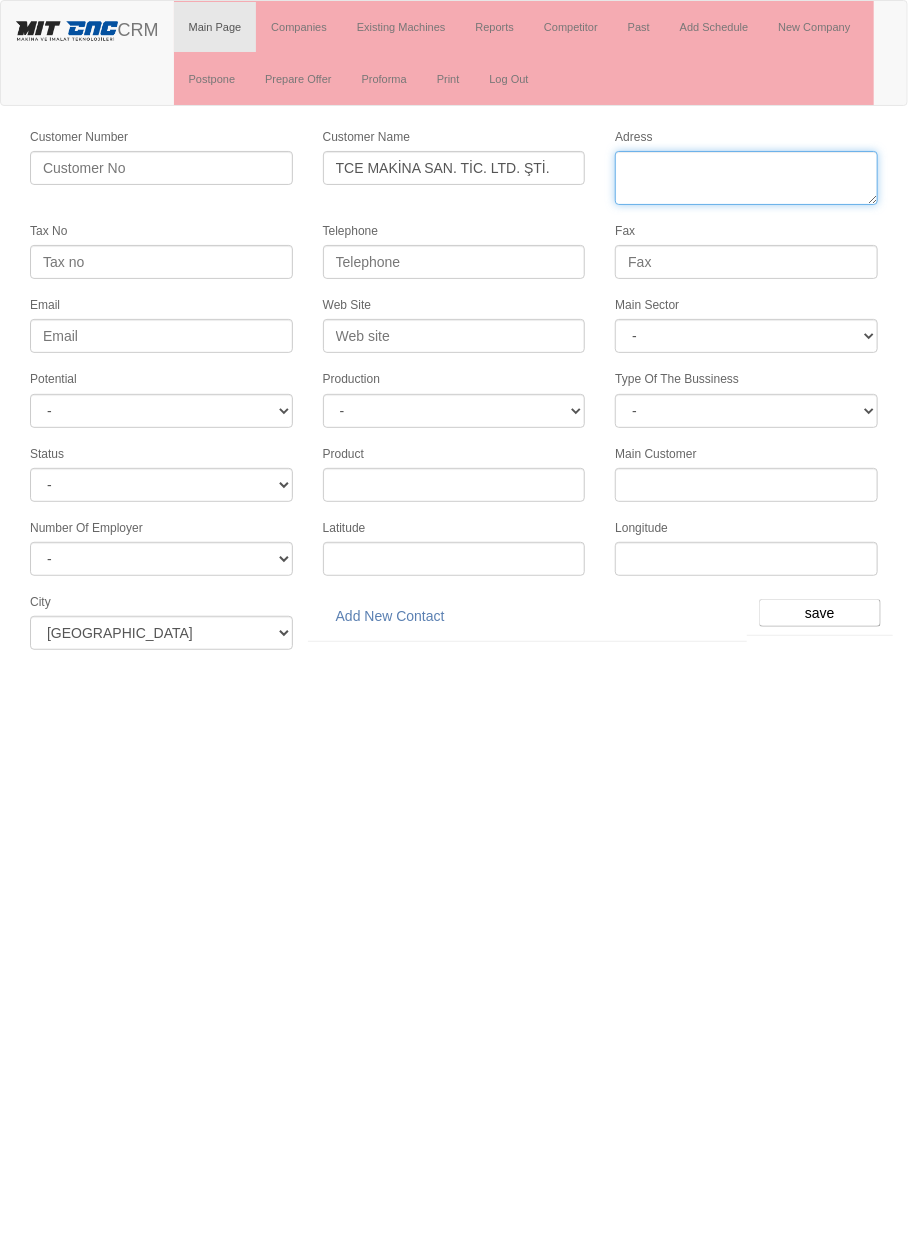 click on "Adress" at bounding box center [746, 178] 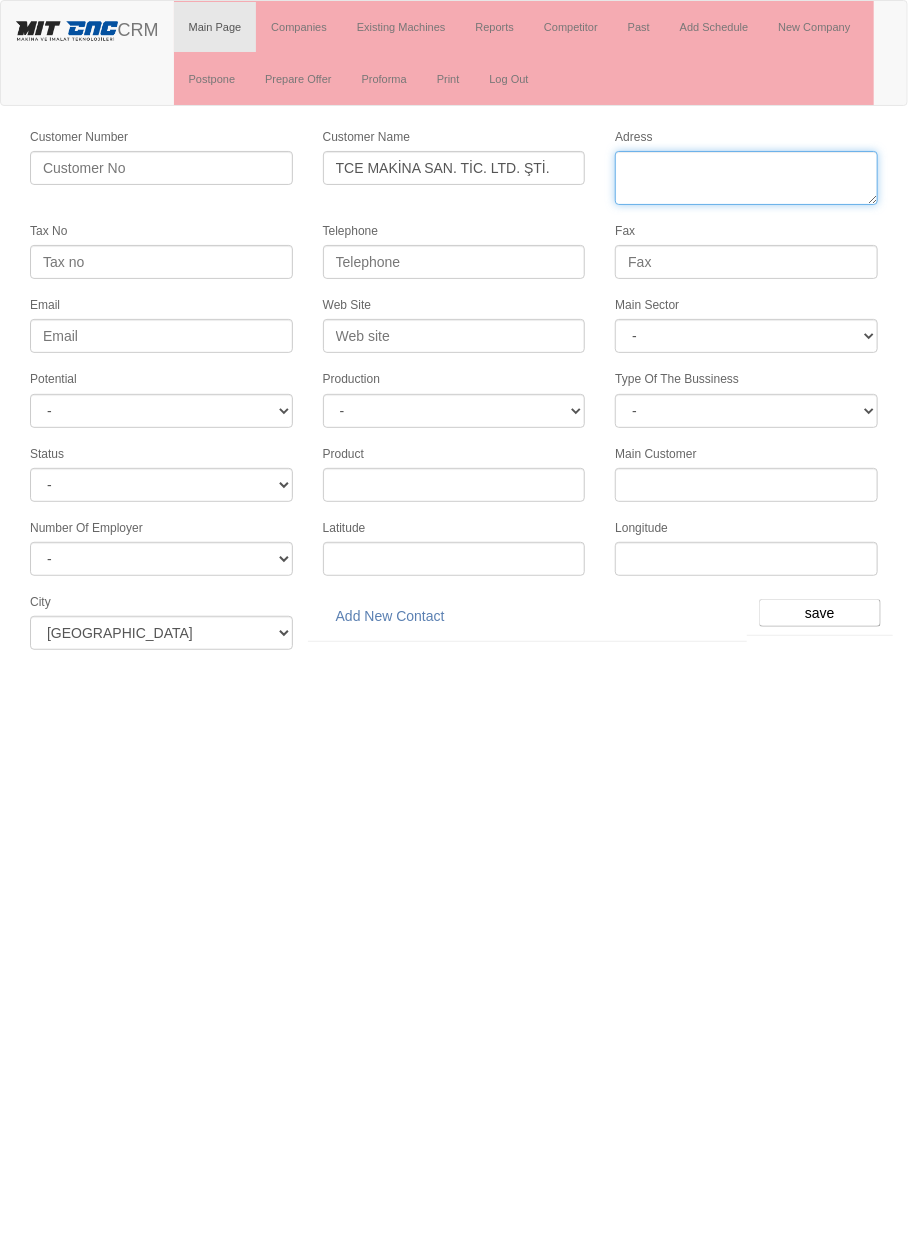 paste on "Türkiye
Ortakonak OSB Mah. 500 no'lu Sokak No: 17 Karatay/Ko" 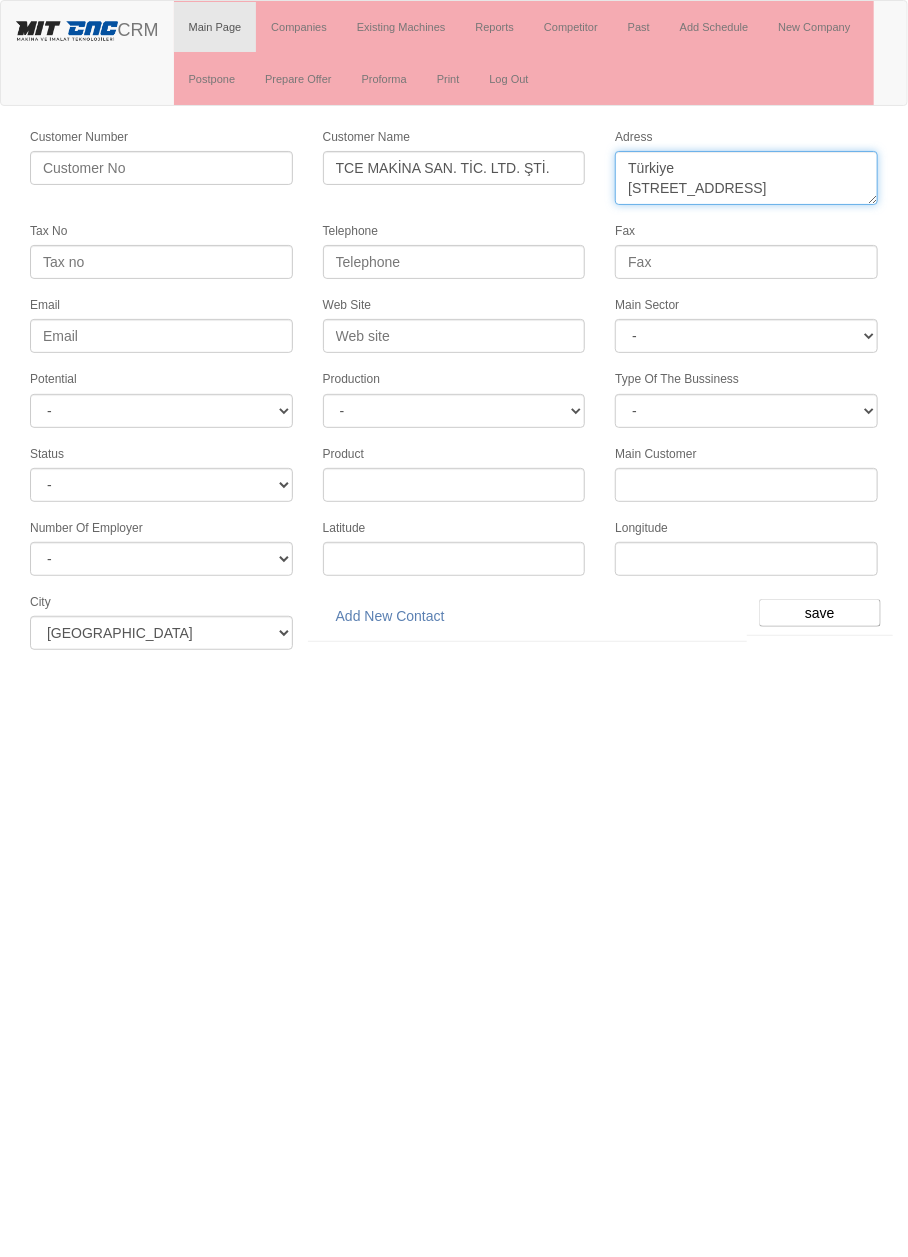 scroll, scrollTop: 0, scrollLeft: 0, axis: both 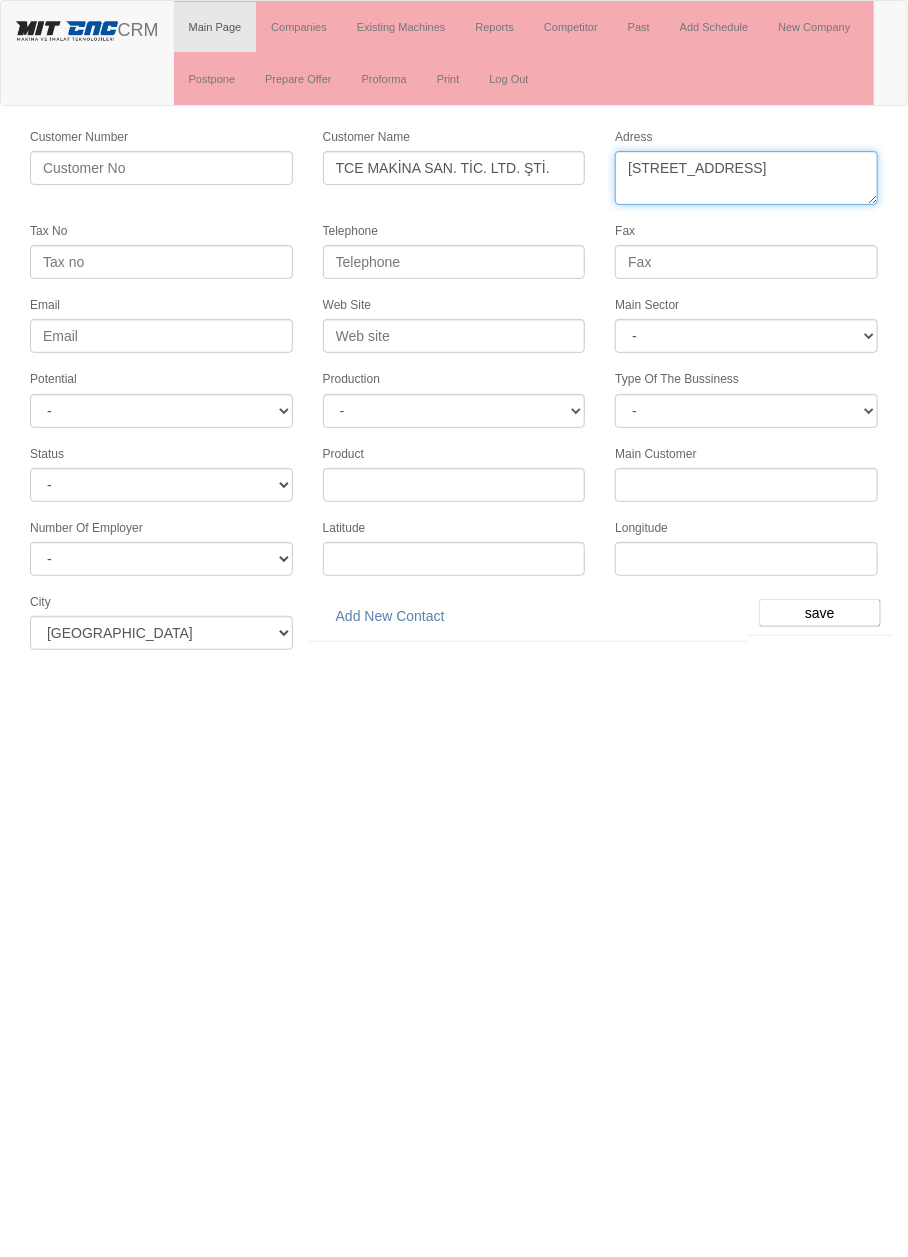 click on "Adress" at bounding box center [746, 178] 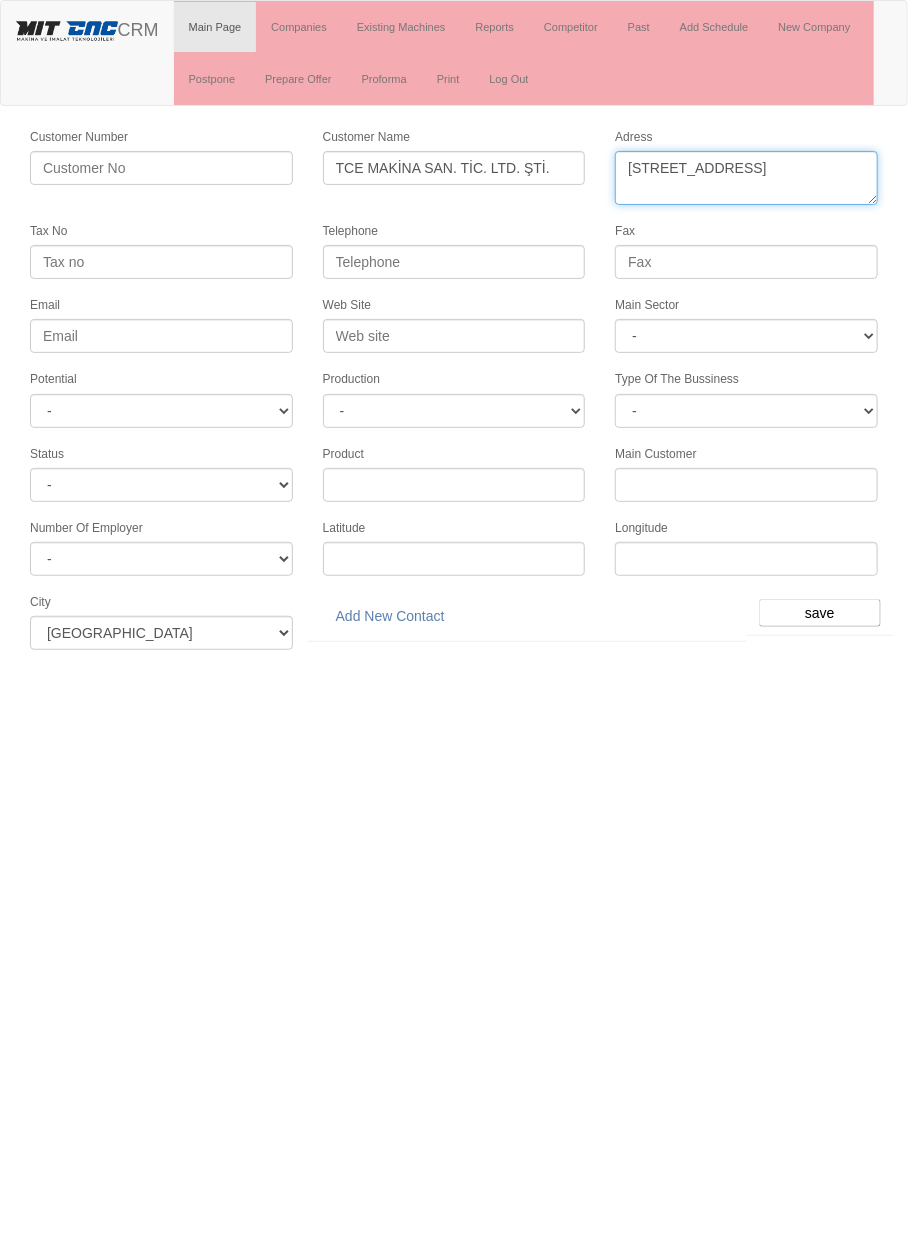 click on "Adress" at bounding box center (746, 178) 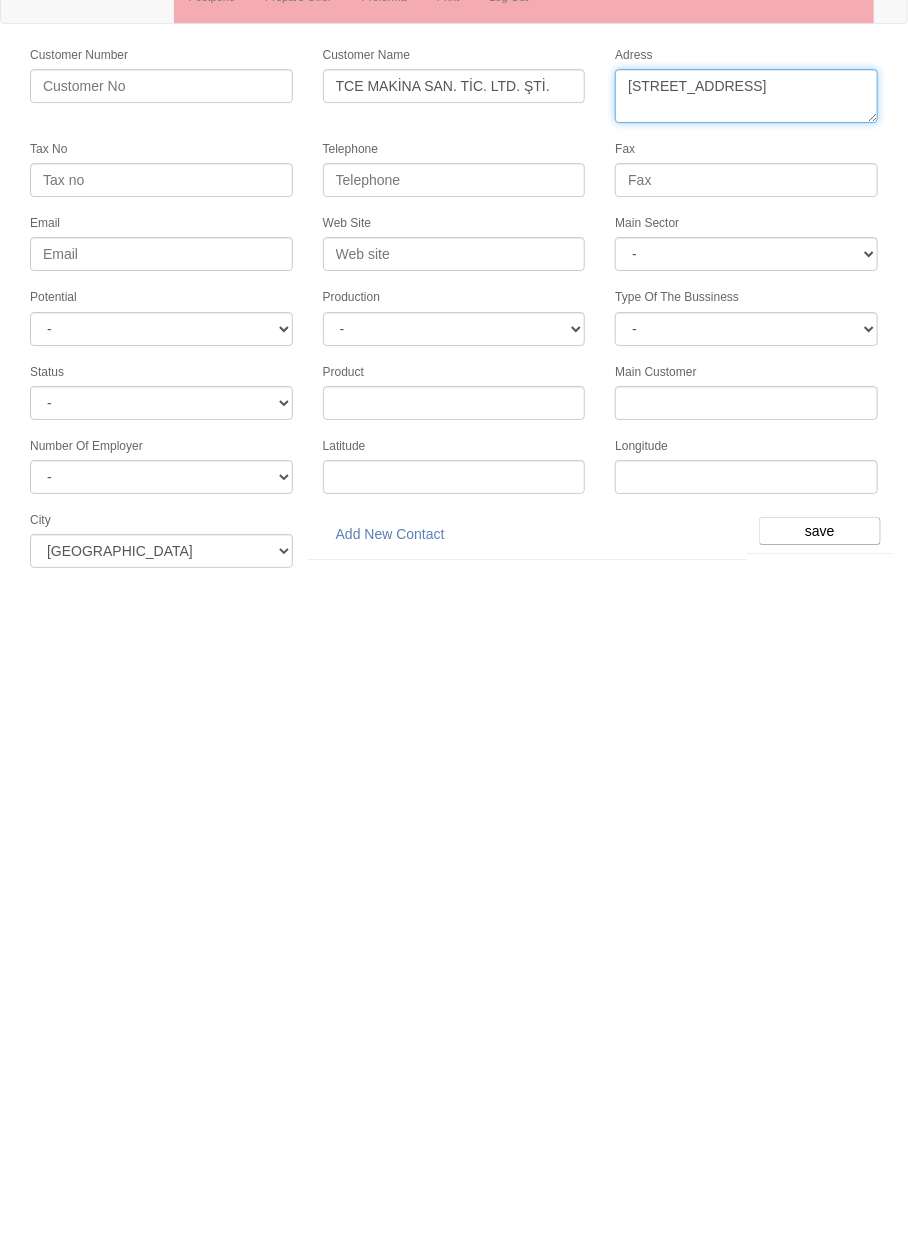 type on "[STREET_ADDRESS]" 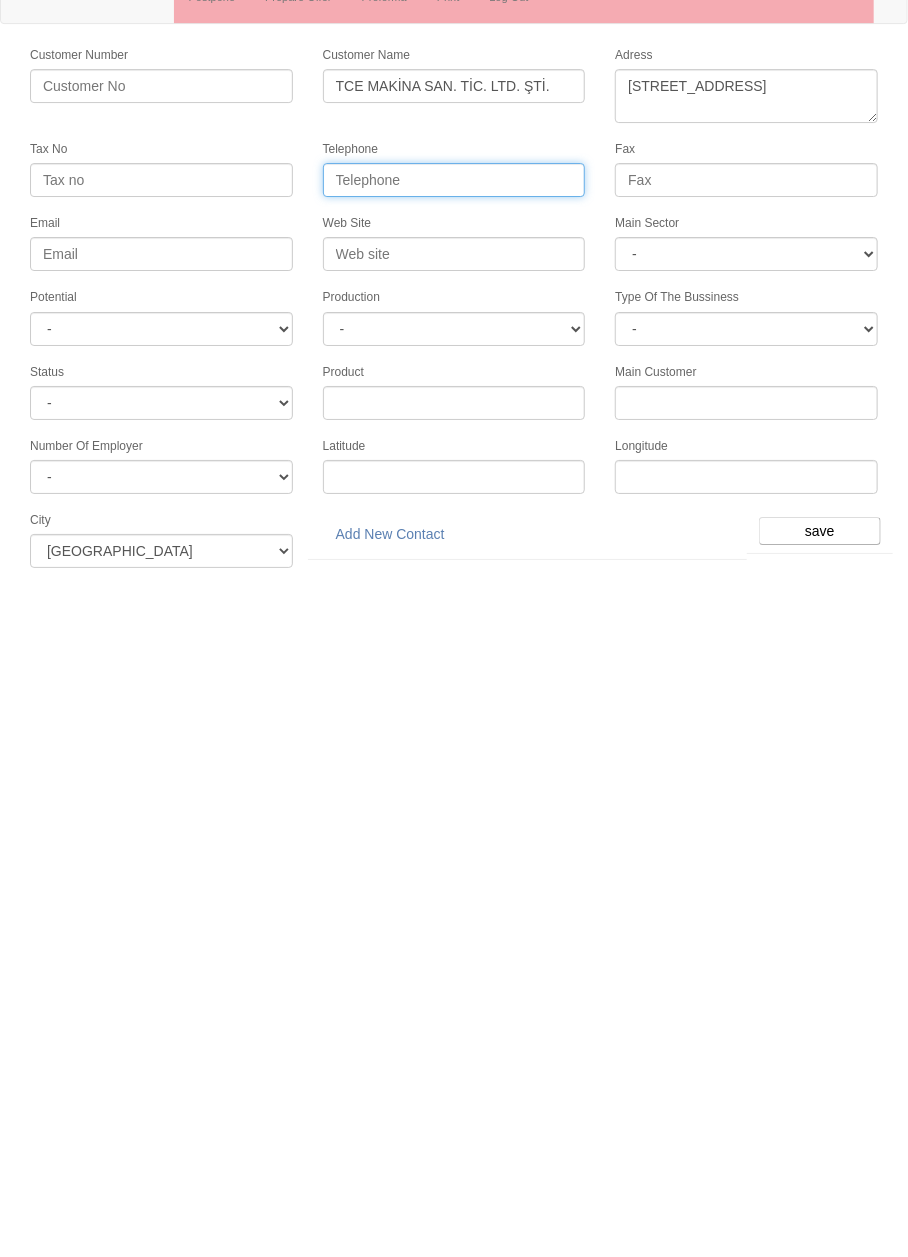 click on "Telephone" at bounding box center [454, 262] 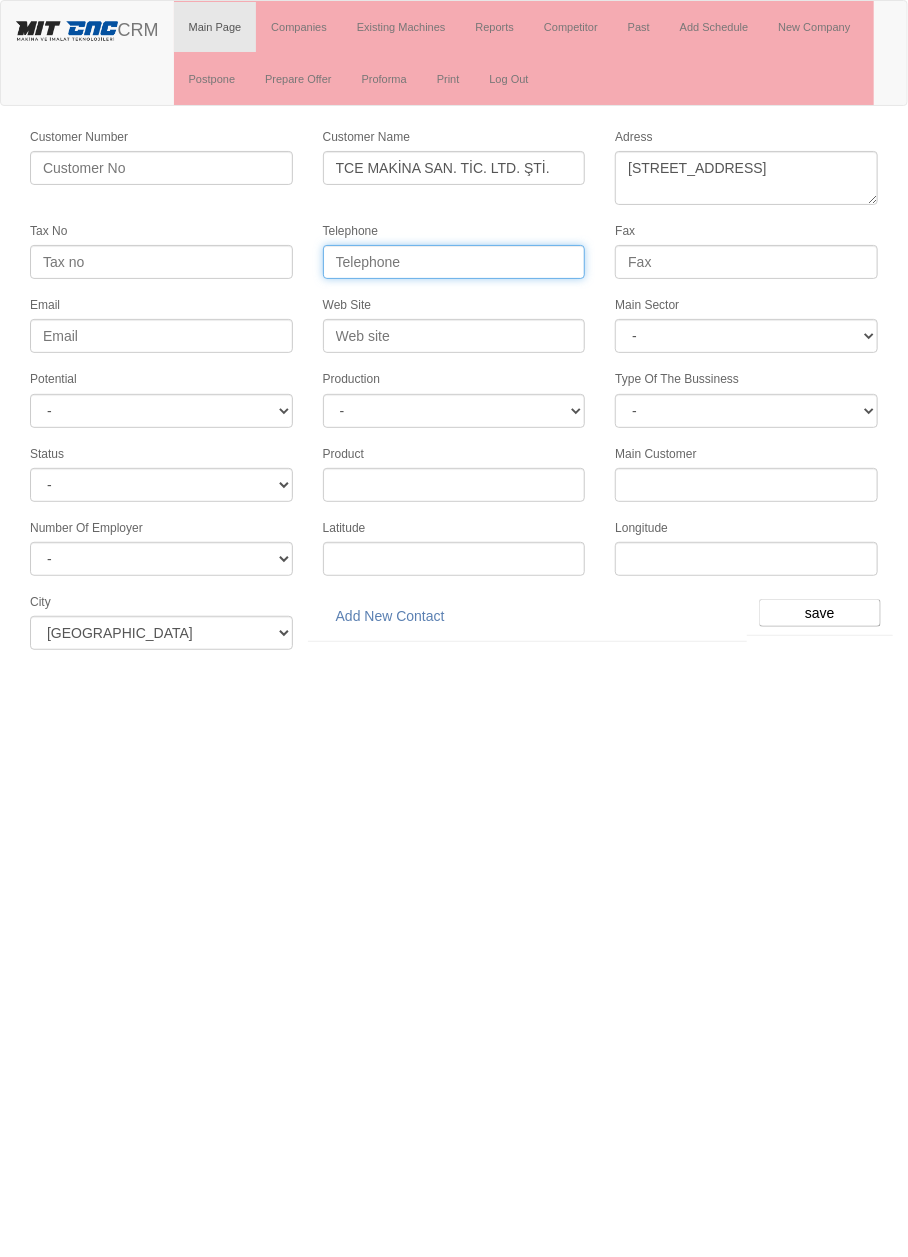 click on "Telephone" at bounding box center [454, 262] 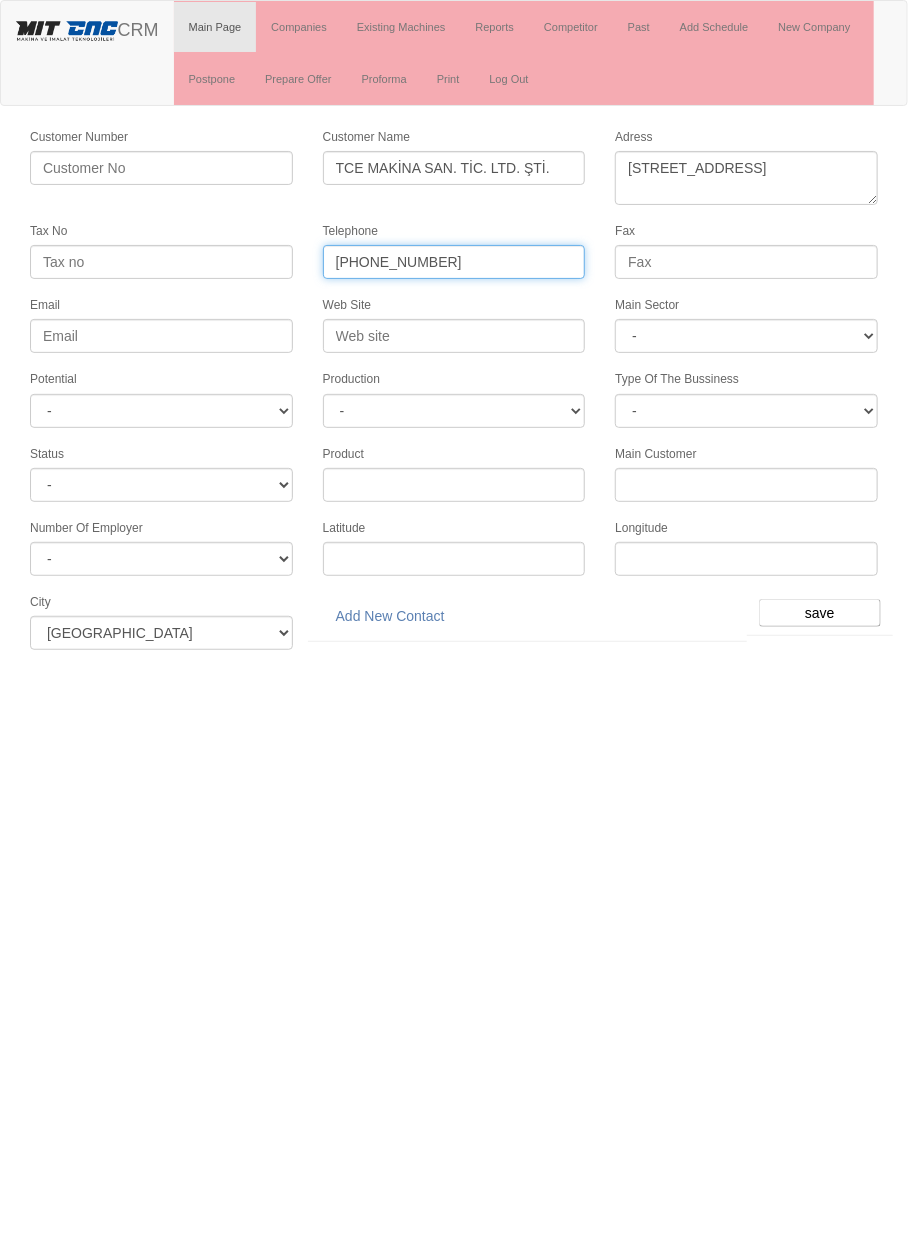 type on "[PHONE_NUMBER]" 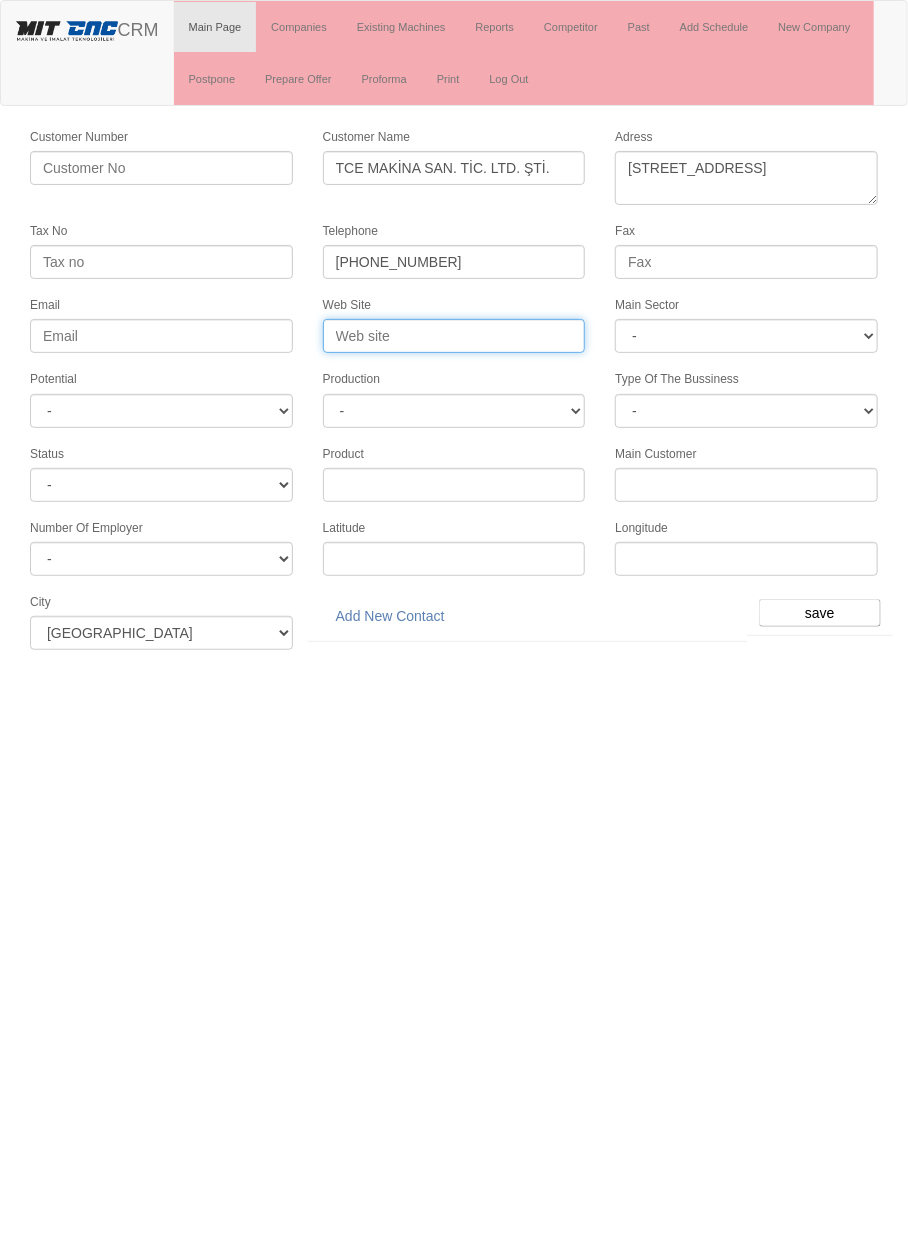 click on "Web Site" at bounding box center (454, 336) 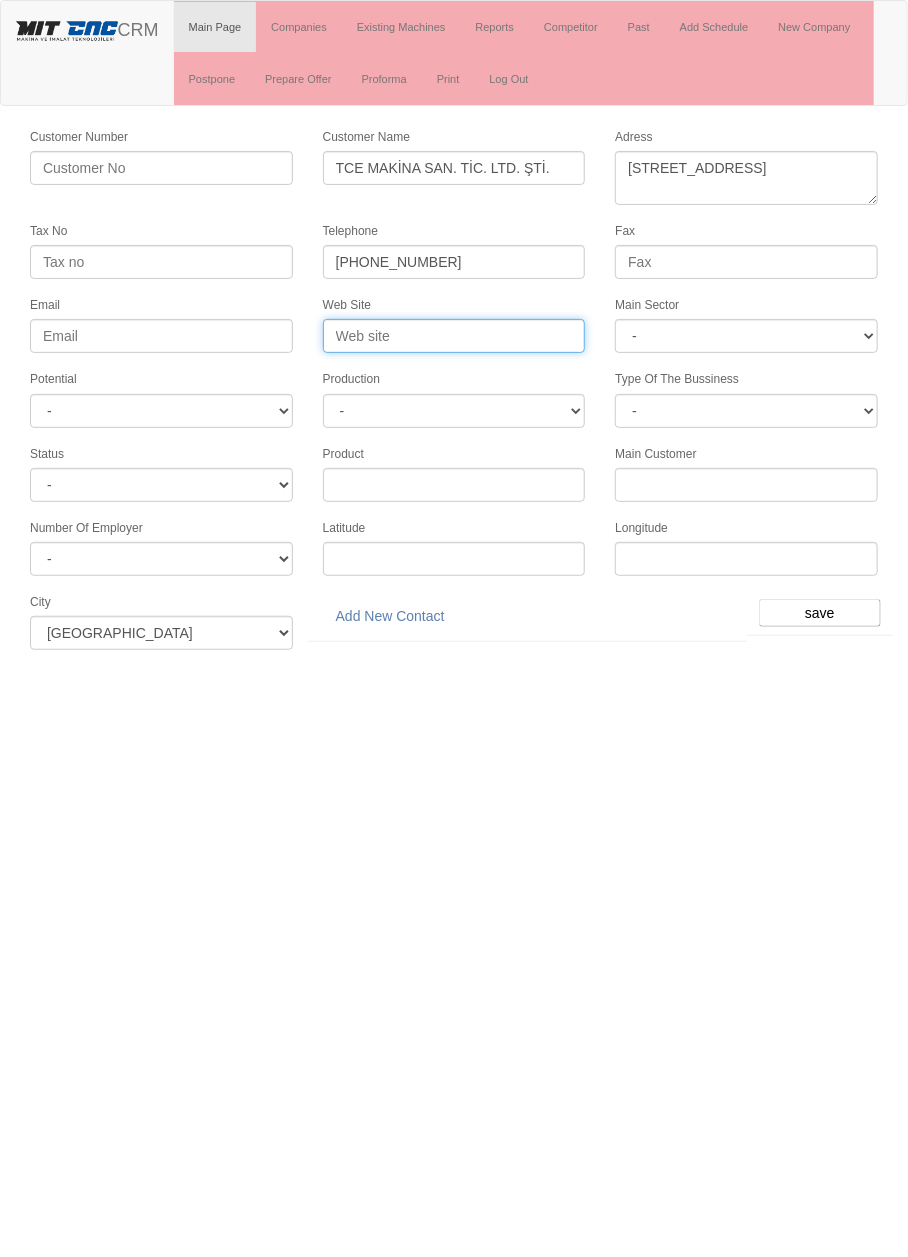 click on "Web Site" at bounding box center [454, 336] 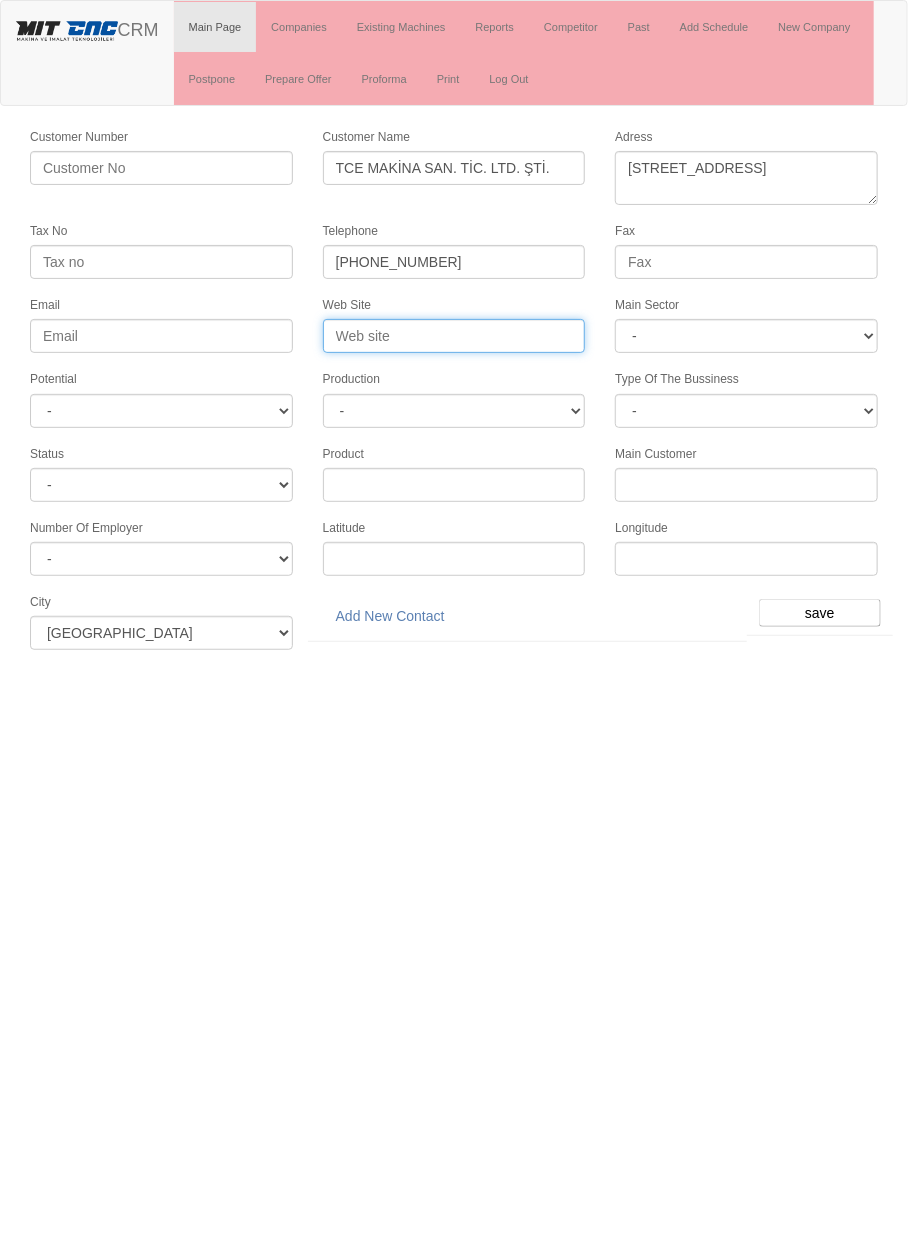 paste on "https://www.tce-converting.com/tr/iletisim/" 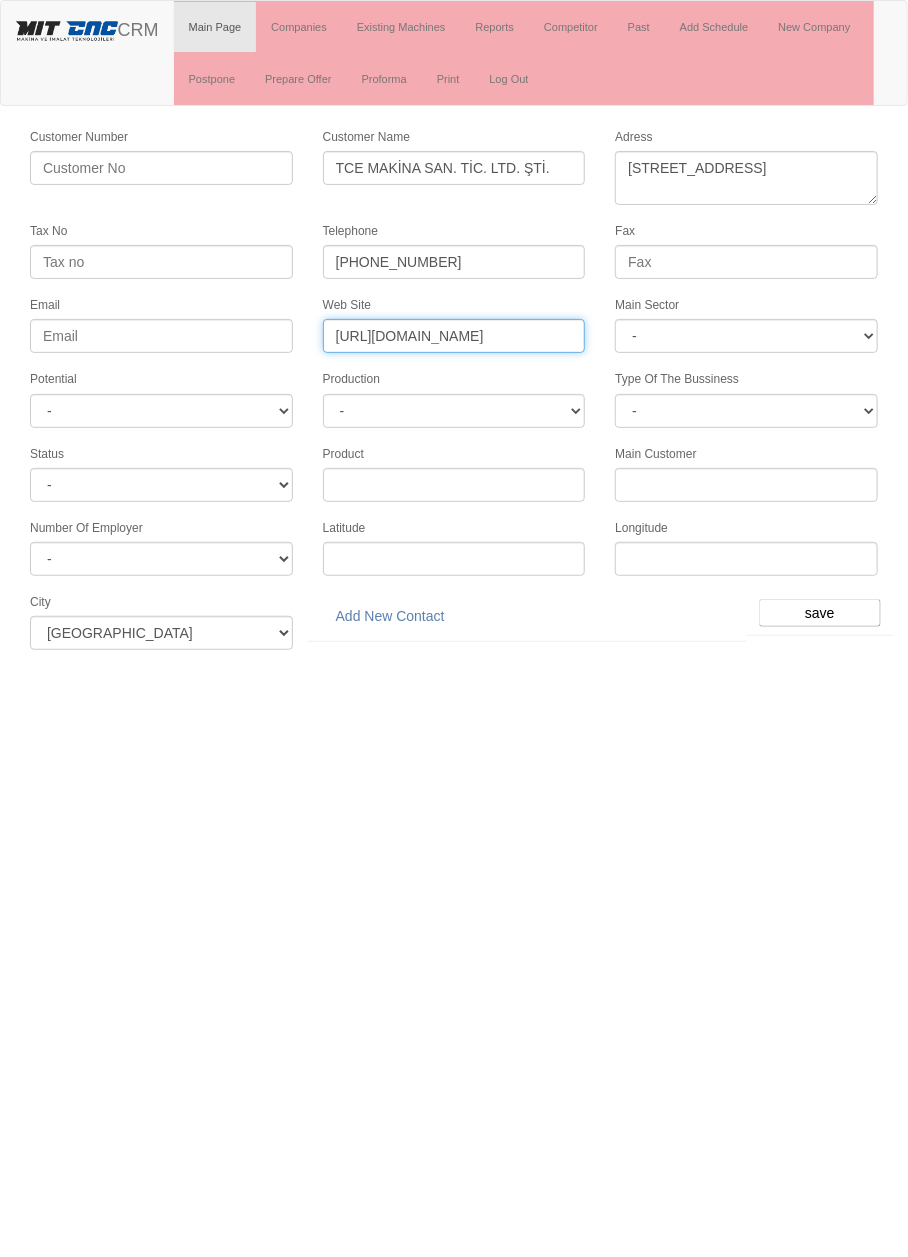 scroll, scrollTop: 0, scrollLeft: 0, axis: both 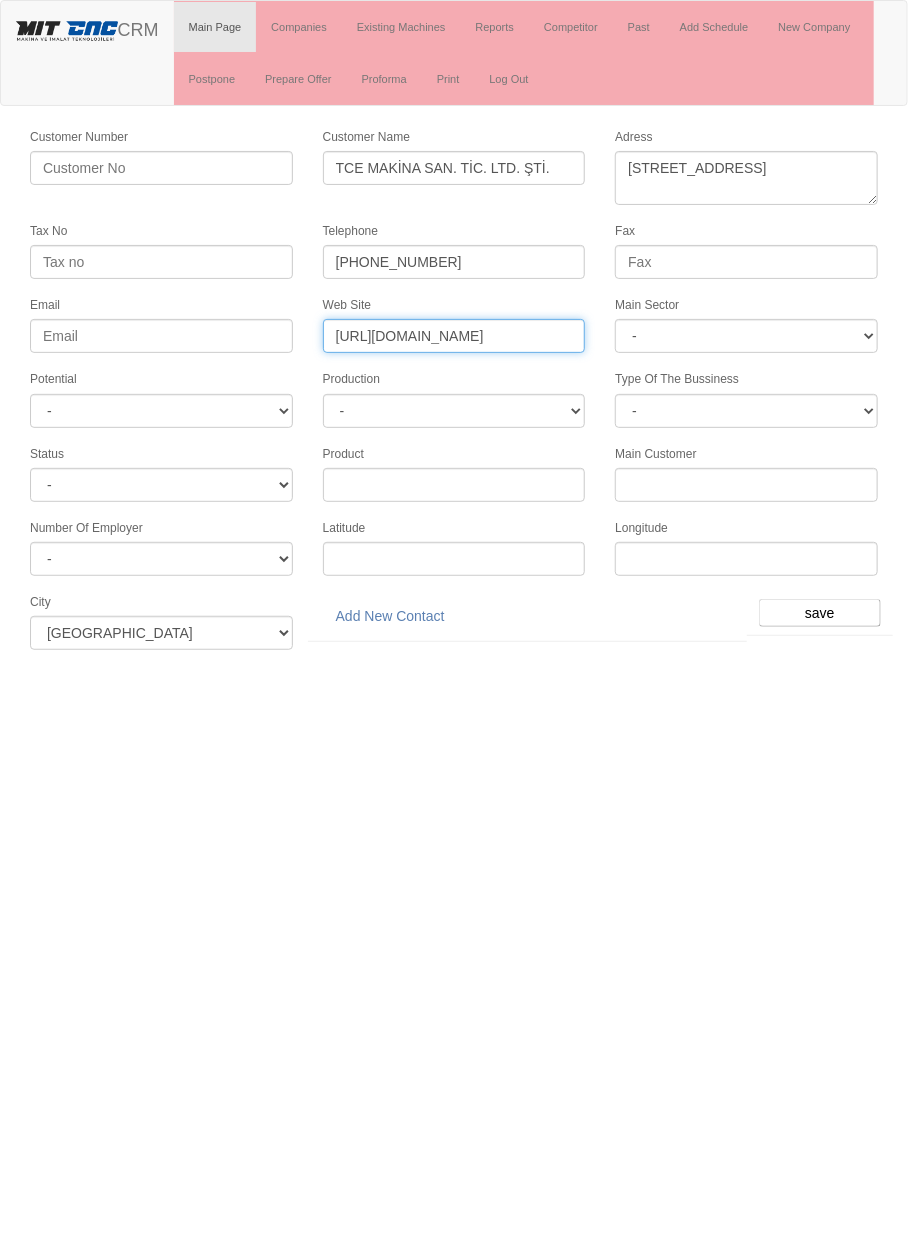 click on "https://www.tce-converting.com" at bounding box center [454, 336] 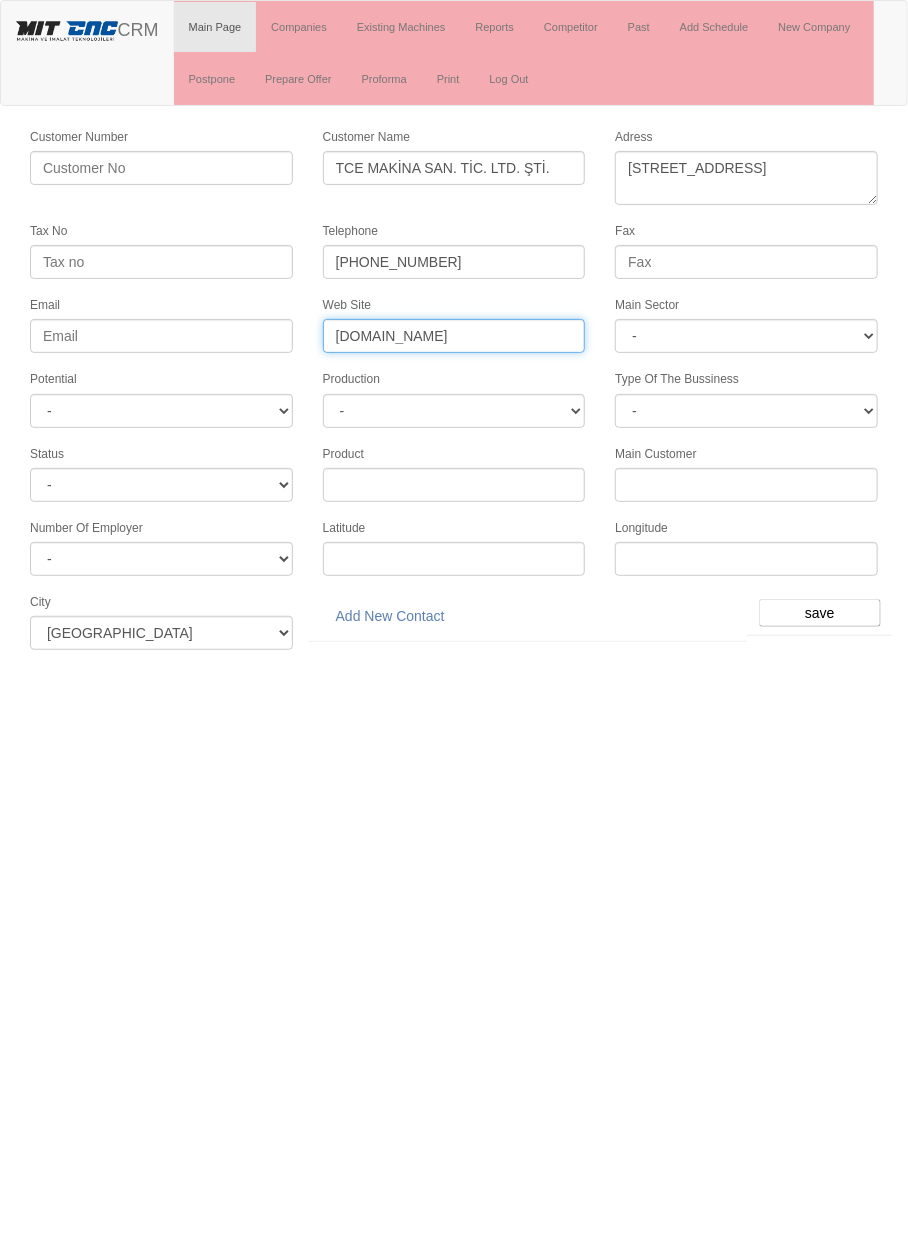 type on "www.tce-converting.com" 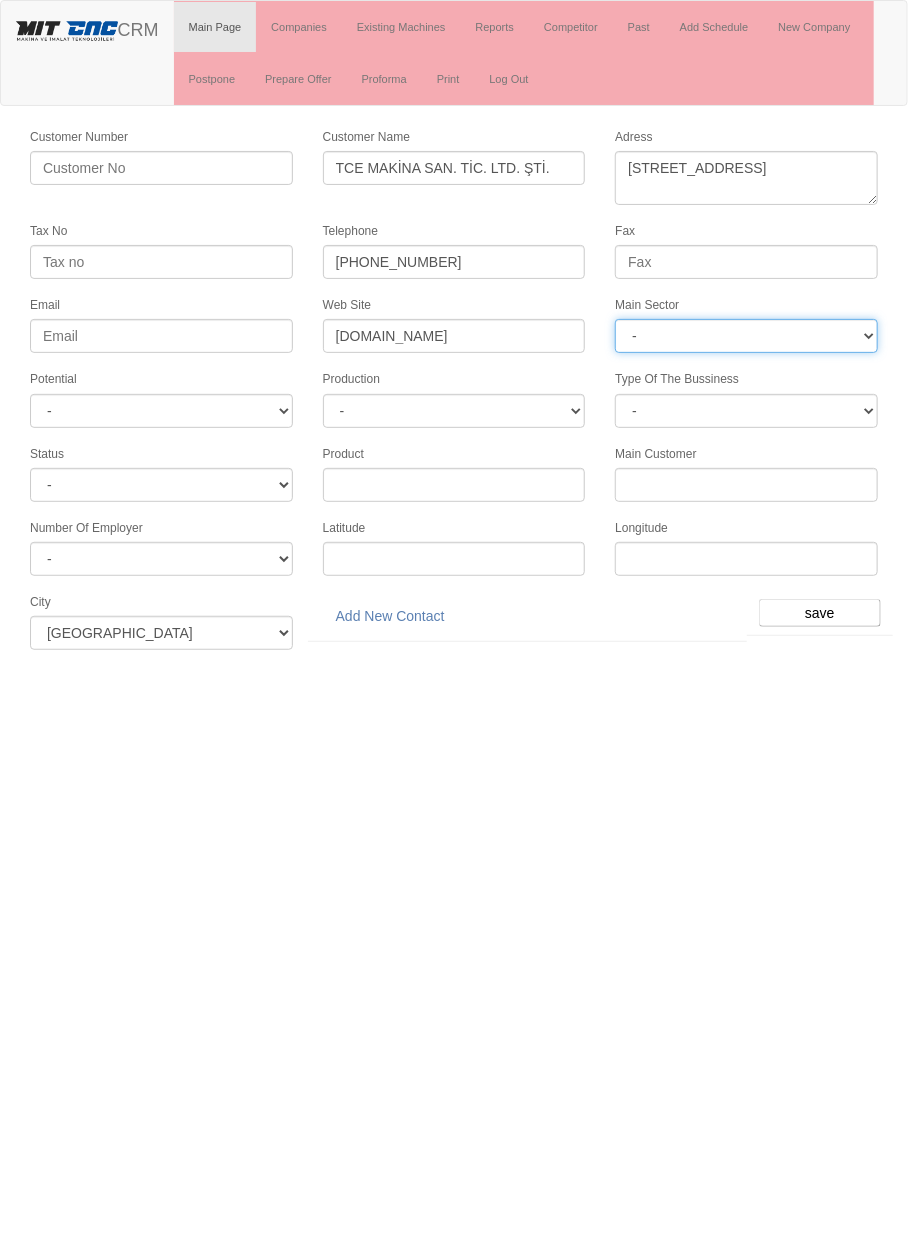 click on "-
DIE MOLD
MACHINERY
DEFENCE
ELECTRICAL COMPONENTS
MEDICAL
TOOL MANUFACTURING
JEWELERY
AGRICULTURE
AUTOMOTIVE
WHITE GOODS
HYDRAULIC & PNEUMATIC
CASTING
STAMPING DIE
AEROSPACE
CONSTRUCTION MAC.
GEN. PART. MAN.
EDUCATION
LASER POTENTIALS
FURNUTURE" at bounding box center (746, 336) 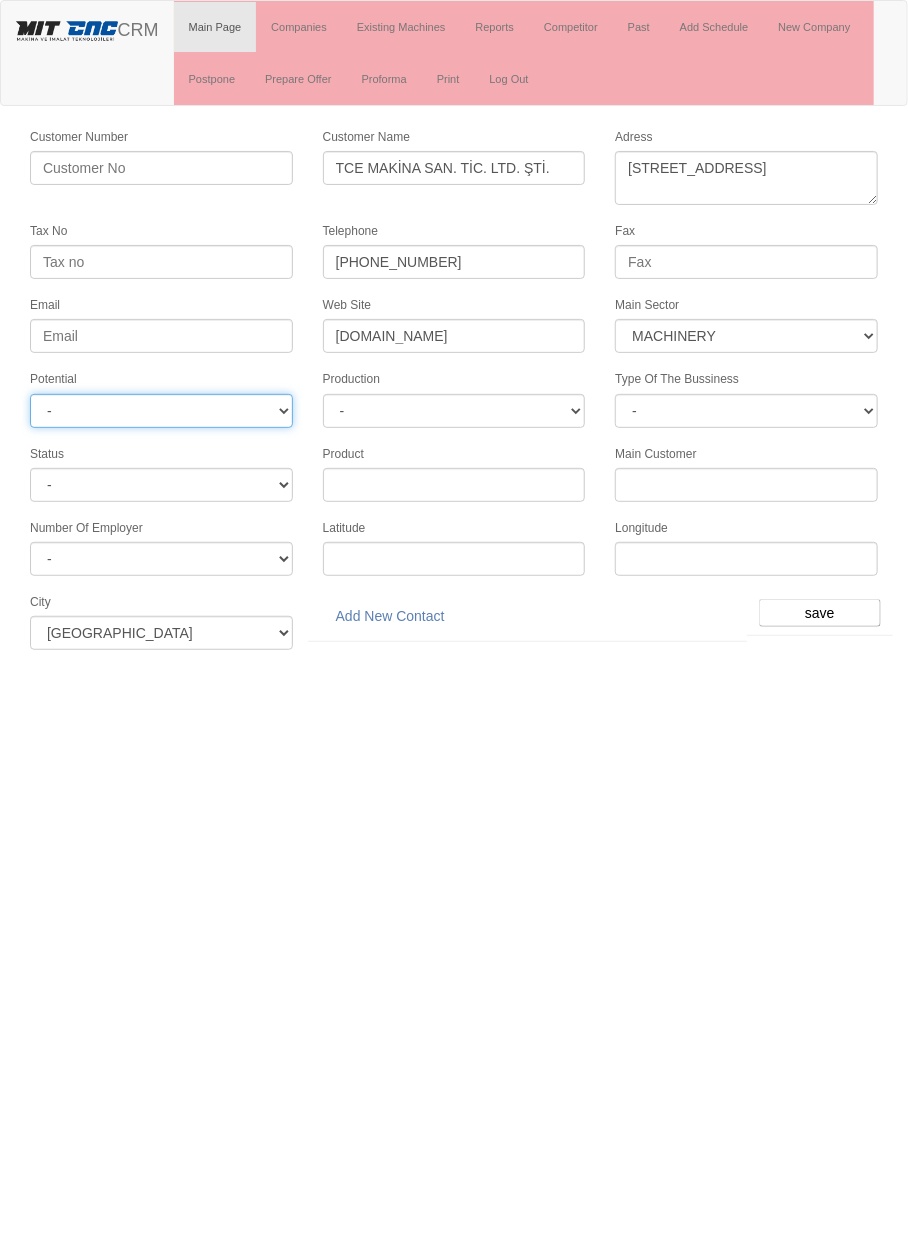 click on "-
A1
A2
A3
B1
B2
B3
C1
C2
C3" at bounding box center (161, 411) 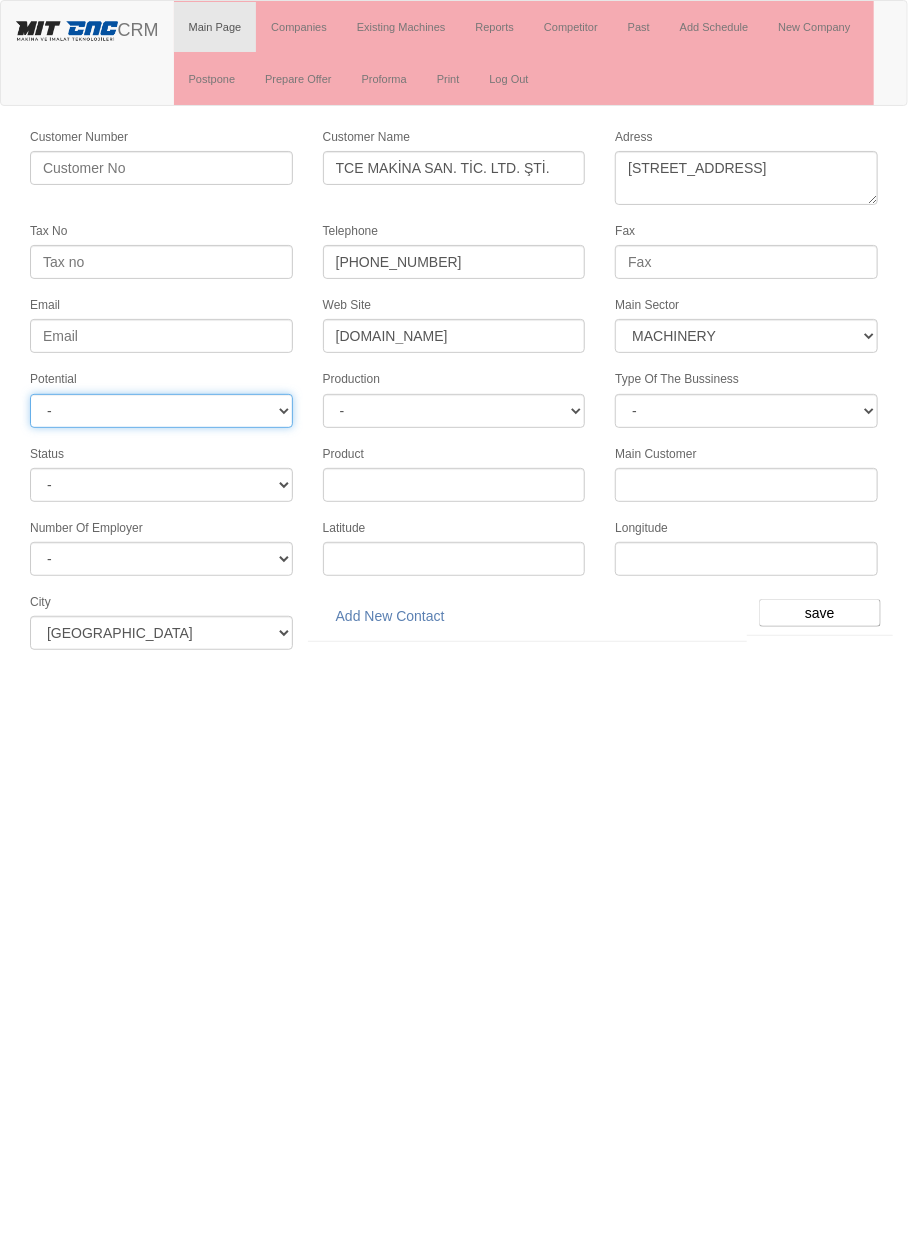 select on "4" 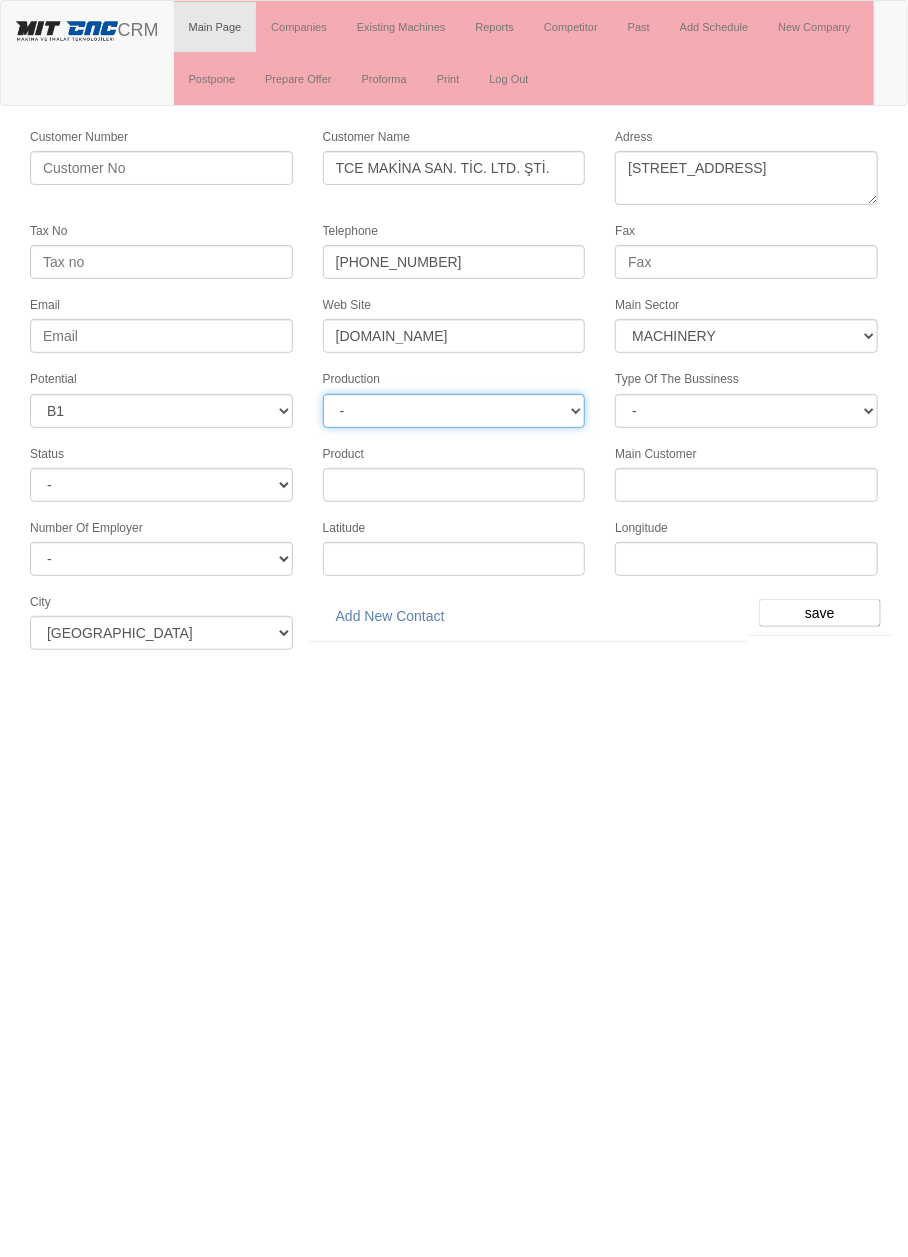 click on "-" at bounding box center [454, 411] 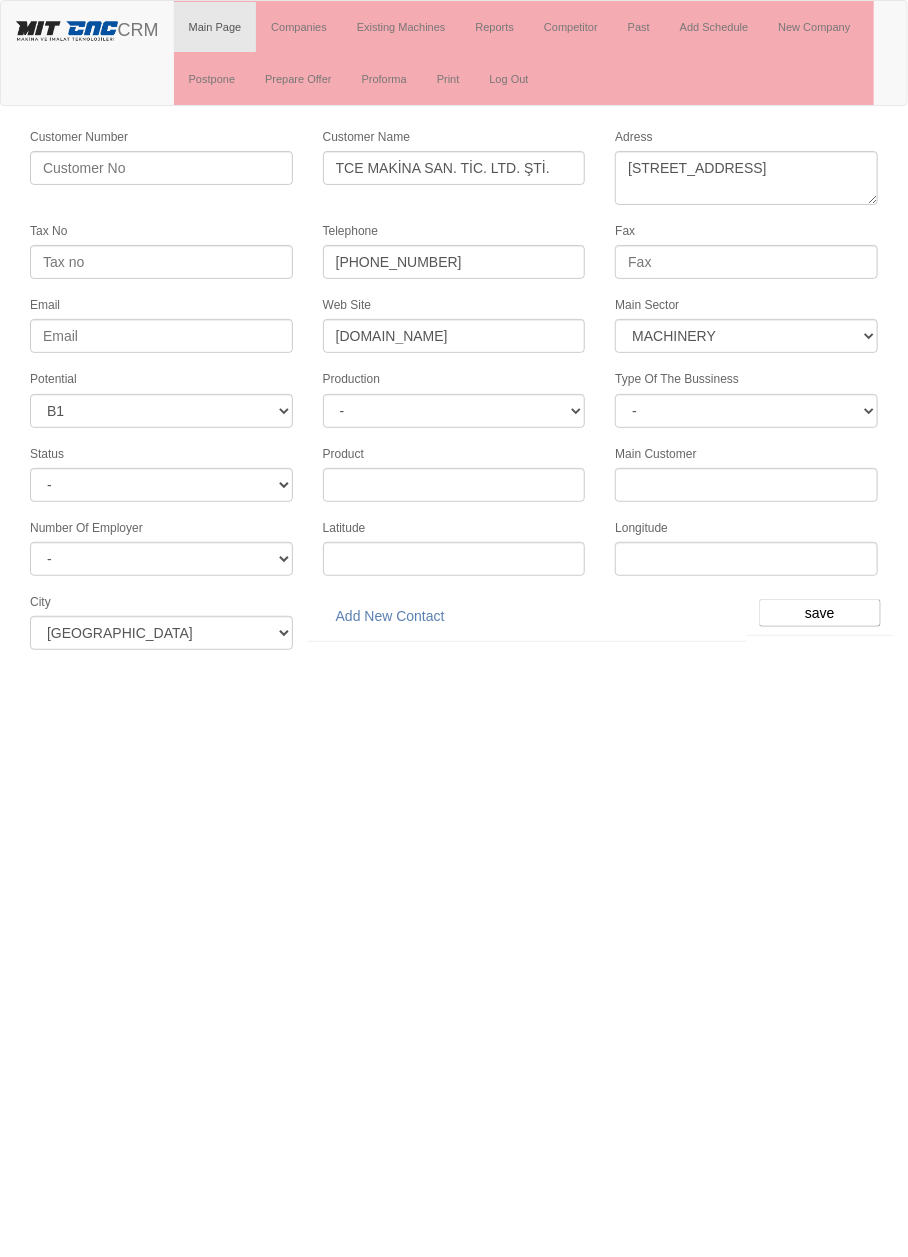 click on "Toggle navigation
CRM
Main Page
Companies
Existing Machines
Reports
Competitor
Past
Add Schedule
New Company
Postpone
Prepare Offer
Proforma
Print
Log Out
Customer Number
Customer Name
TCE MAKİNA SAN. TİC. LTD. ŞTİ.
Adress
Tax No
Telephone
+90(332) 345 06 23
Fax
Email
Web Site
www.tce-converting.com
Main Sector
-
DIE MOLD
MACHINERY DEFENCE" at bounding box center [454, 332] 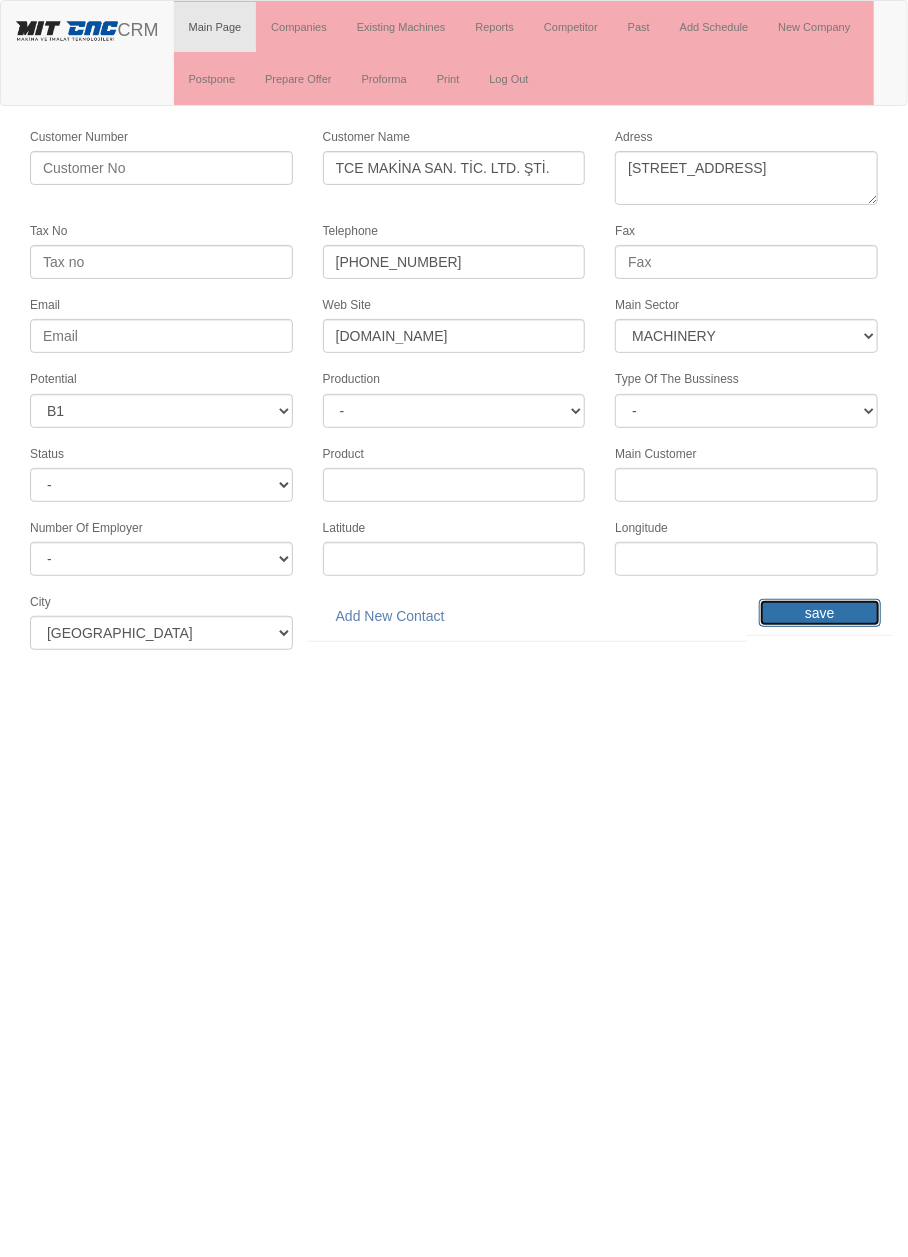 click on "save" at bounding box center (820, 613) 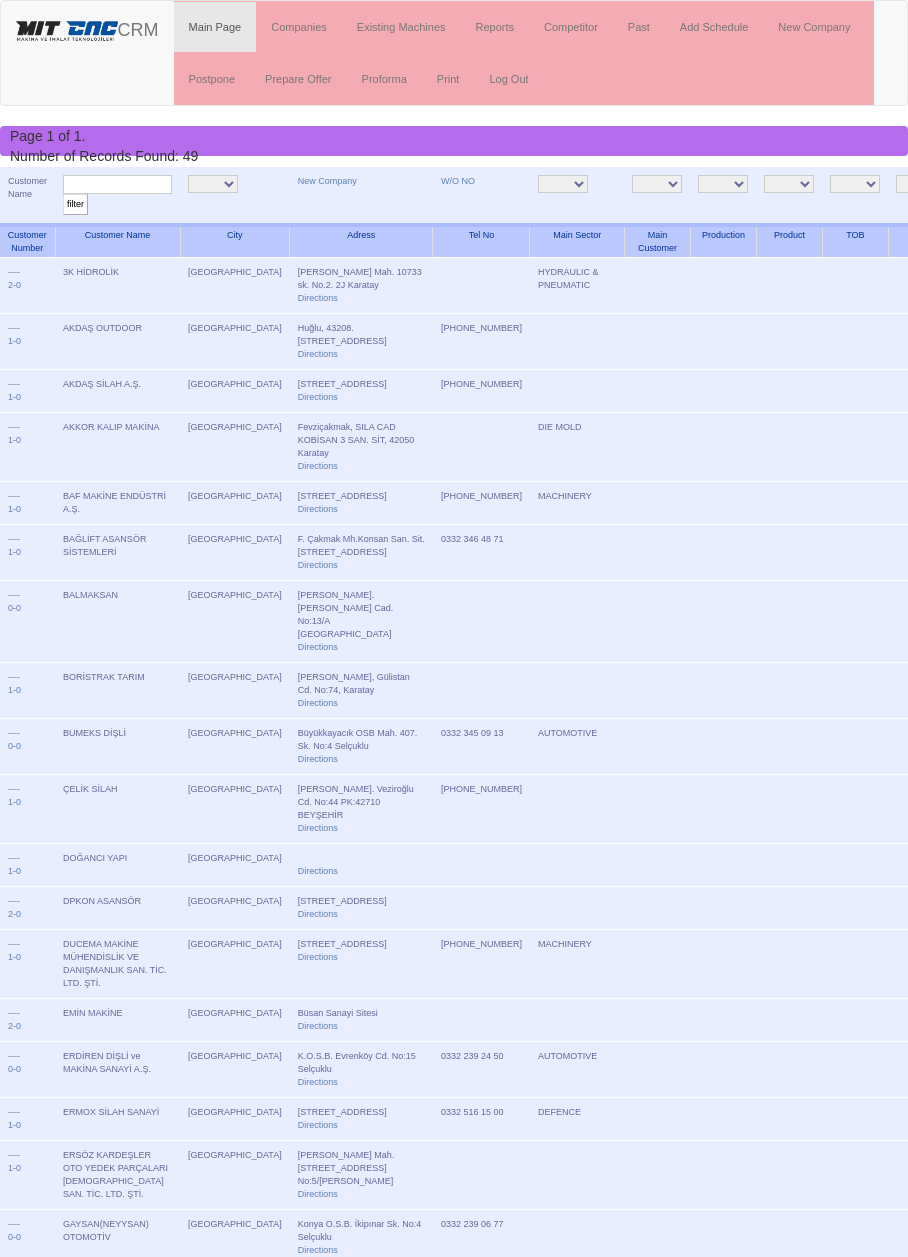 scroll, scrollTop: 0, scrollLeft: 0, axis: both 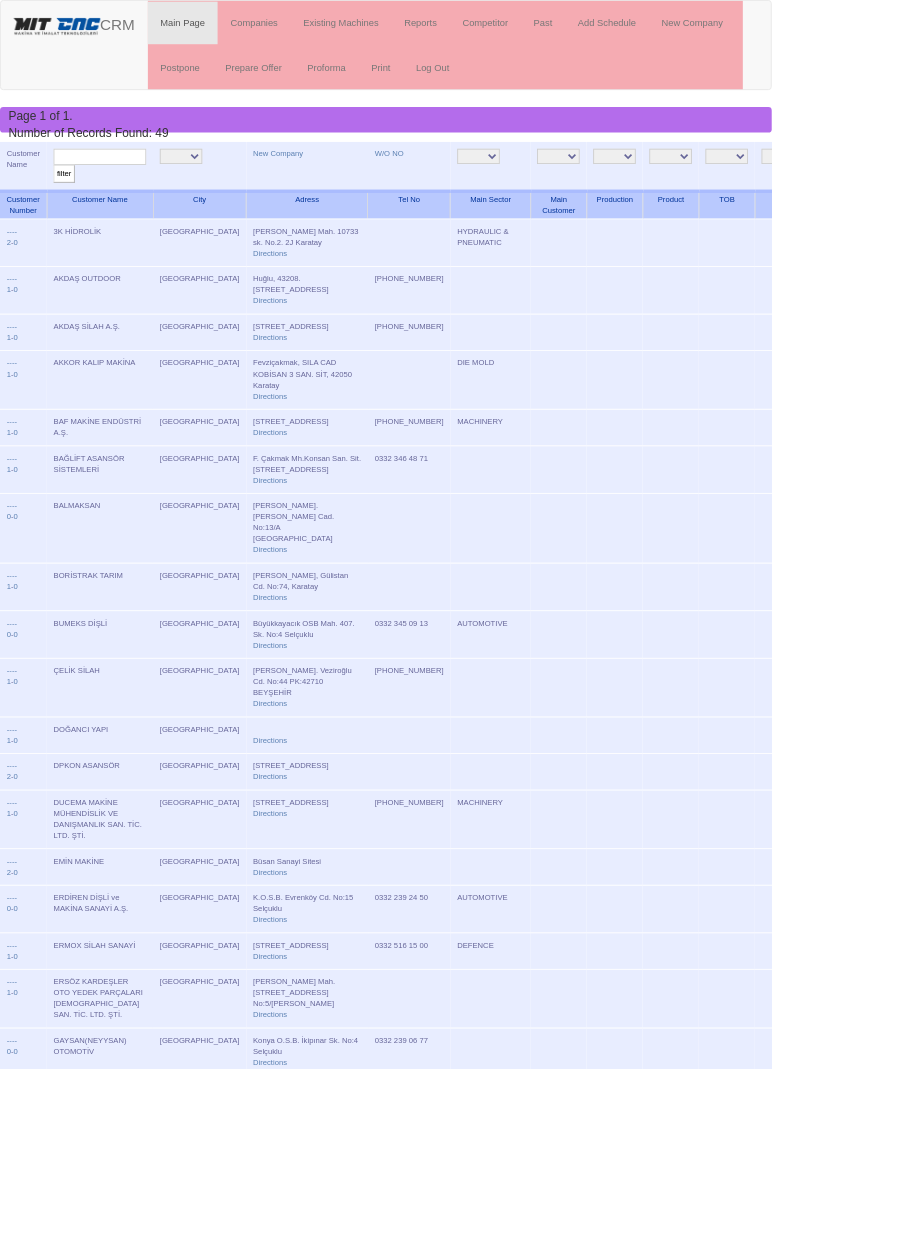 click at bounding box center (117, 184) 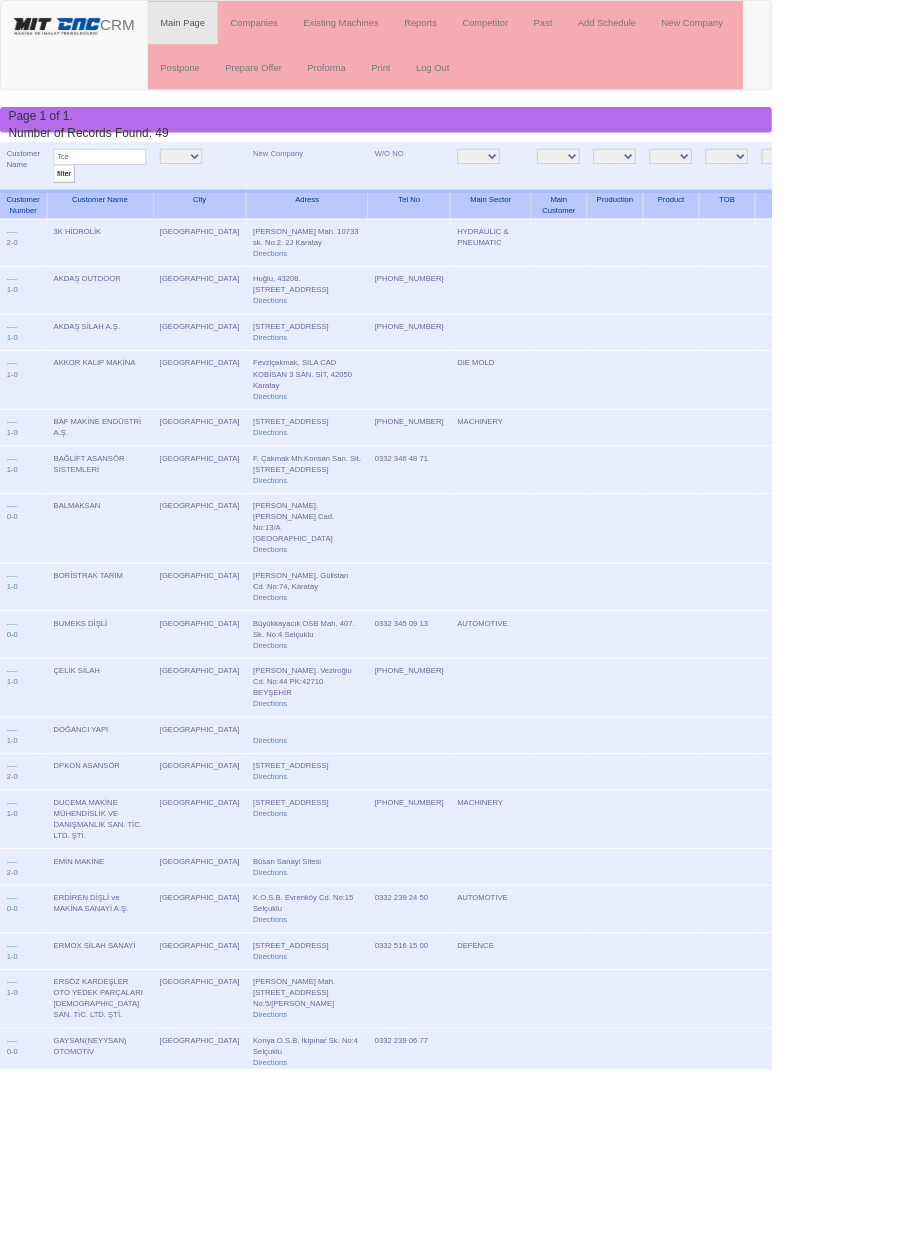 type on "Tce" 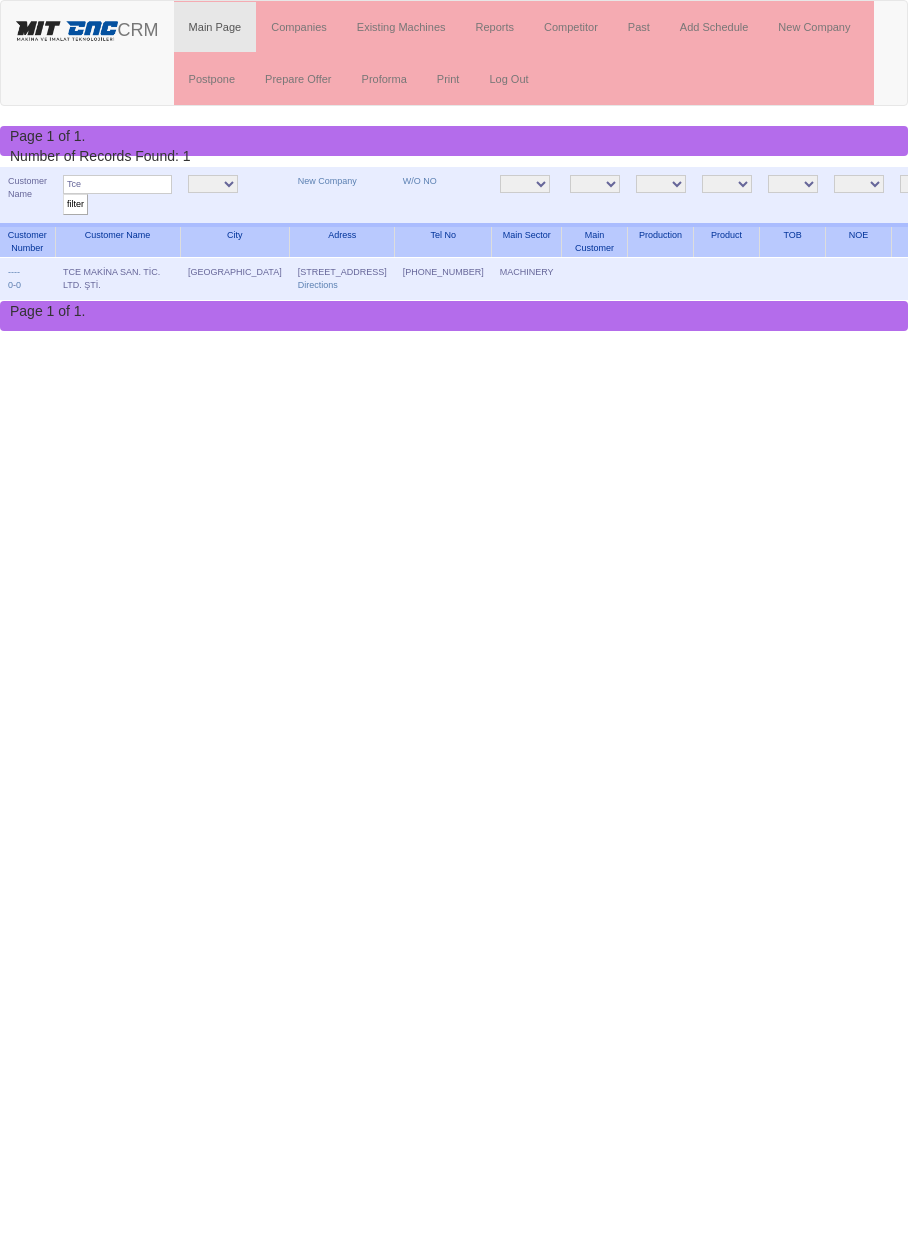 scroll, scrollTop: 0, scrollLeft: 0, axis: both 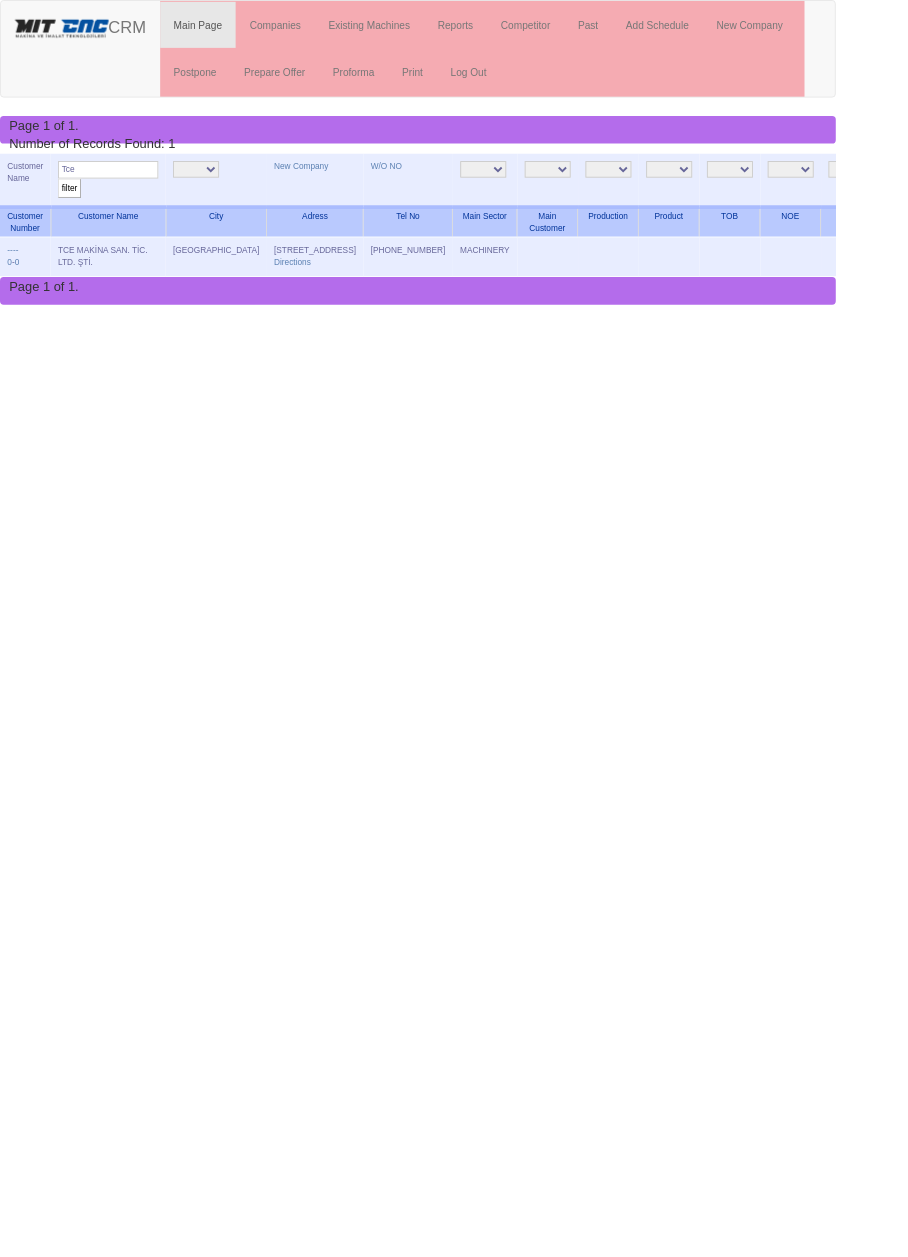 click on "Edit" at bounding box center (1106, 272) 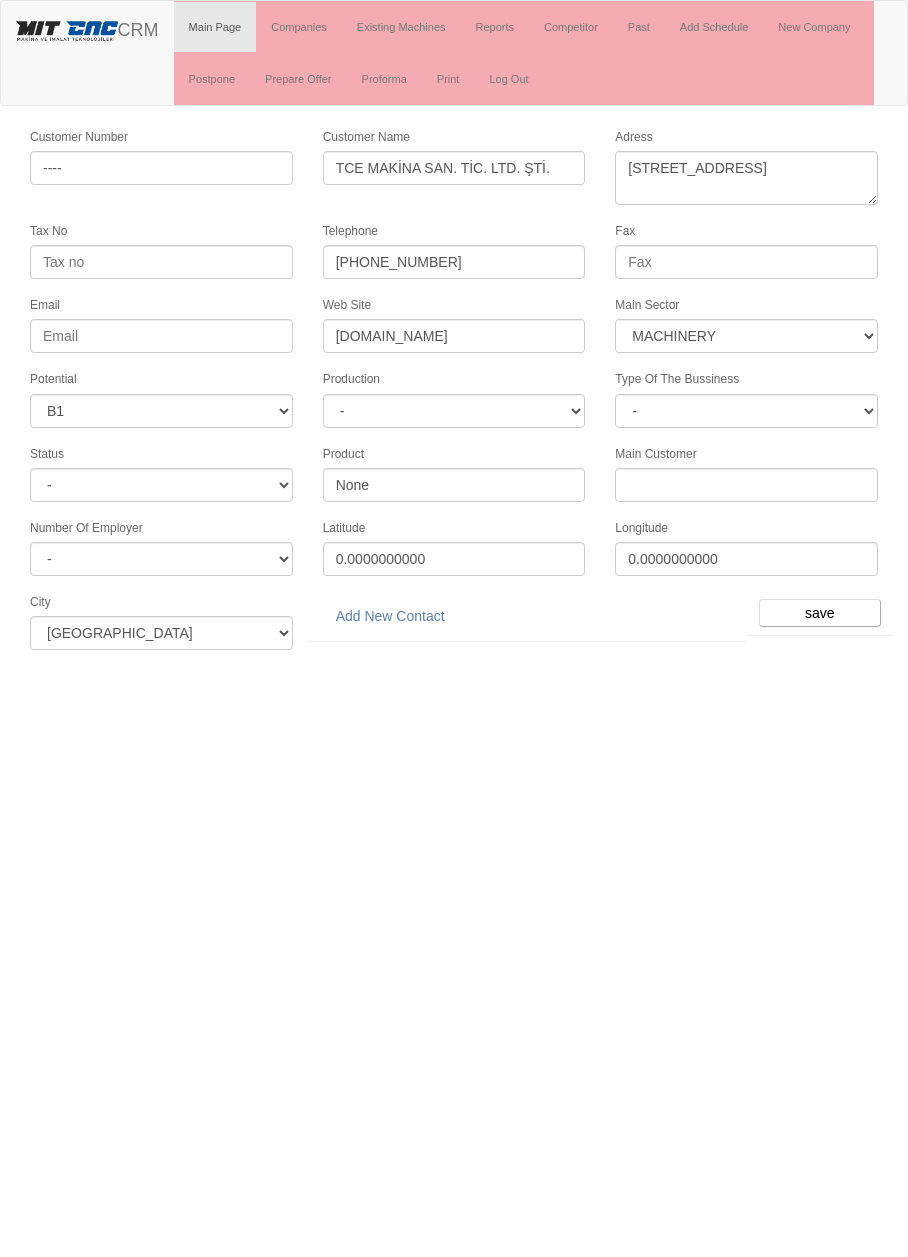 select on "363" 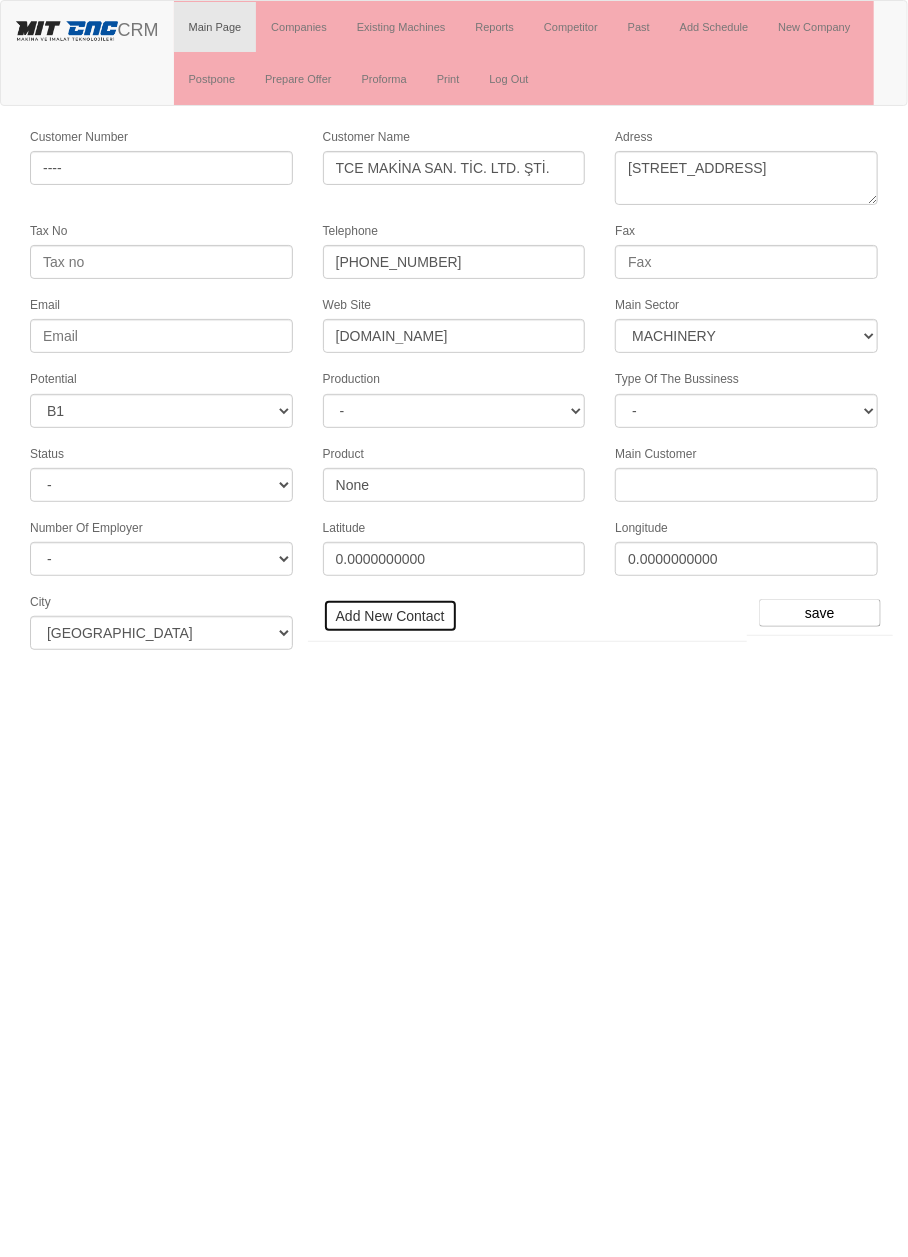 click on "Add New Contact" at bounding box center [390, 616] 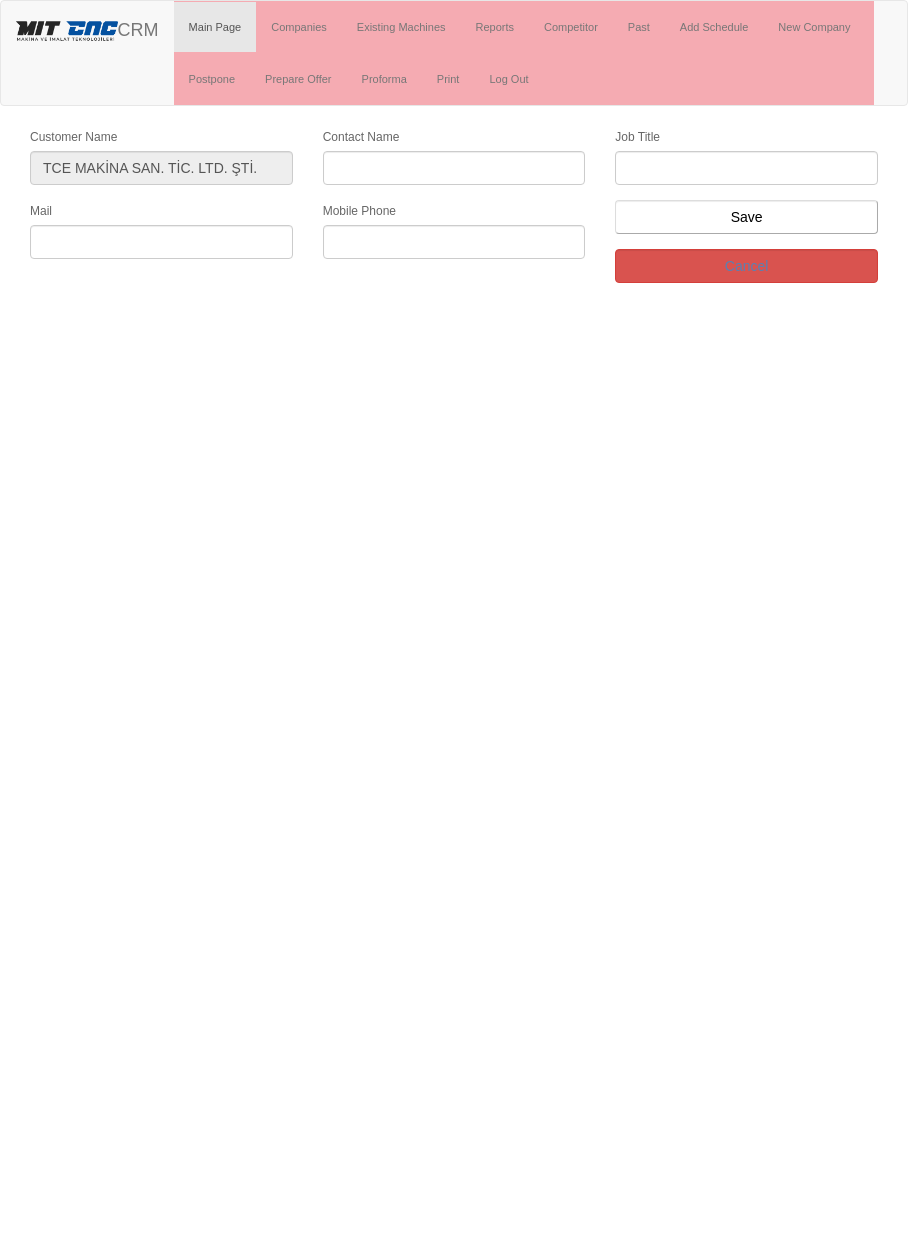 scroll, scrollTop: 0, scrollLeft: 0, axis: both 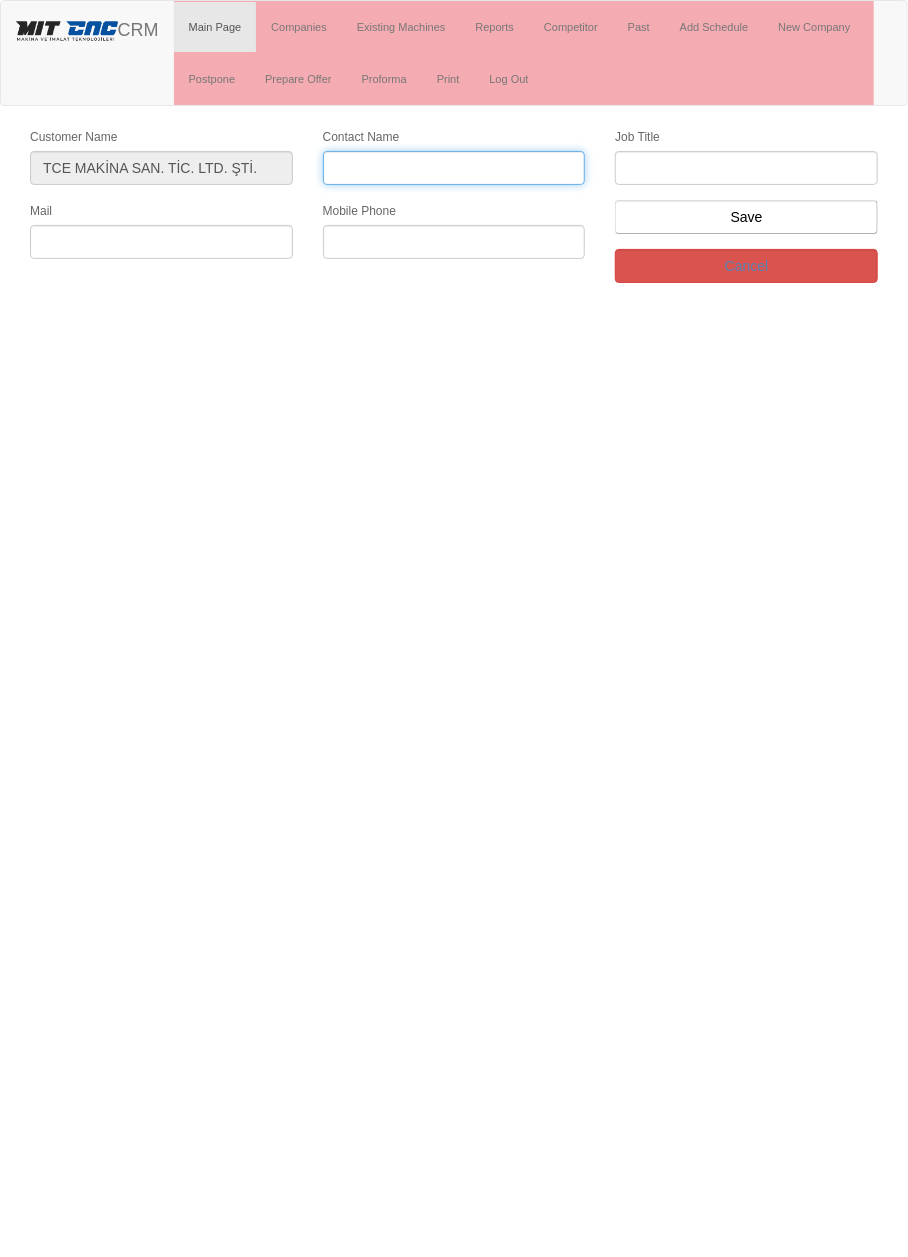 click on "Contact Name" at bounding box center (454, 168) 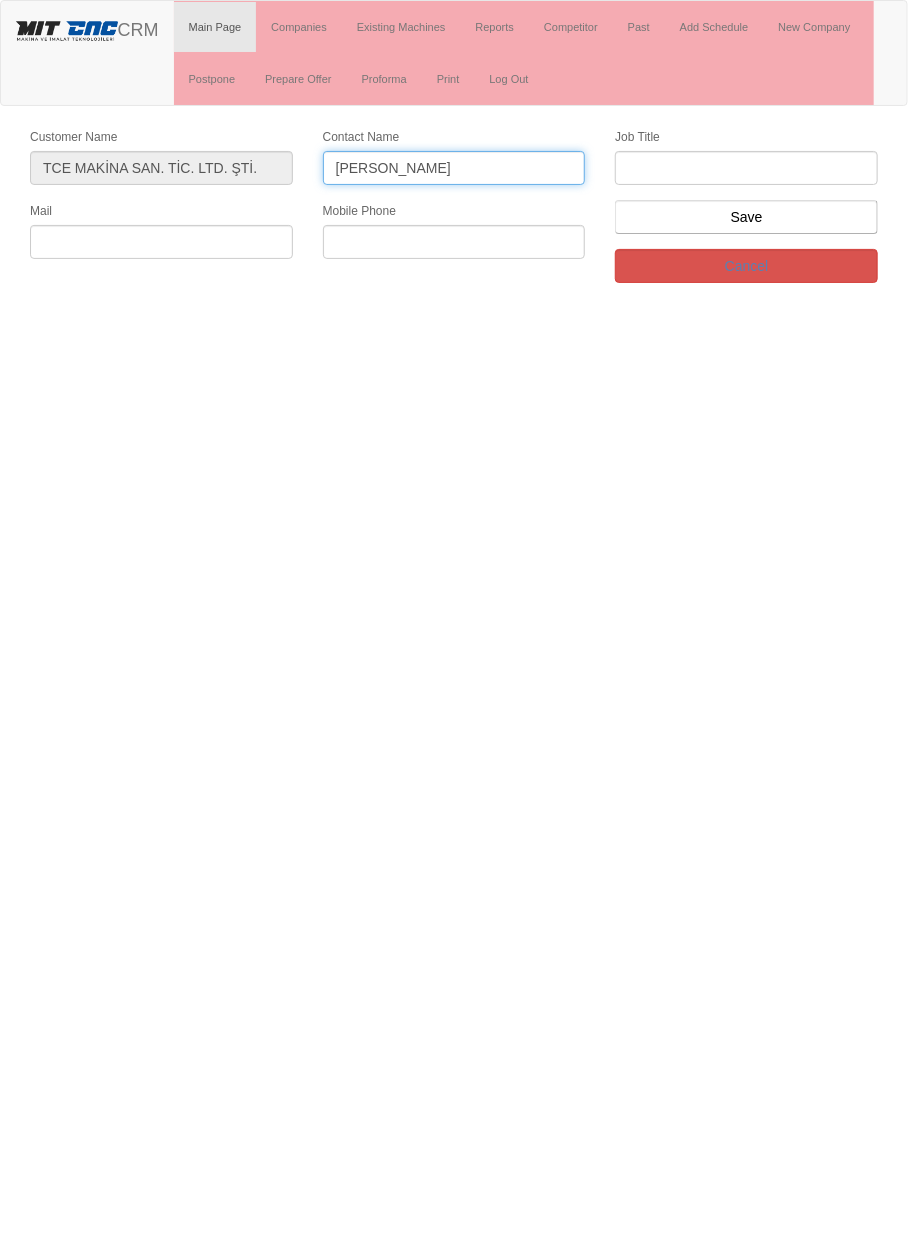 type on "[PERSON_NAME]" 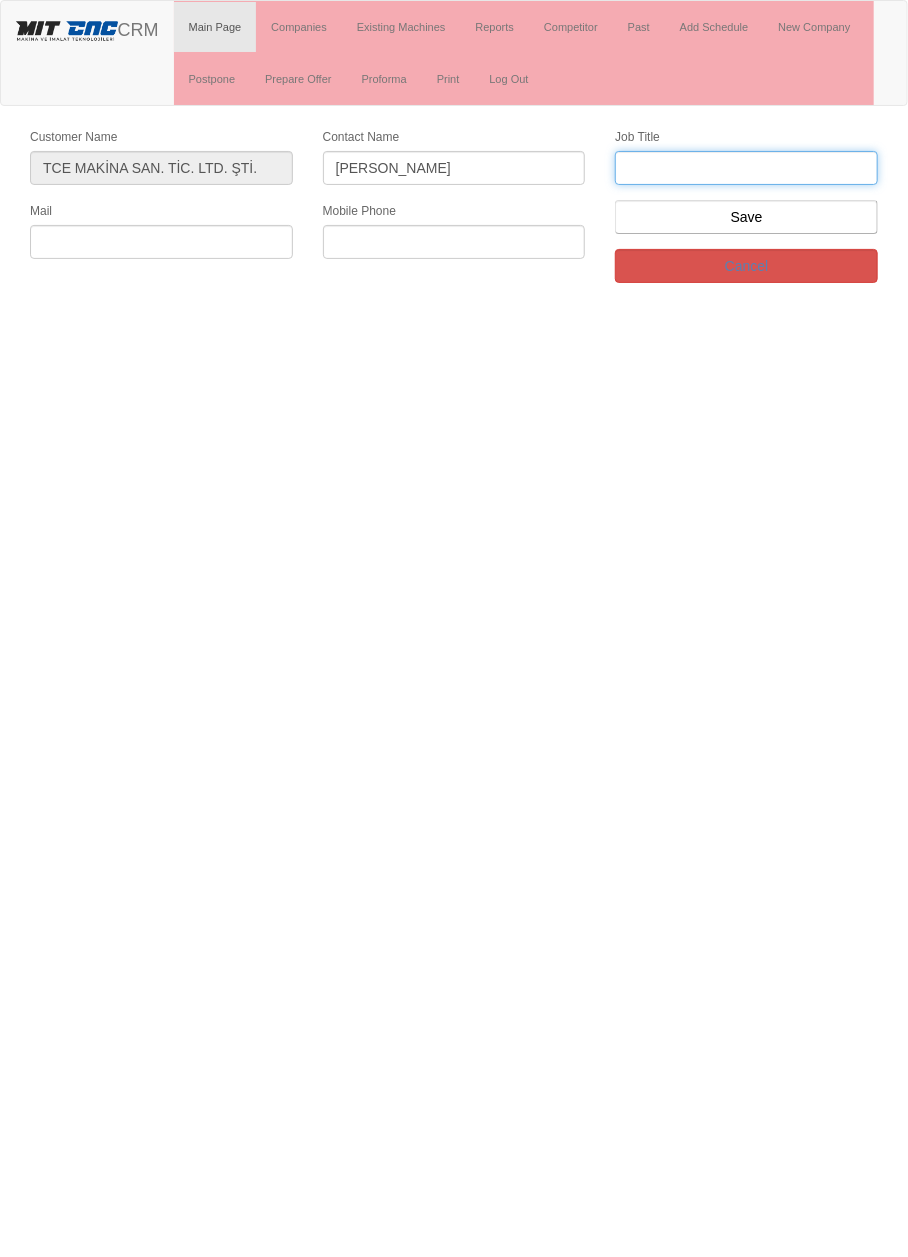 click at bounding box center (746, 168) 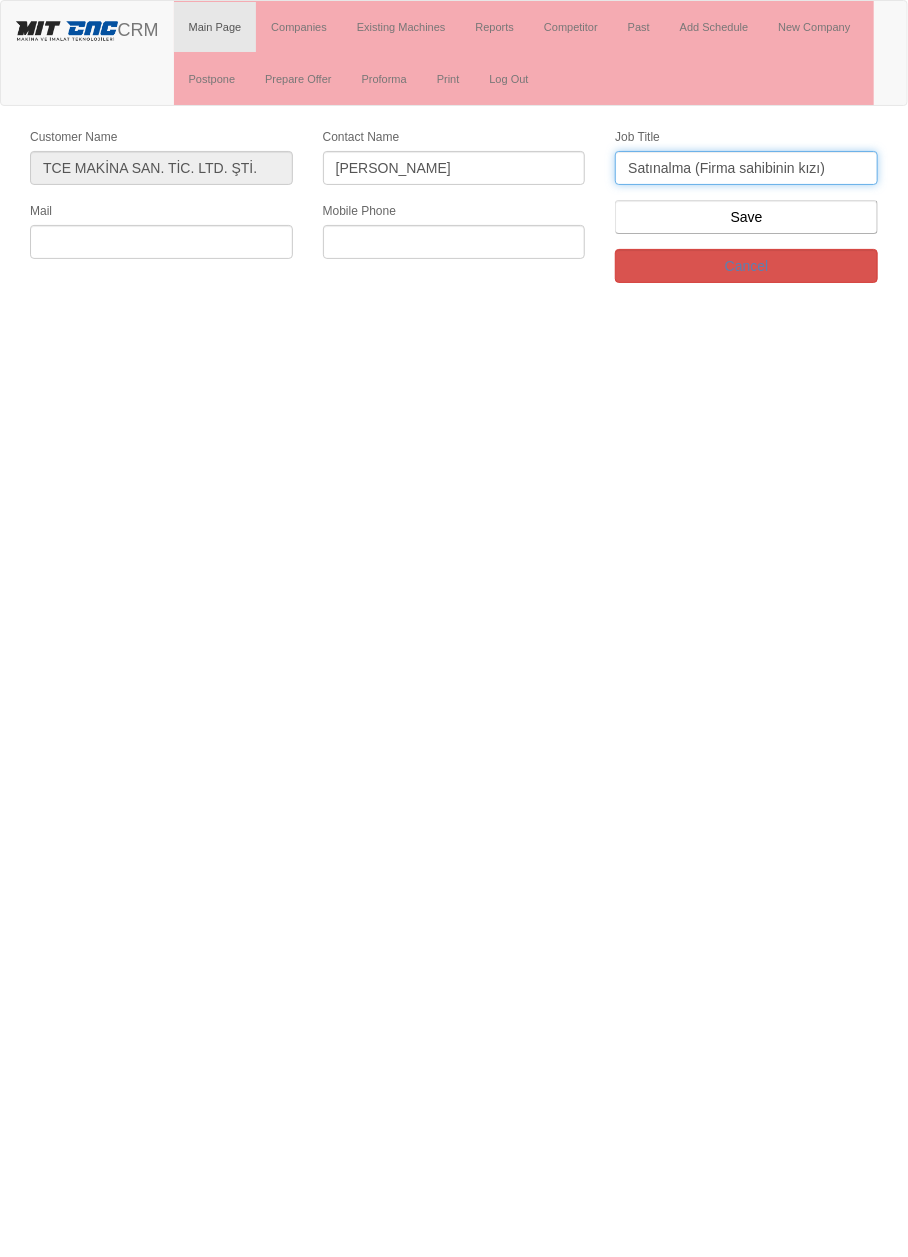 type on "Satınalma (Firma sahibinin kızı)" 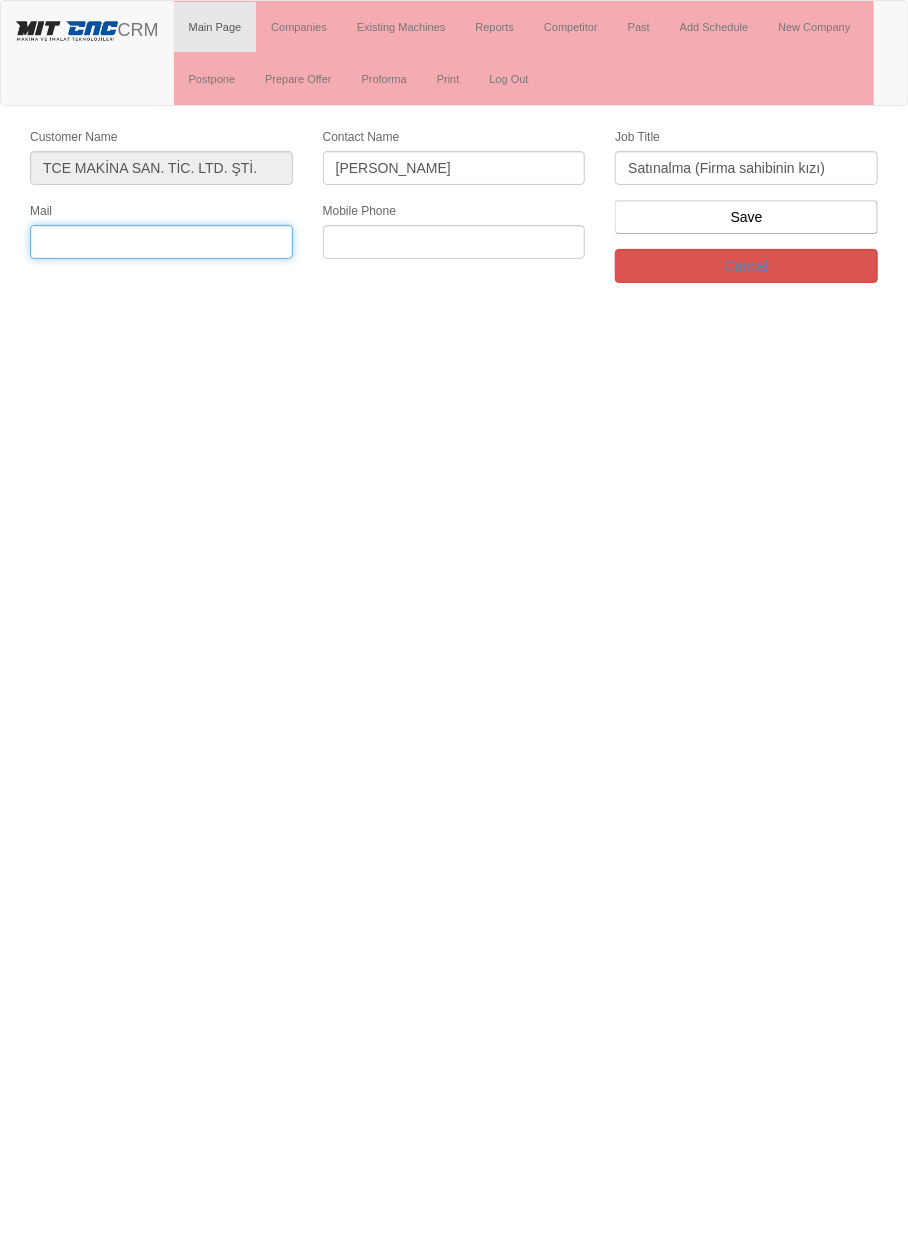 click at bounding box center (161, 242) 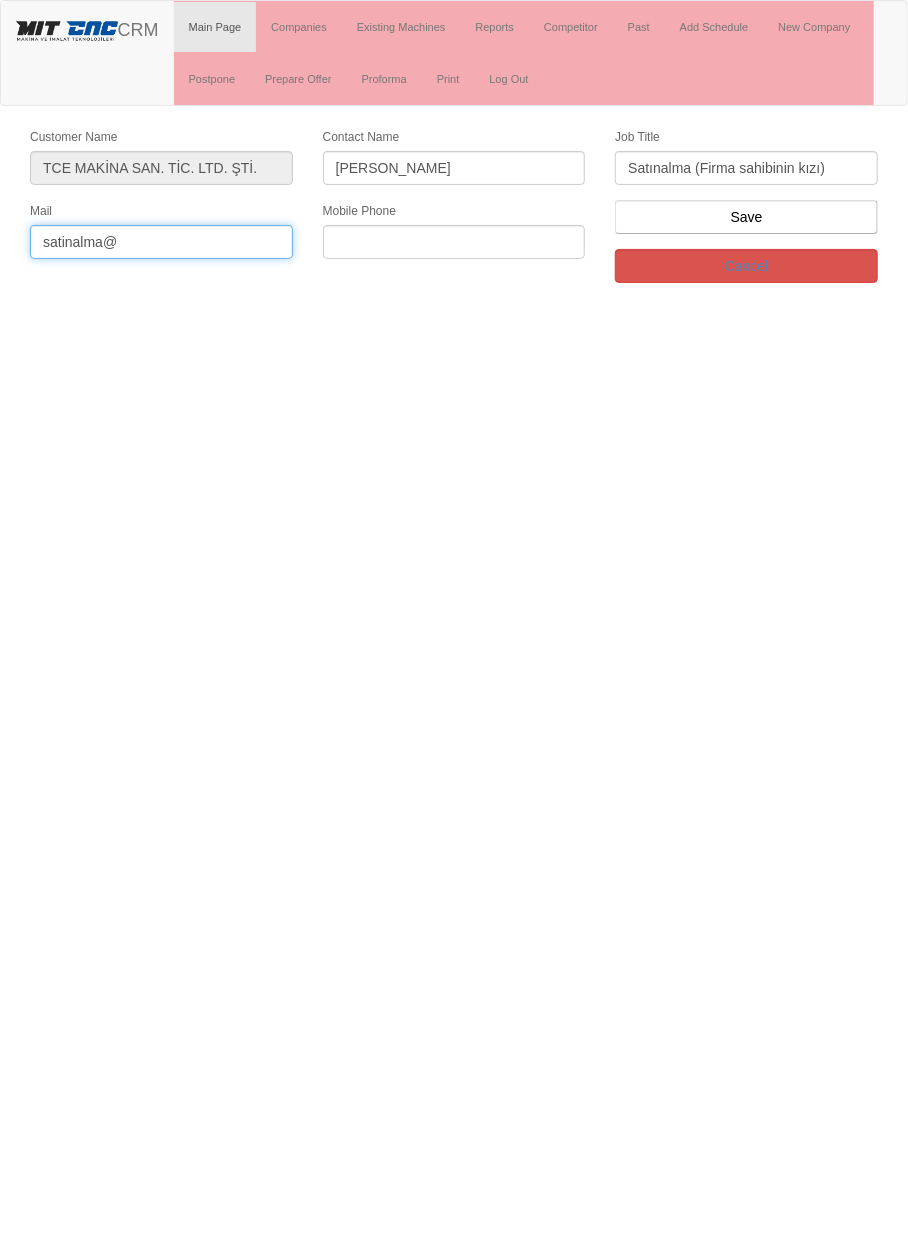 click on "satinalma@" at bounding box center (161, 242) 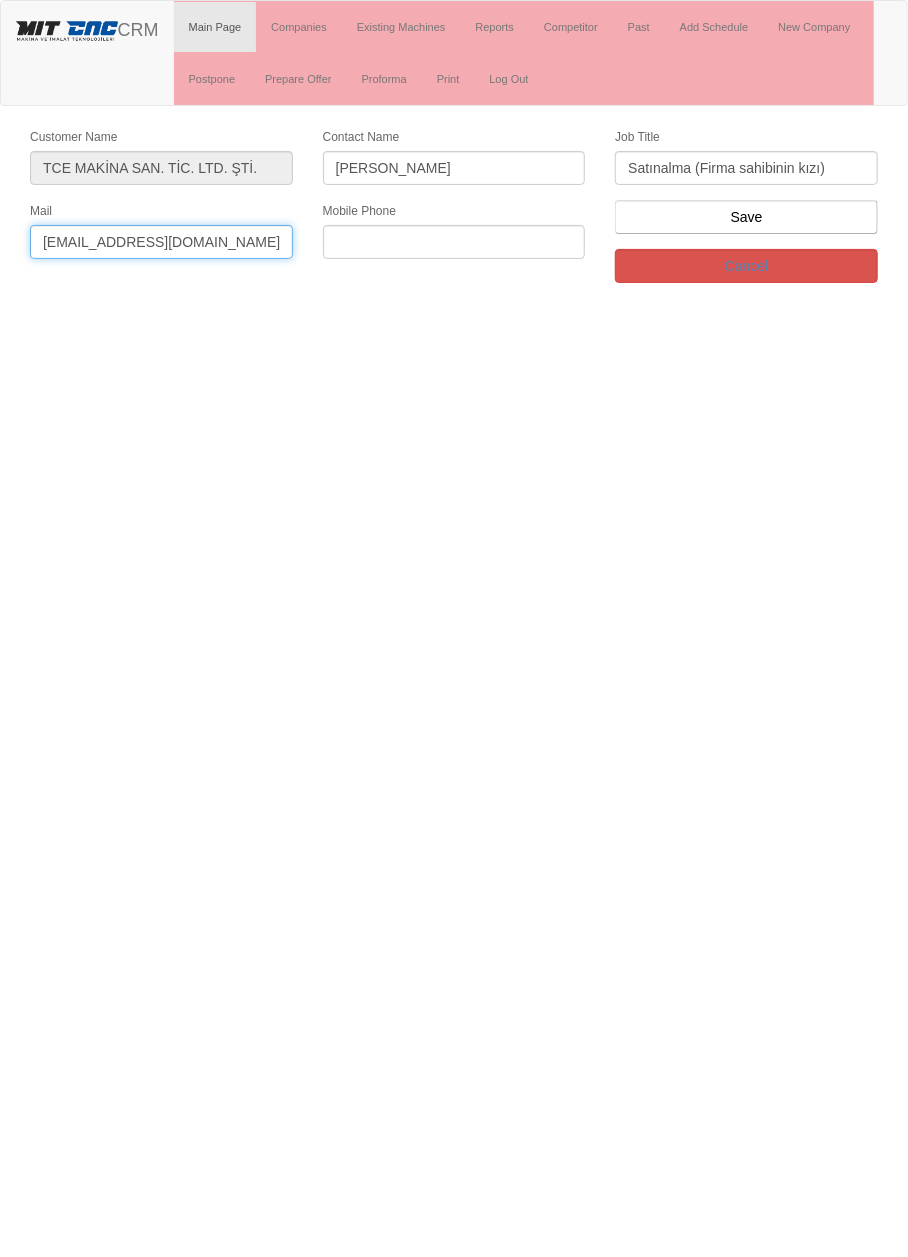 click on "satinalma@tceconverting.com" at bounding box center [161, 242] 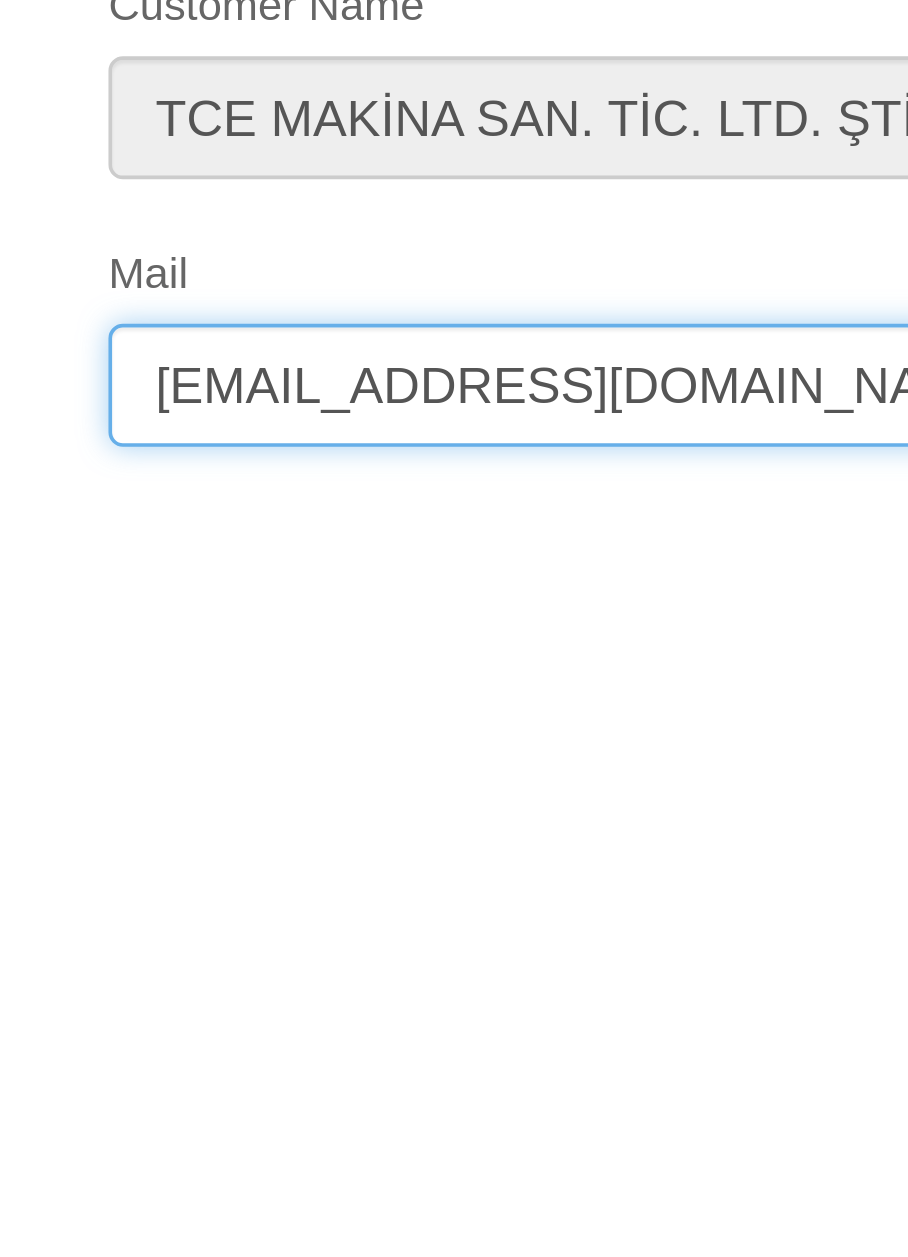 click on "satinalma@tceconverting.com" at bounding box center (161, 242) 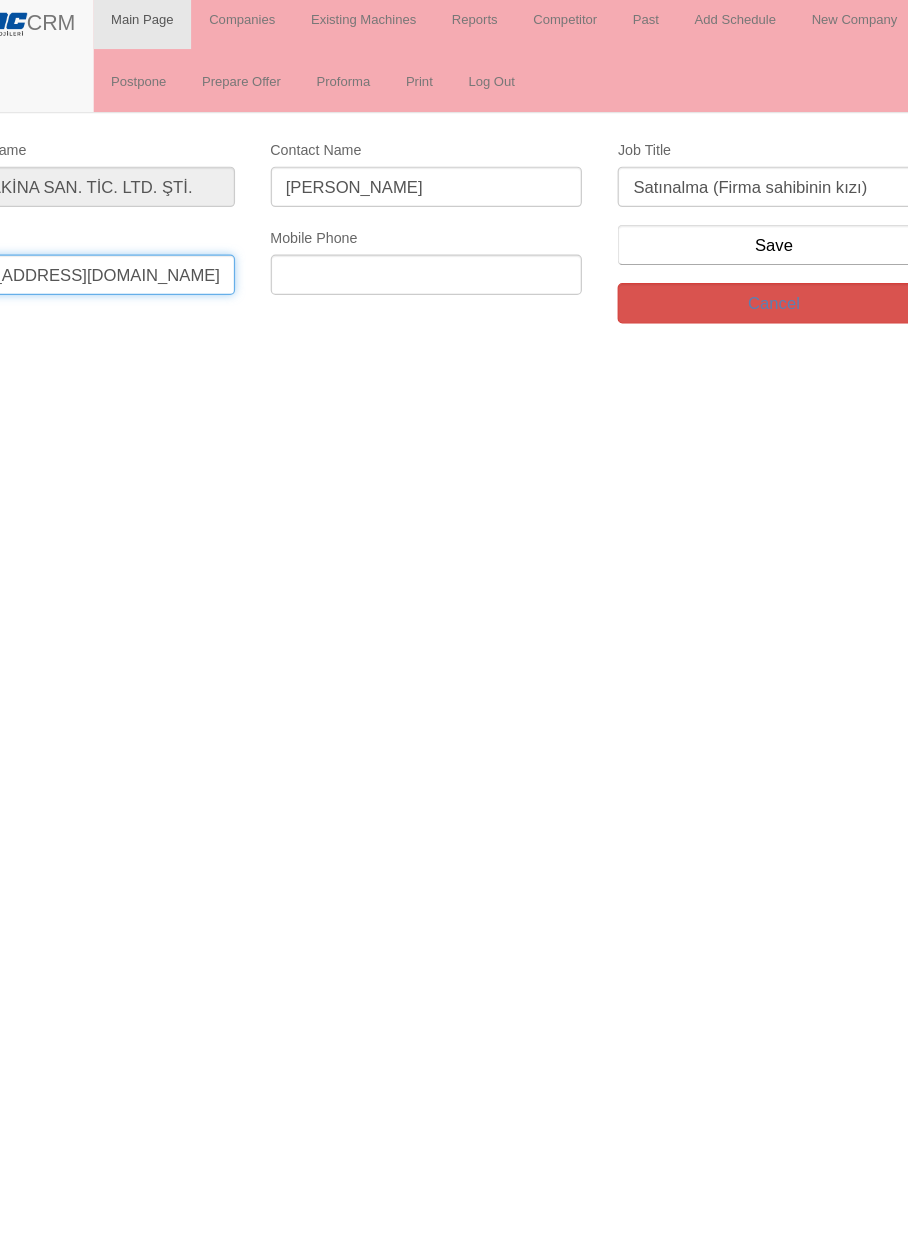 type on "satinalma@tce-converting.com" 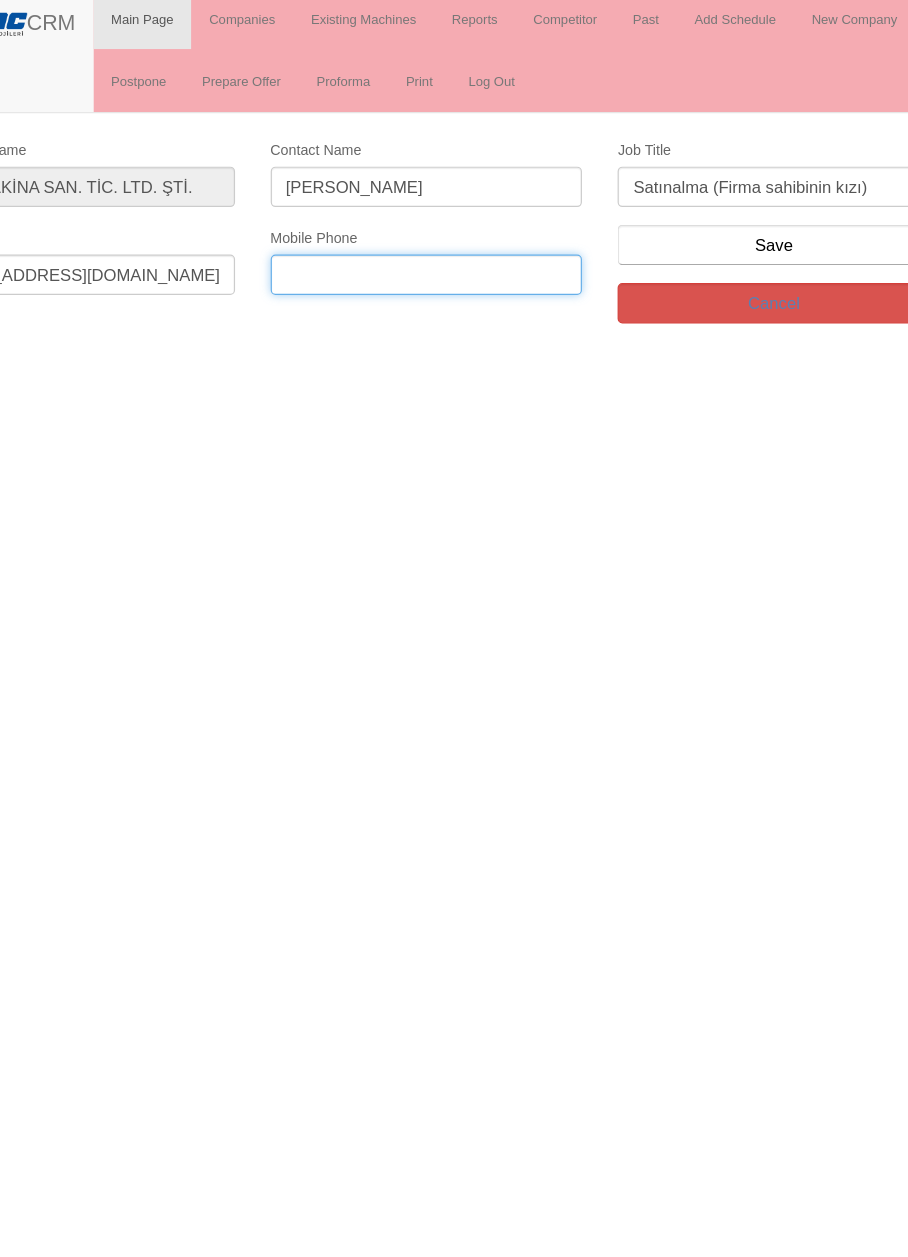 click at bounding box center (454, 242) 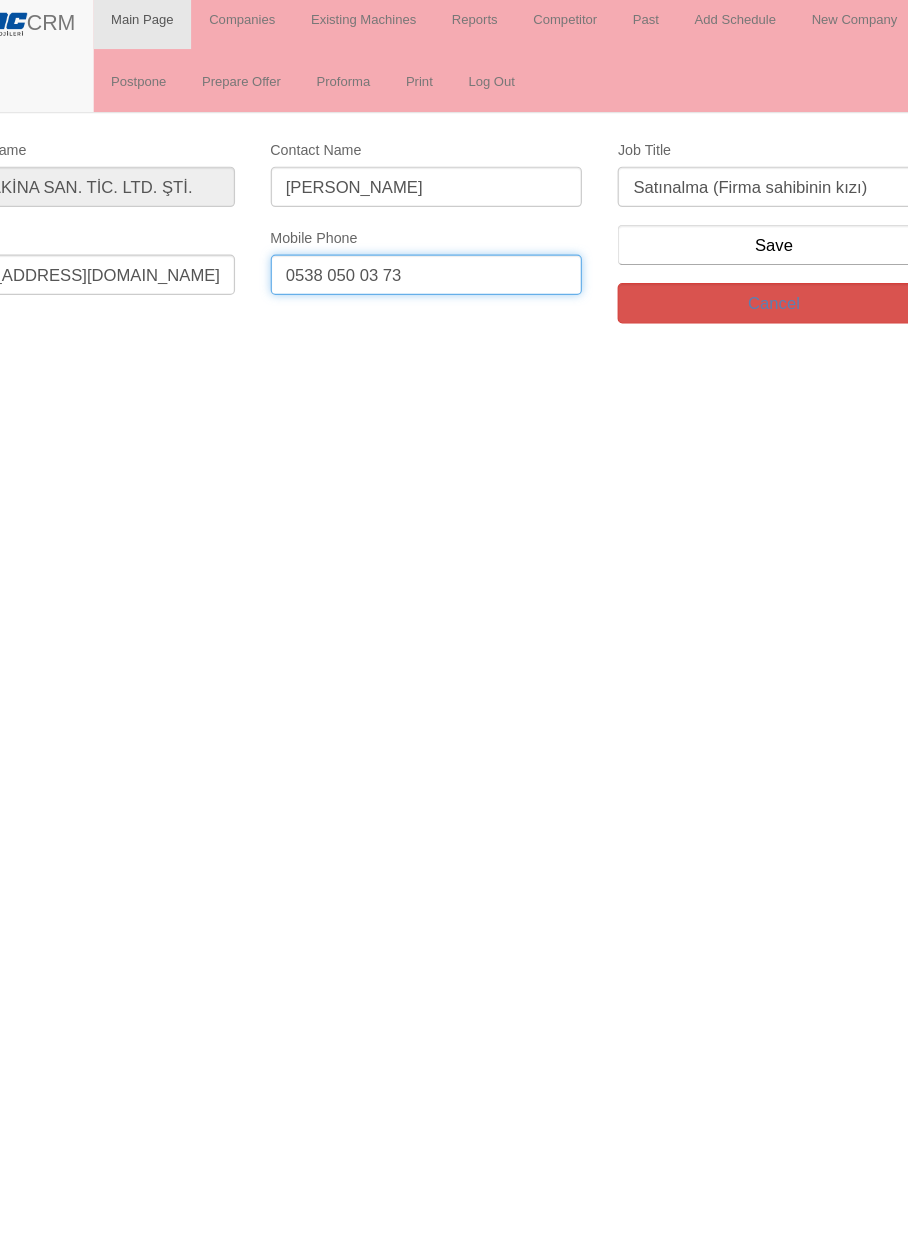type on "0538 050 03 73" 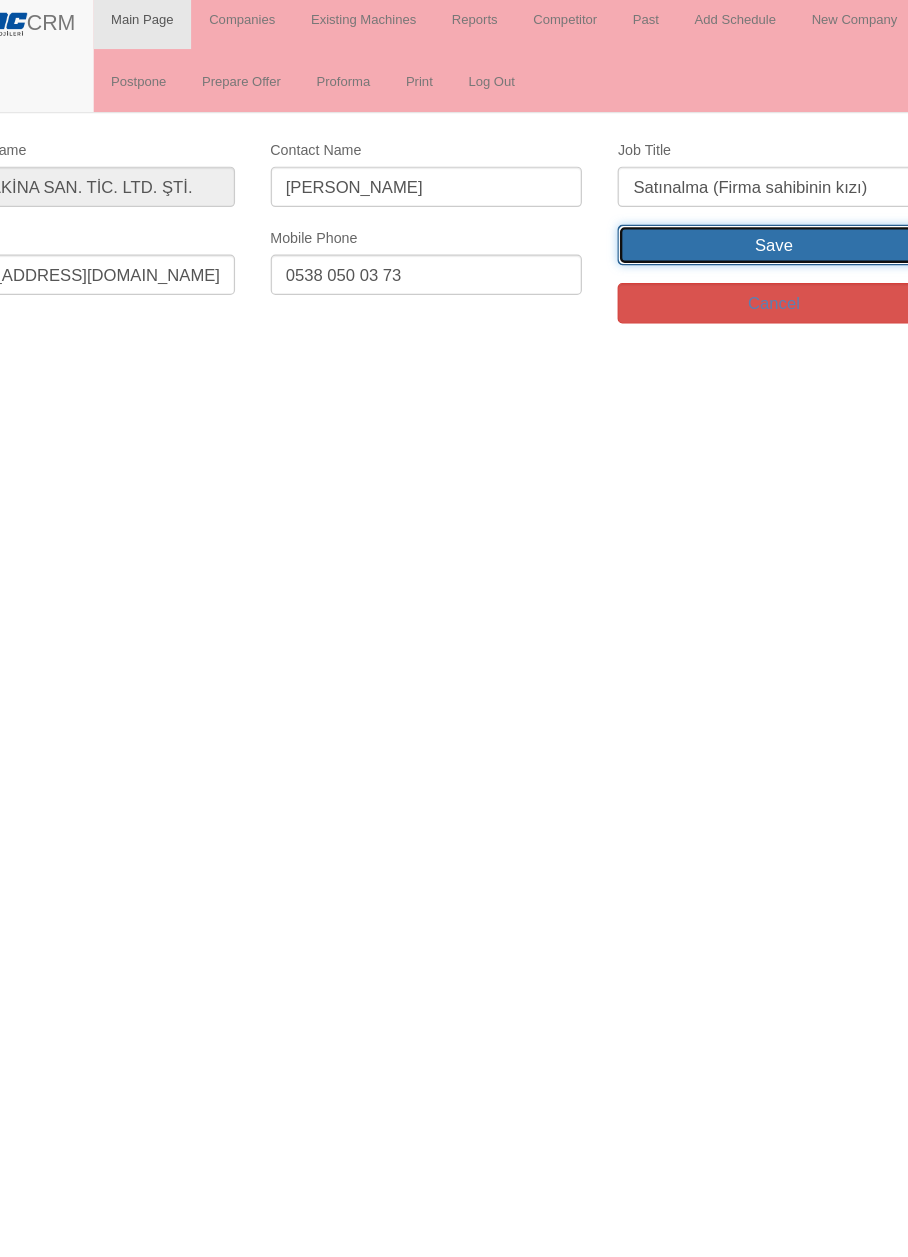 click on "Save" at bounding box center [746, 217] 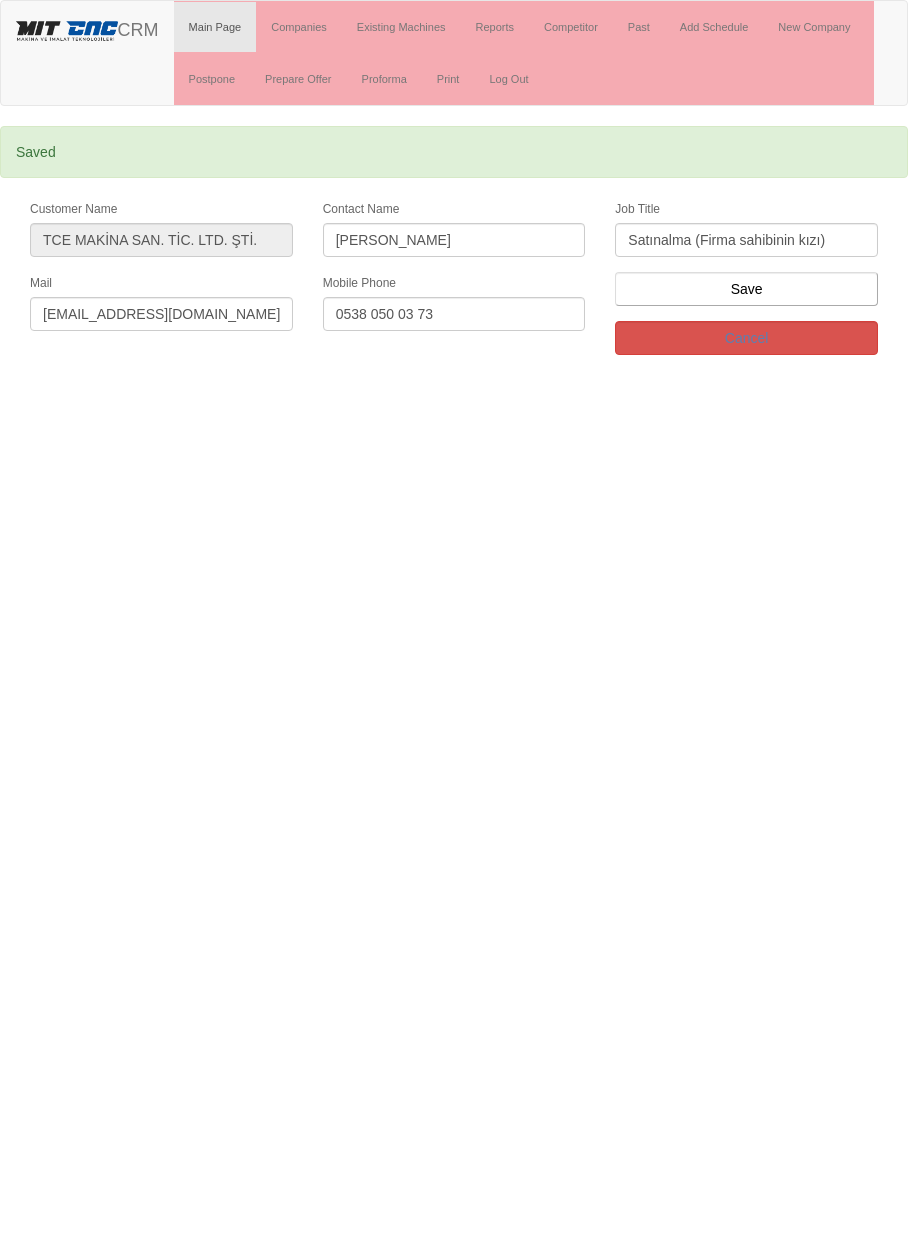 scroll, scrollTop: 0, scrollLeft: 0, axis: both 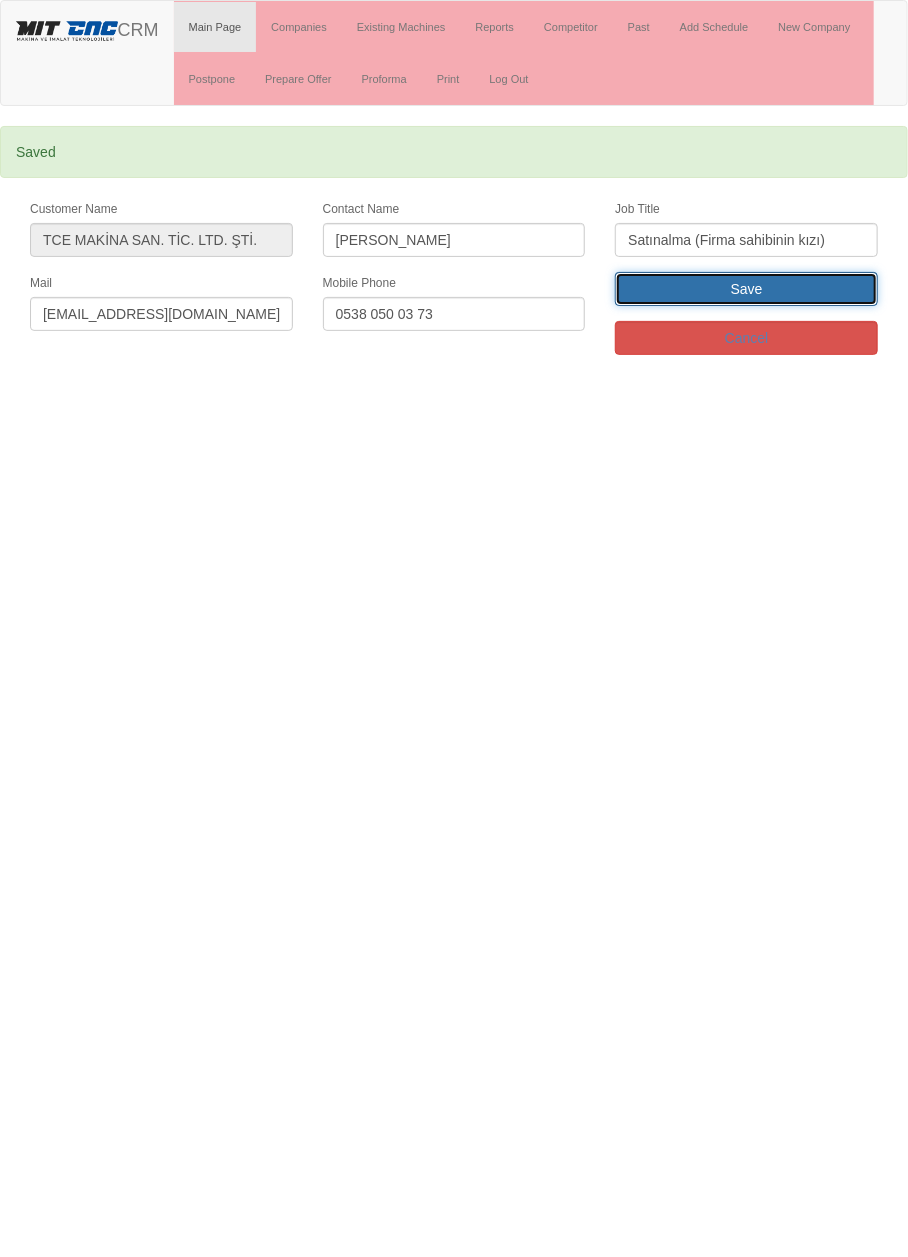 click on "Save" at bounding box center [746, 289] 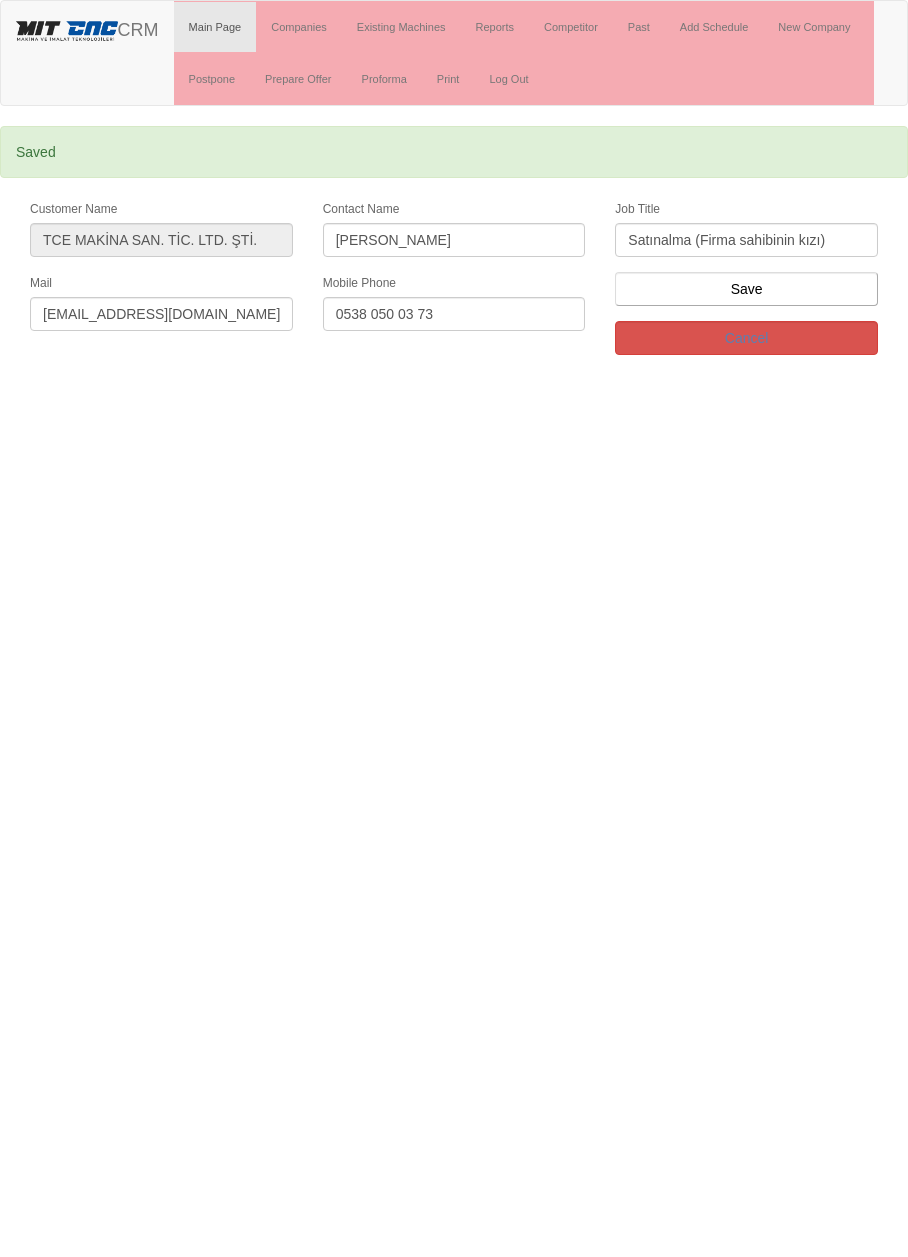 scroll, scrollTop: 0, scrollLeft: 0, axis: both 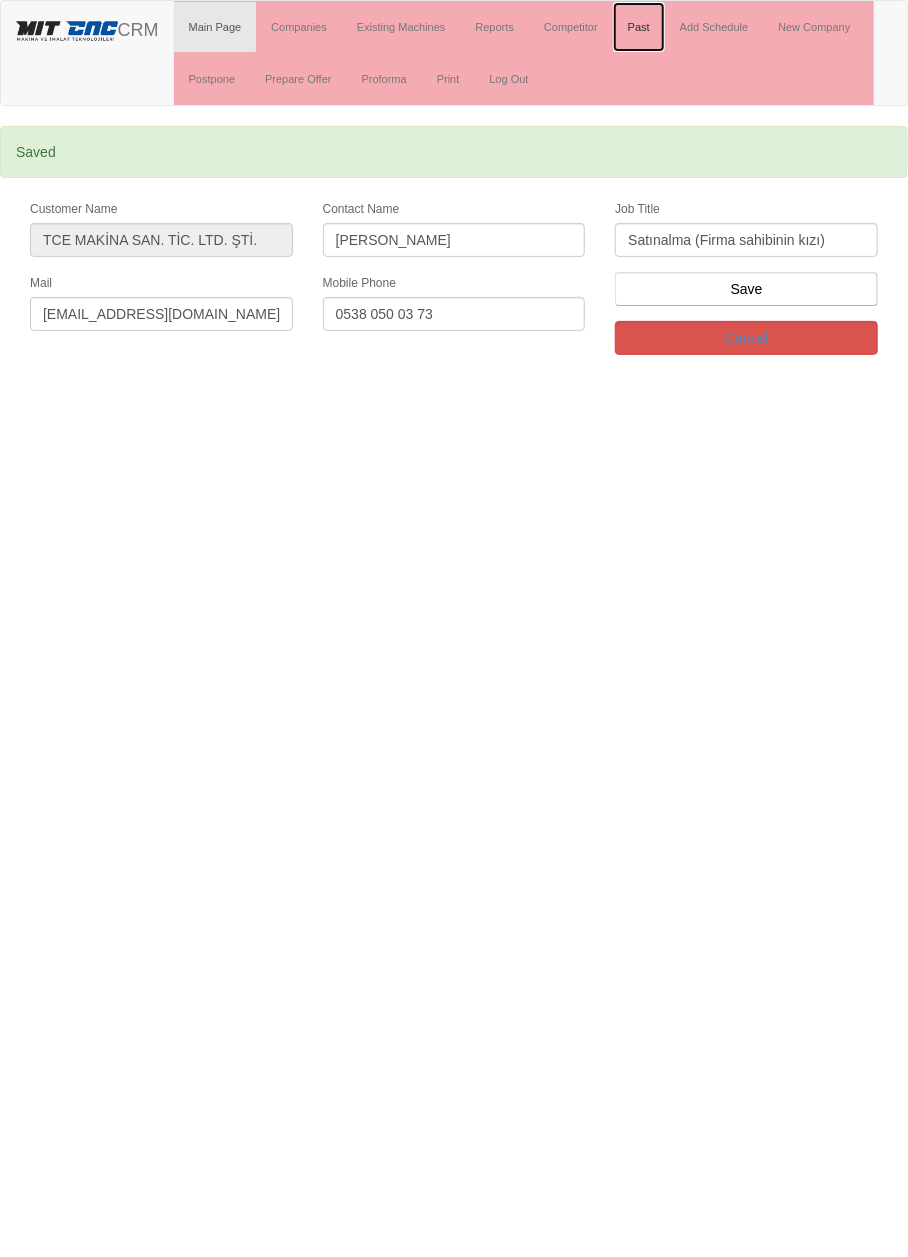 click on "Past" at bounding box center [639, 27] 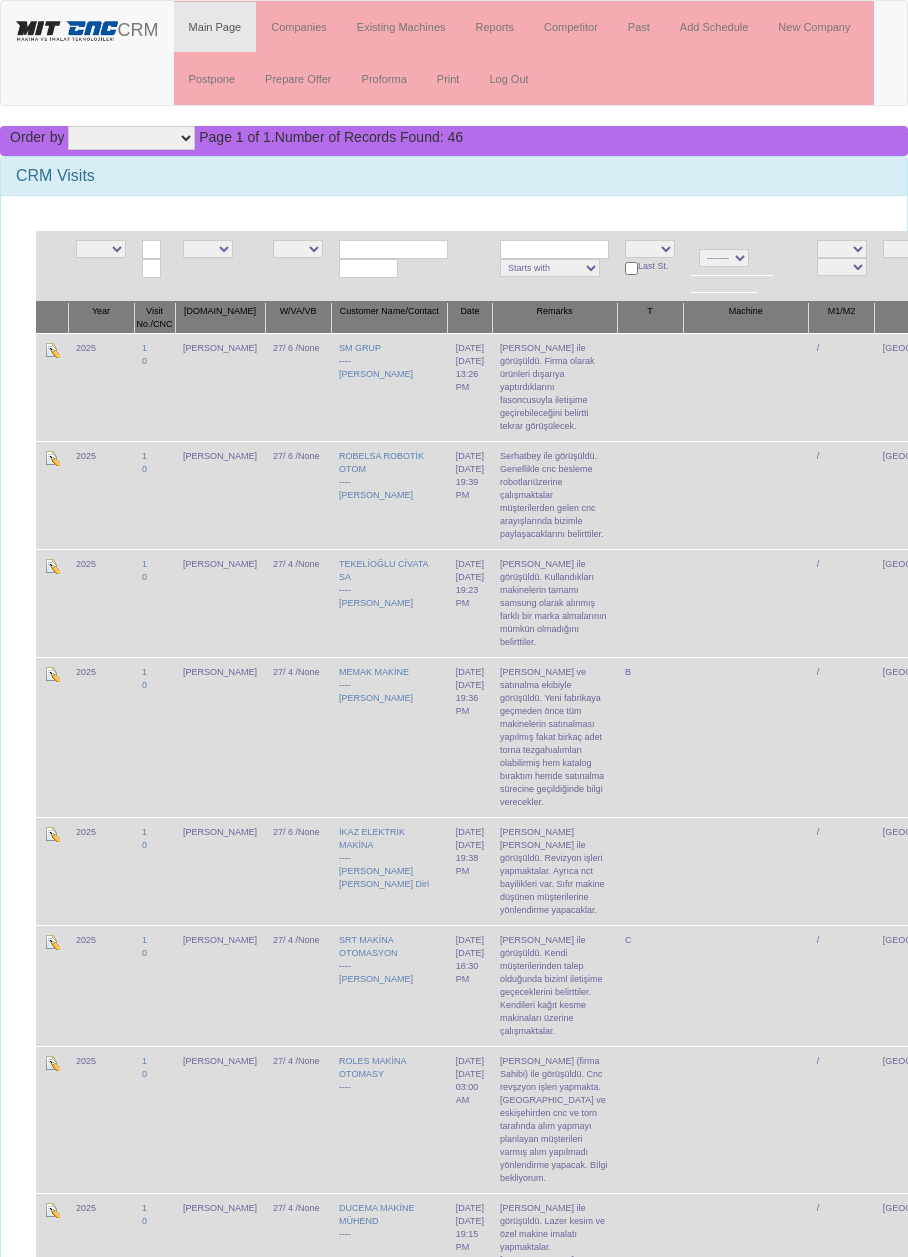 scroll, scrollTop: 0, scrollLeft: 0, axis: both 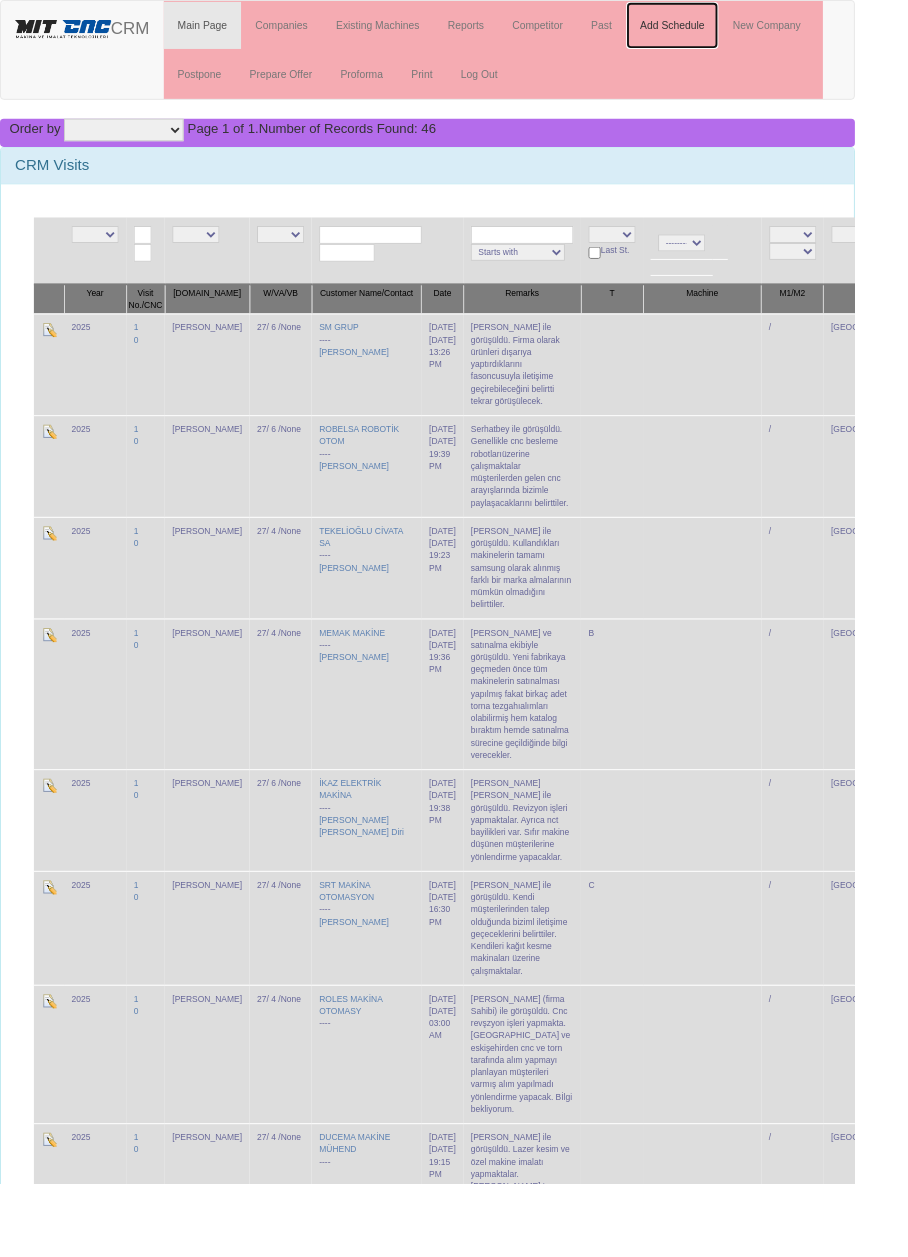 click on "Add Schedule" at bounding box center (714, 27) 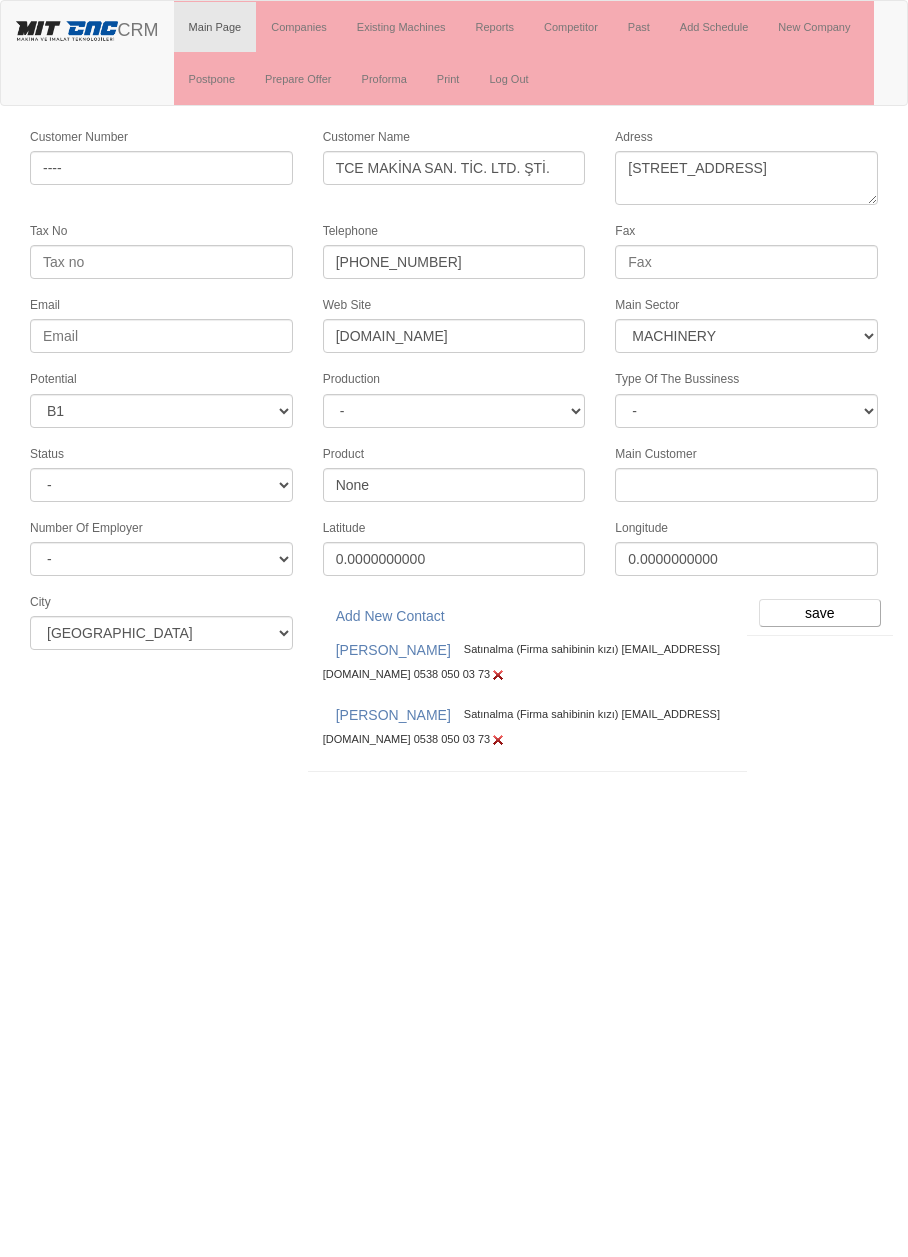 select on "363" 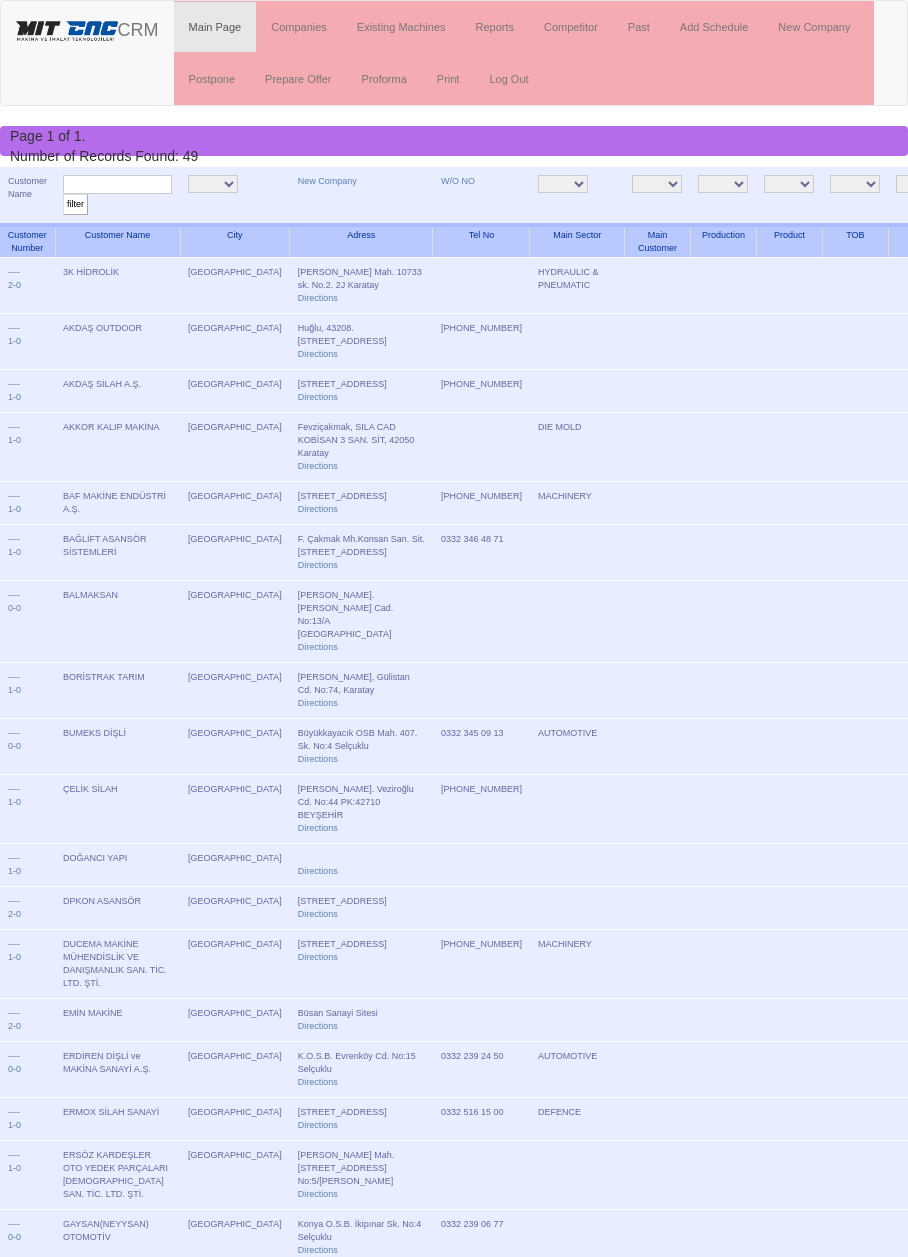 scroll, scrollTop: 0, scrollLeft: 0, axis: both 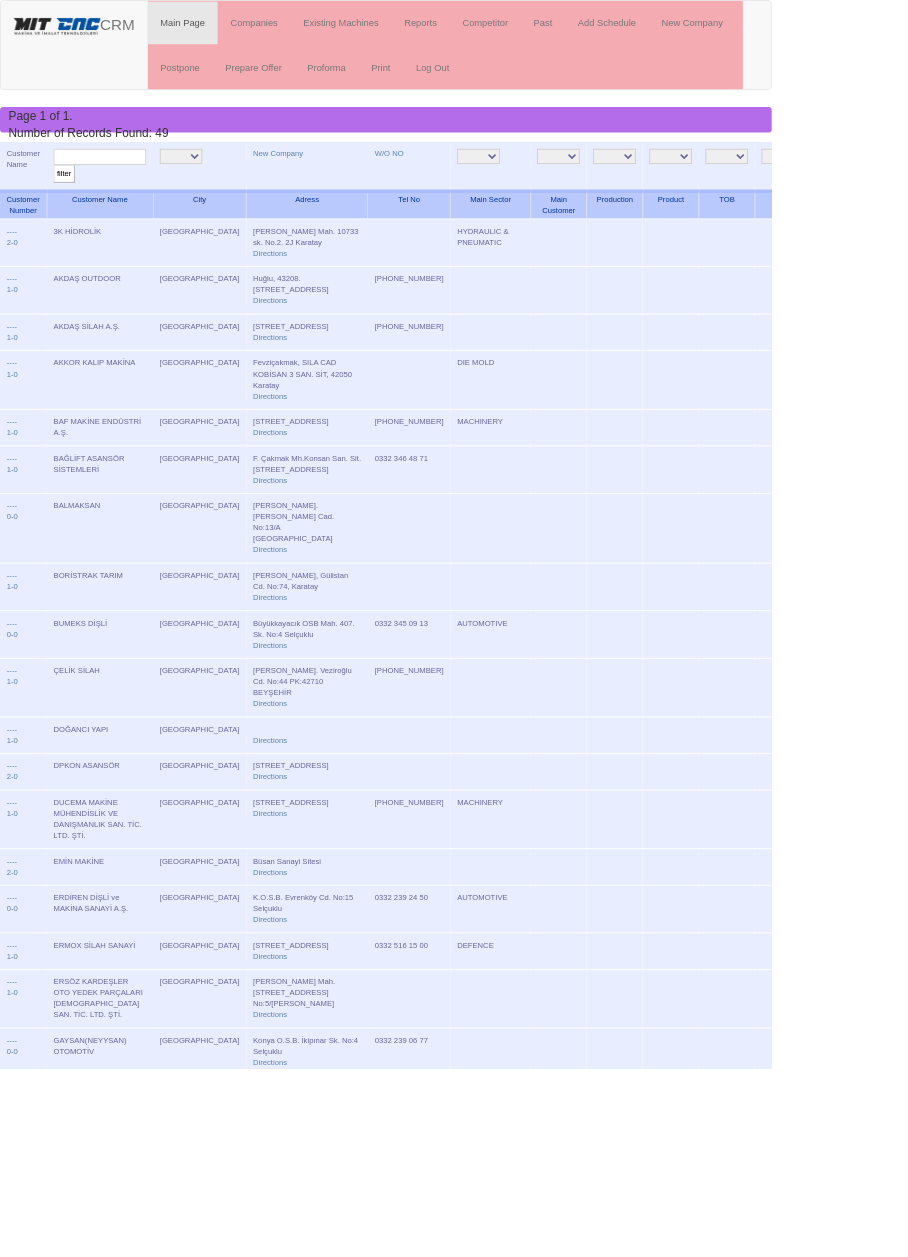 click at bounding box center [117, 184] 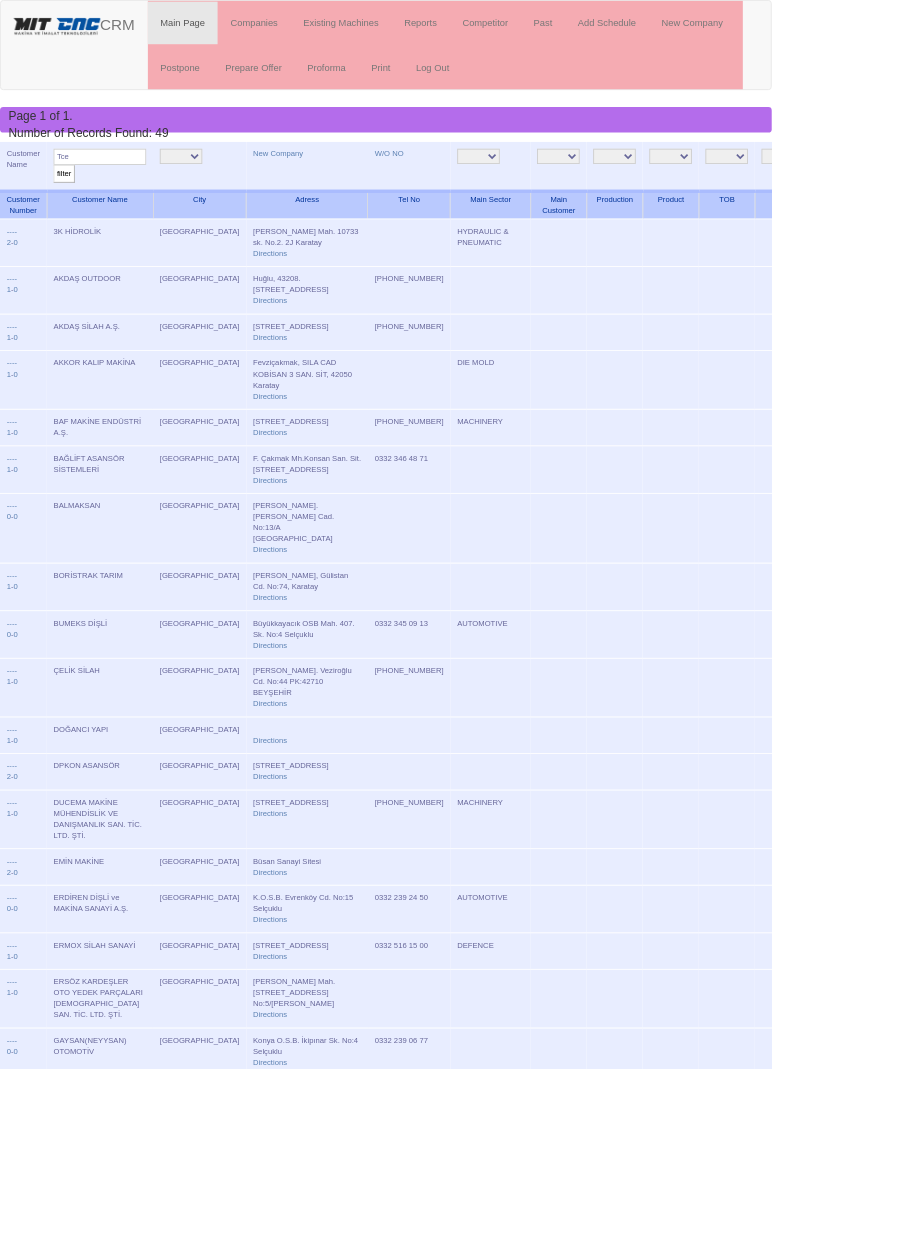 type on "Tce" 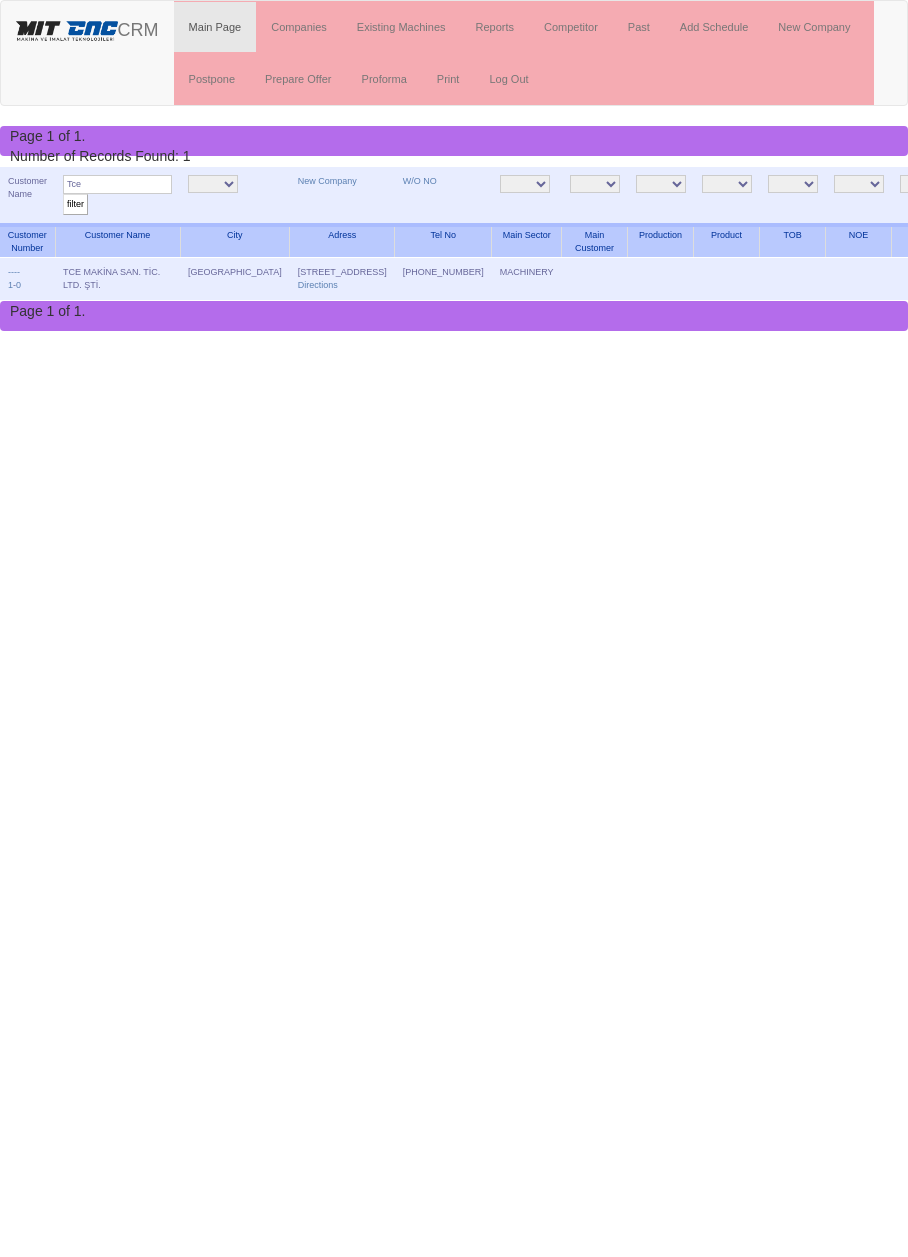scroll, scrollTop: 0, scrollLeft: 0, axis: both 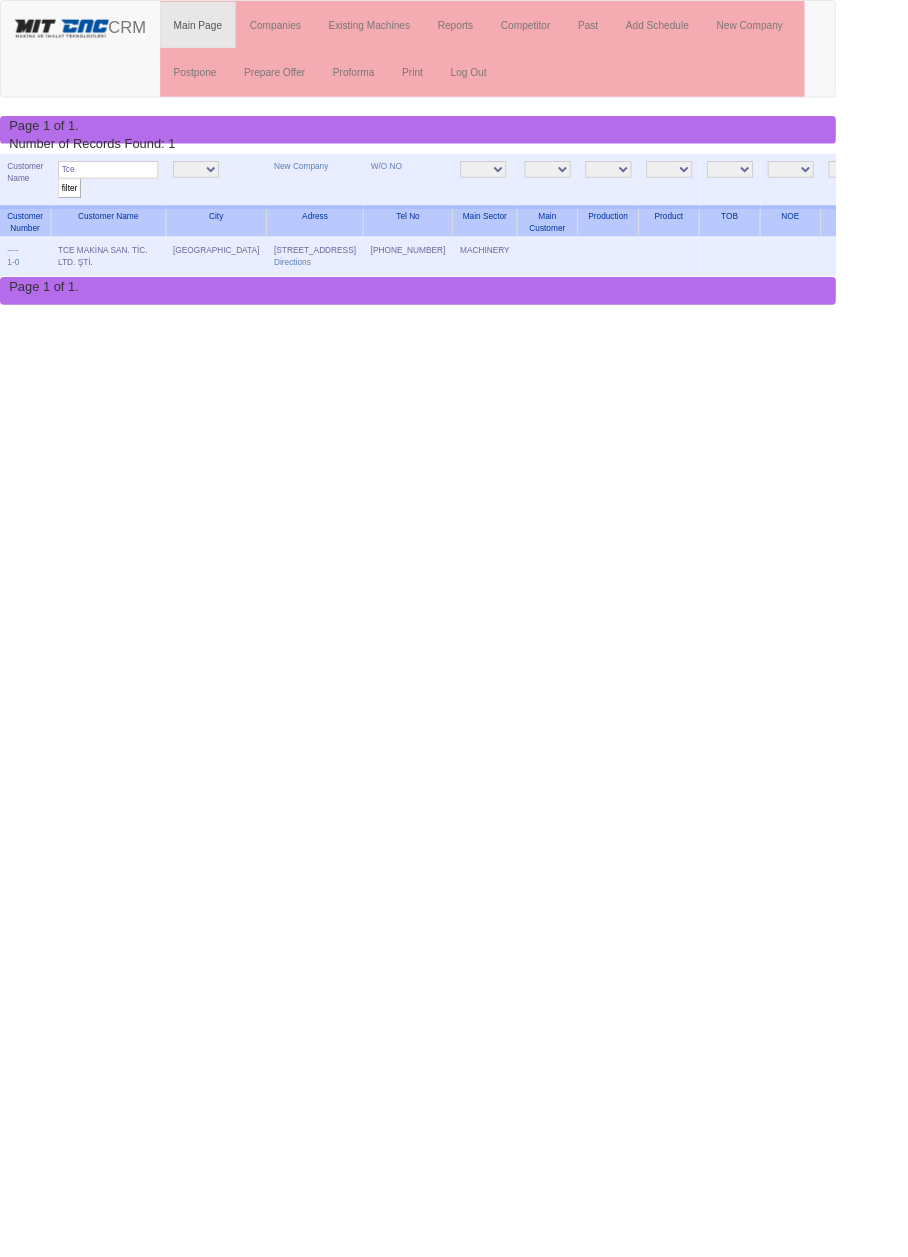 click on "Edit" at bounding box center [1106, 272] 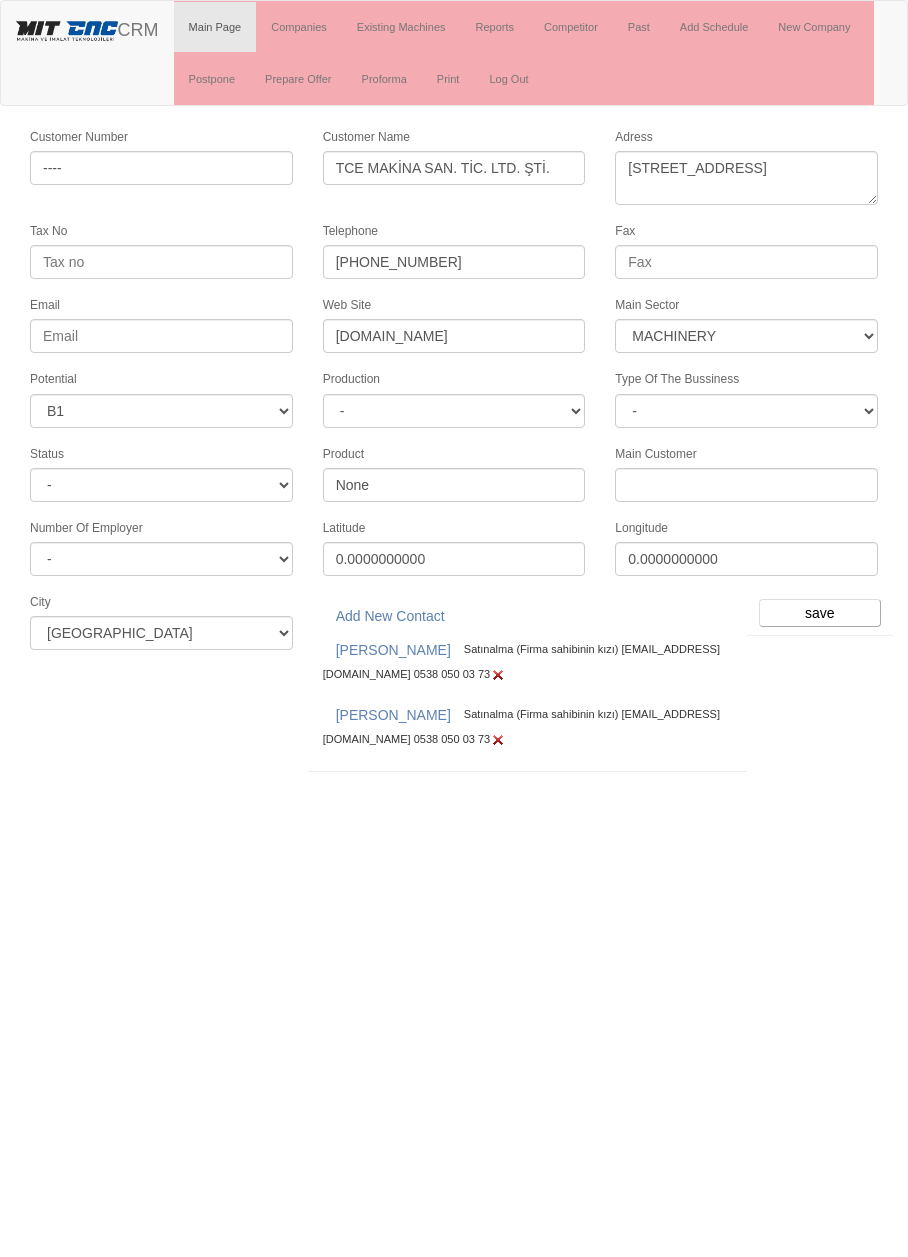 select on "363" 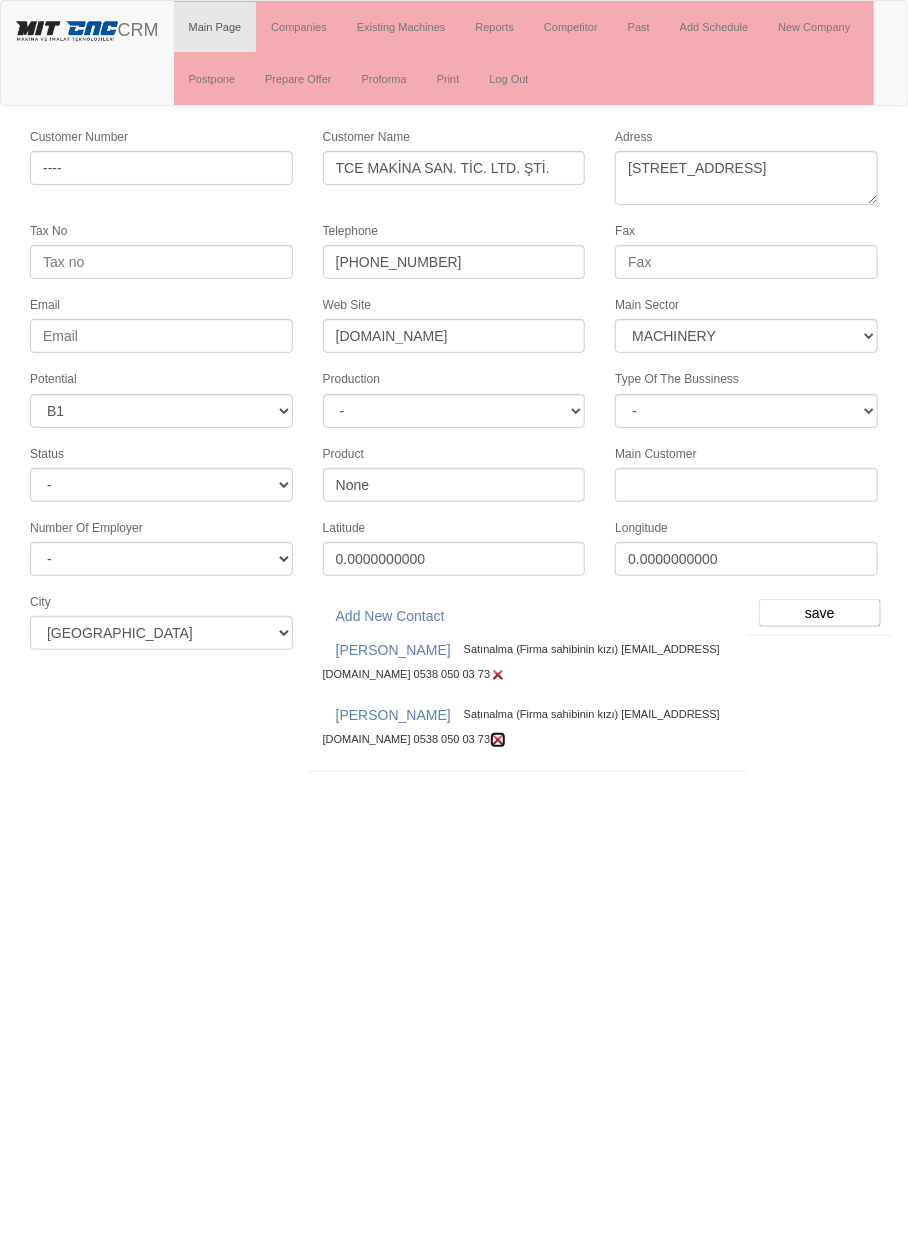 click at bounding box center (498, 740) 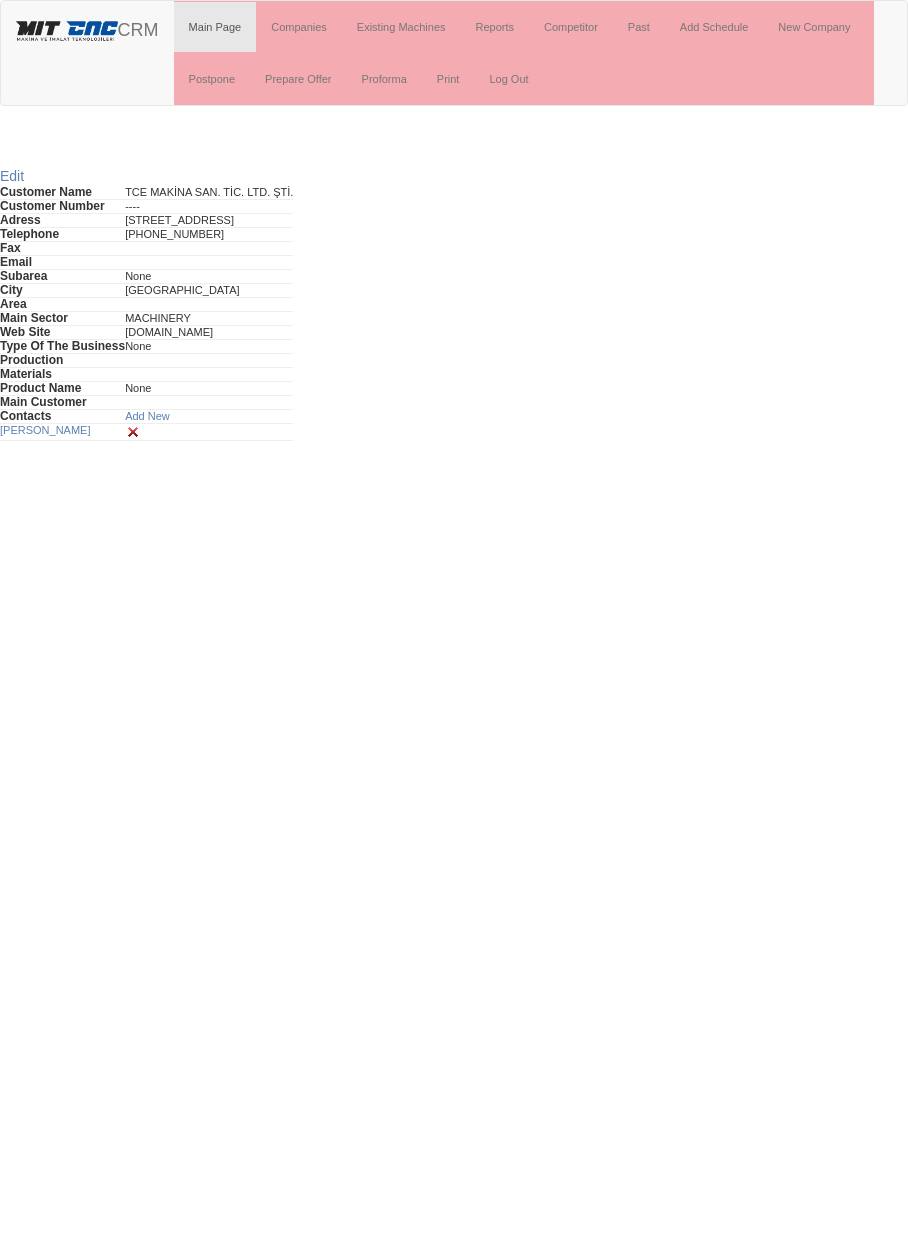 scroll, scrollTop: 0, scrollLeft: 0, axis: both 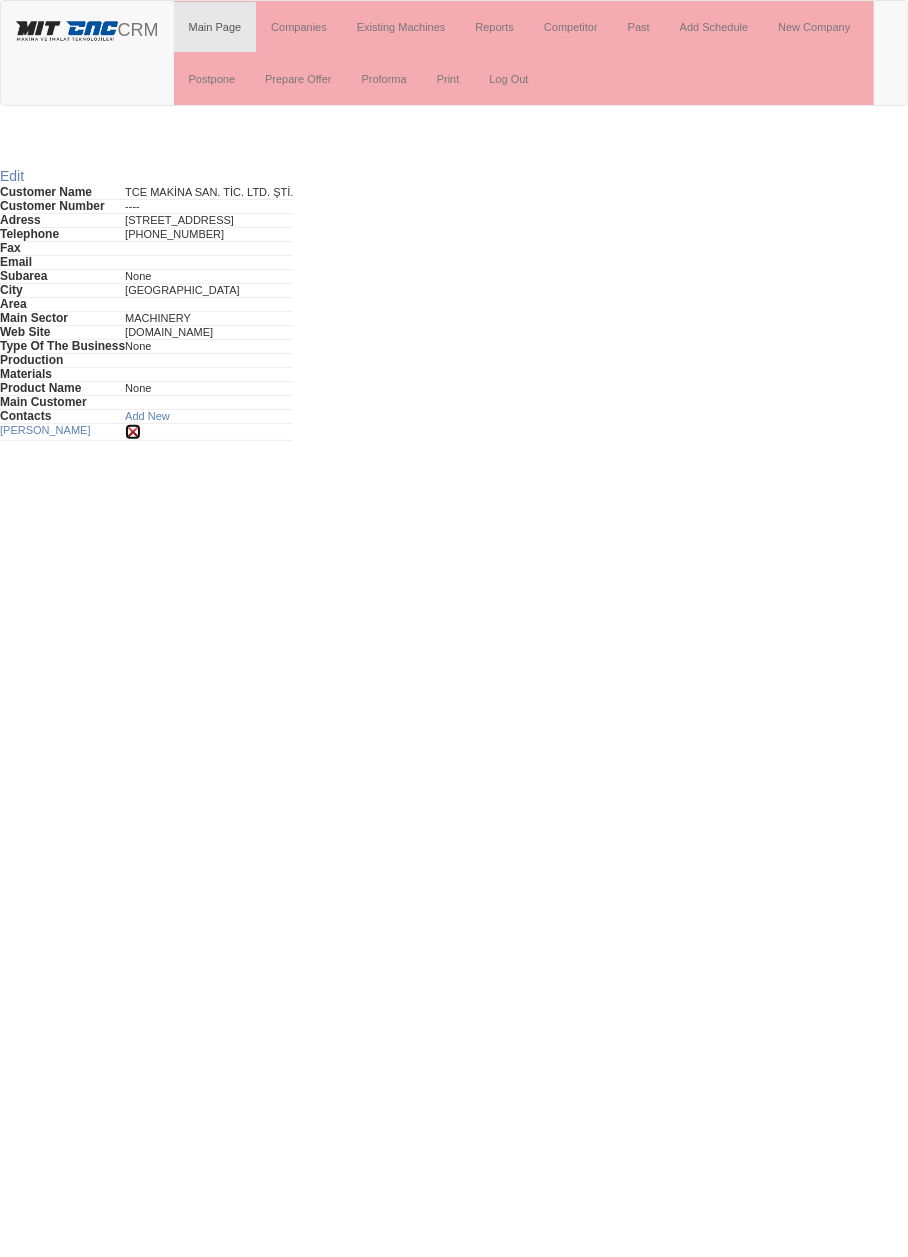 click at bounding box center [133, 432] 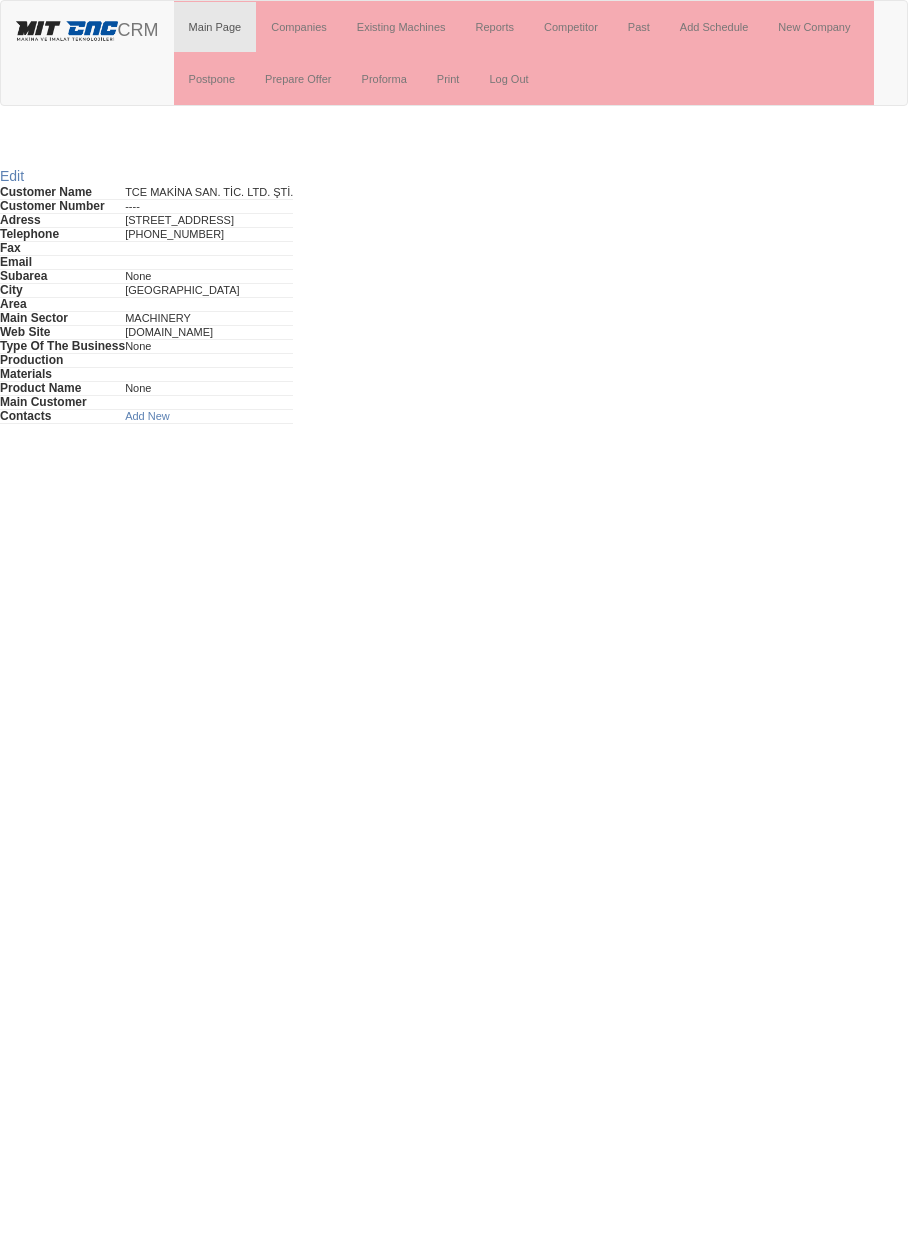 scroll, scrollTop: 0, scrollLeft: 0, axis: both 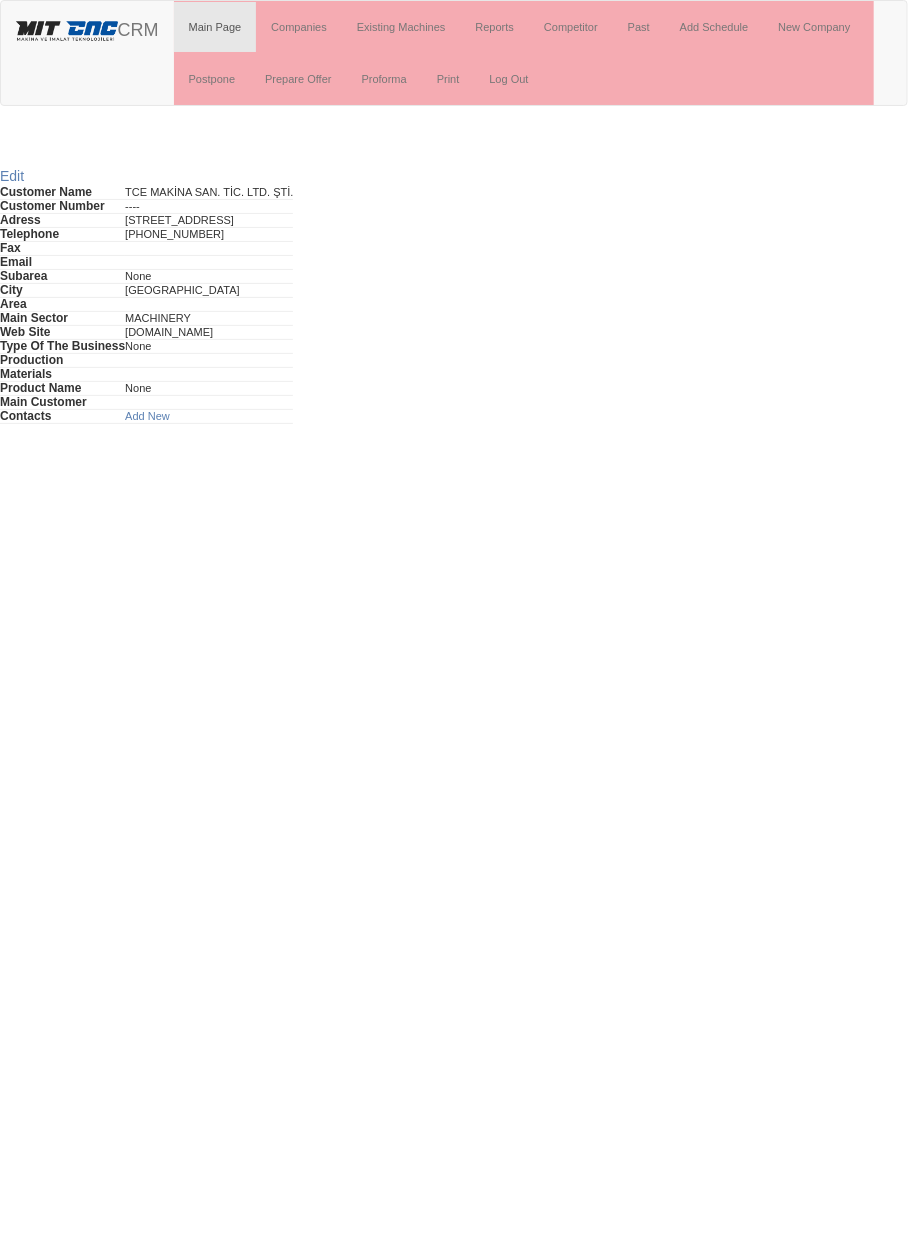 click on "Toggle navigation
CRM
Main Page
Companies
Existing Machines
Reports
Competitor
Past
Add Schedule
New Company
Postpone
Prepare Offer
Proforma
Print
Log Out
Edit
Customer Name TCE MAKİNA SAN. TİC. LTD. ŞTİ.
Customer Number ----
Adress [STREET_ADDRESS]
Telephone [PHONE_NUMBER]
Fax
Email
Subarea None
City [GEOGRAPHIC_DATA]
Main Sector MACHINERY
Web Site [DOMAIN_NAME]
Type Of The Business None
Production
Materials
Product Name None" at bounding box center [454, 212] 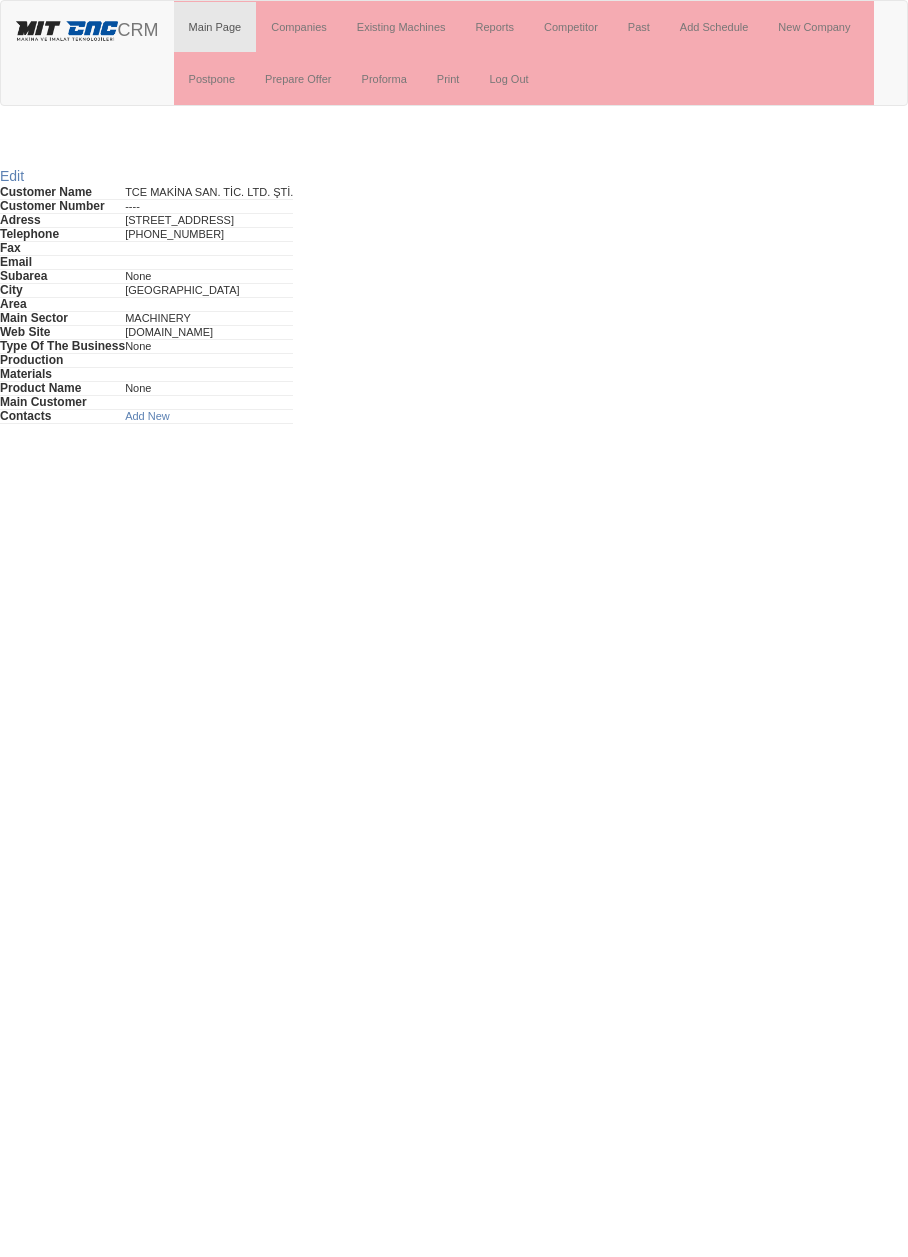 scroll, scrollTop: 0, scrollLeft: 0, axis: both 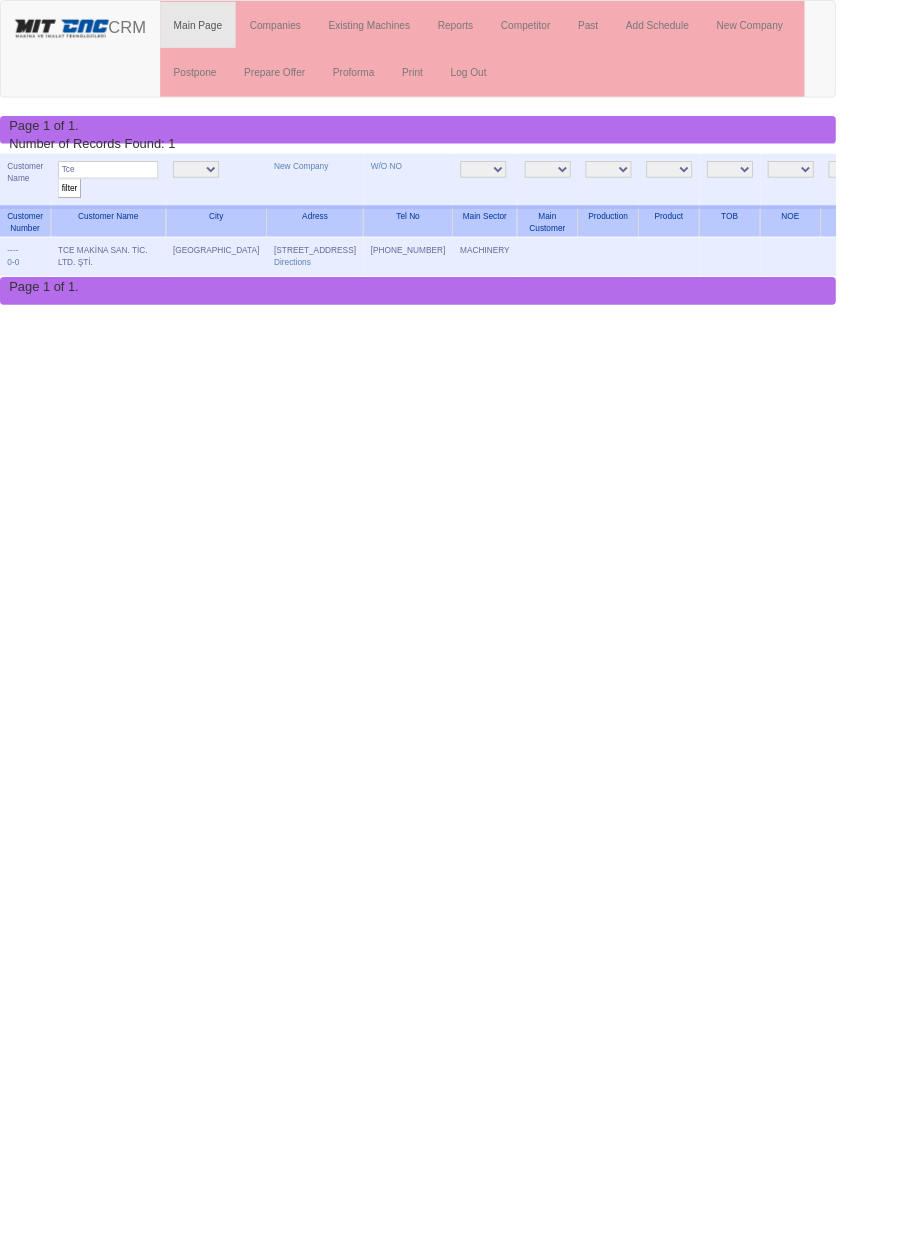 click on "Edit" at bounding box center (1106, 272) 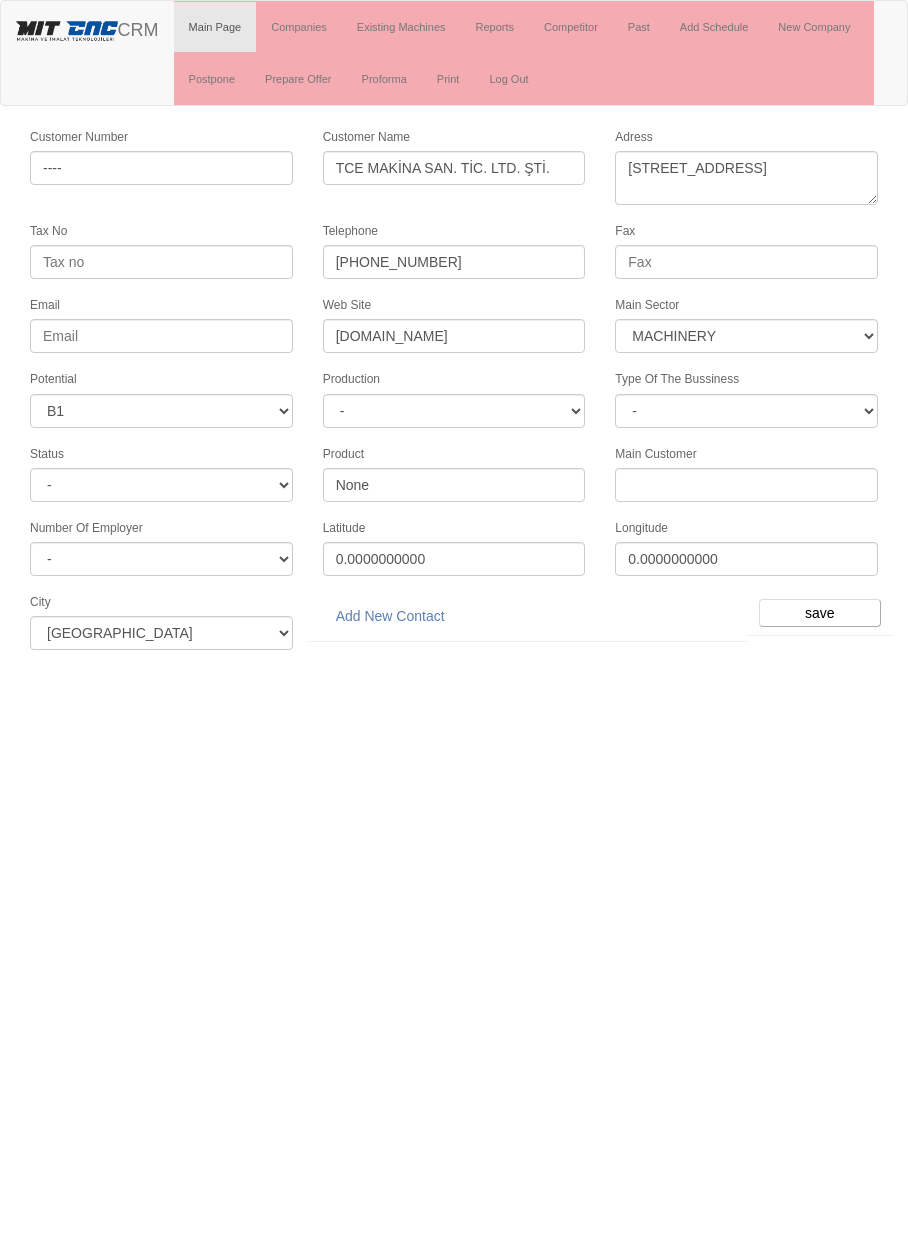 select on "363" 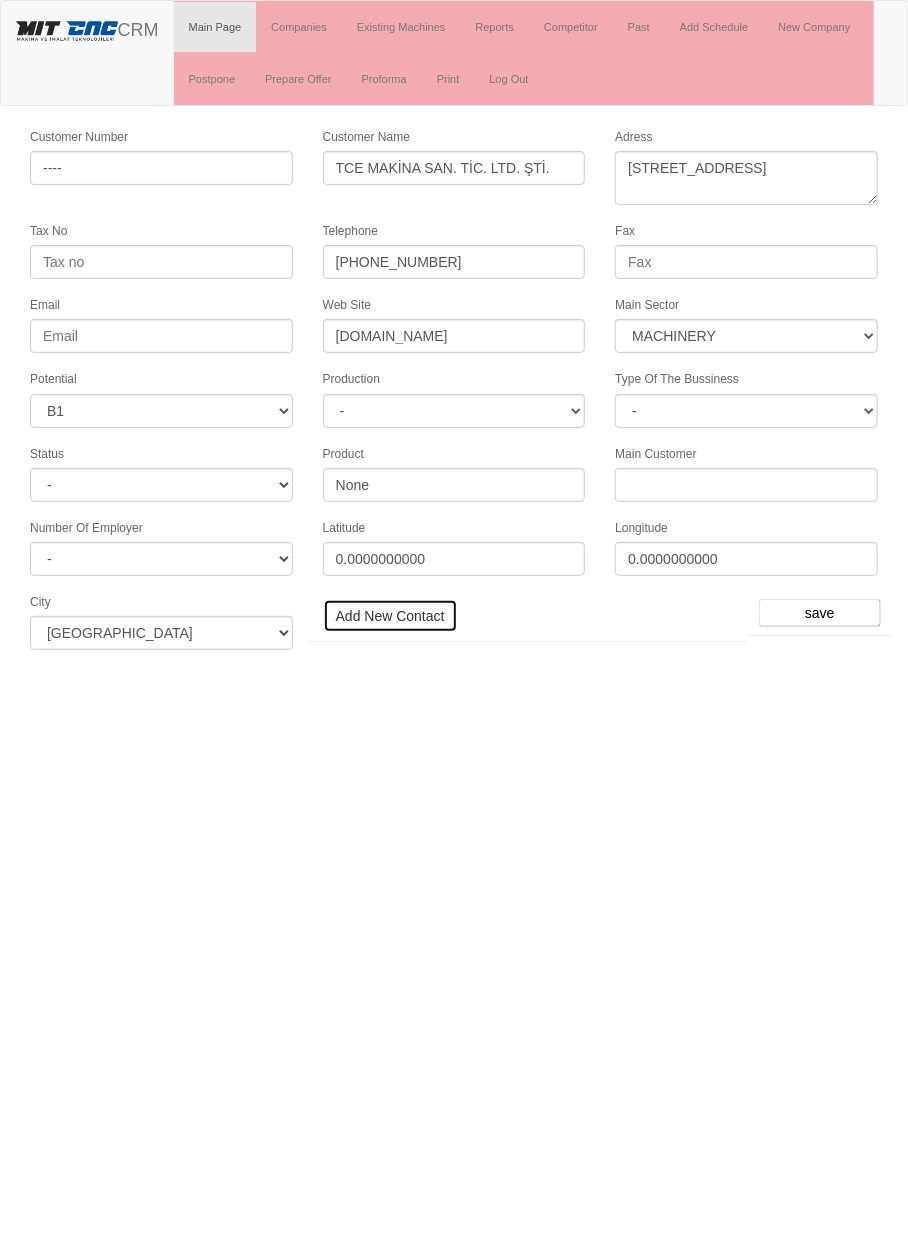 click on "Add New Contact" at bounding box center [390, 616] 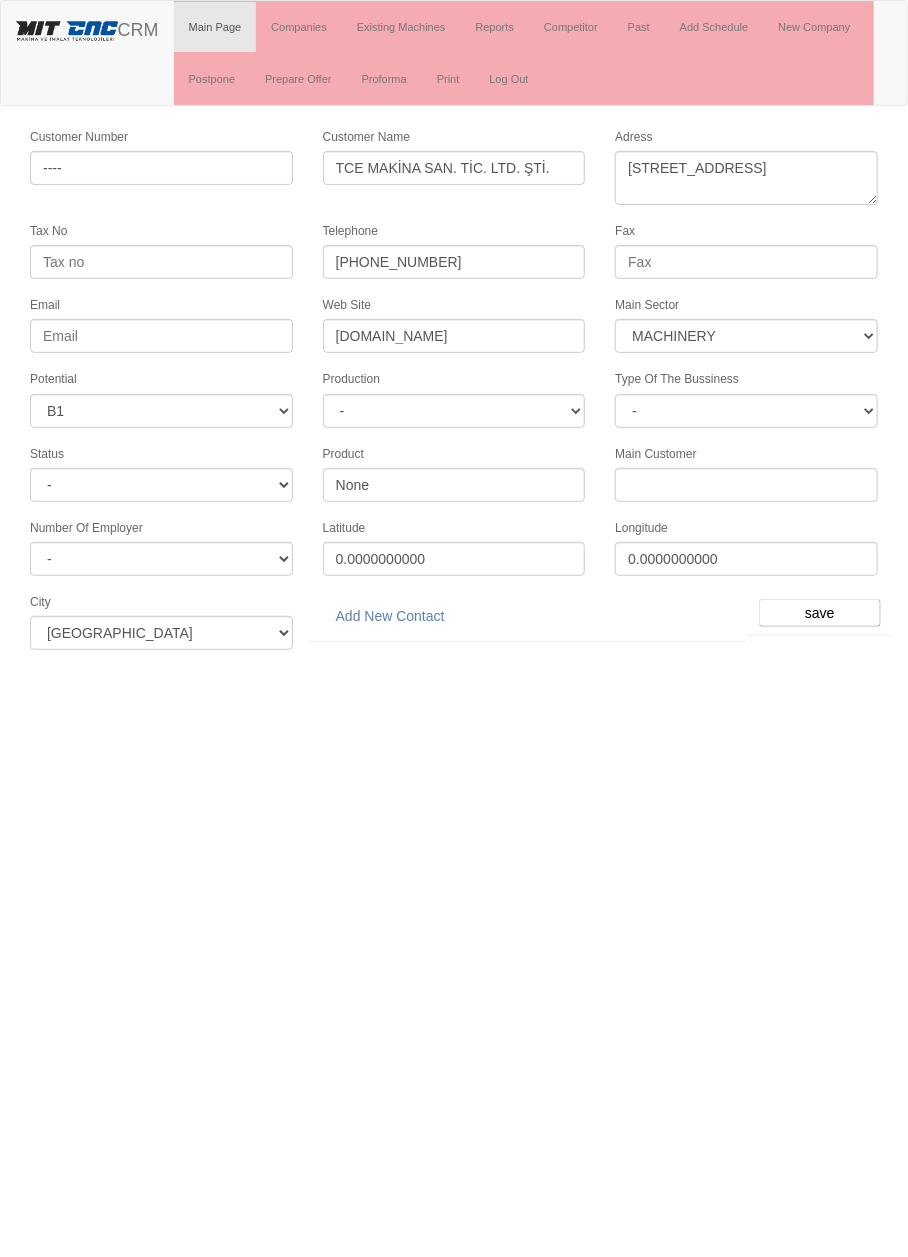 click on "Add New Contact" at bounding box center [390, 616] 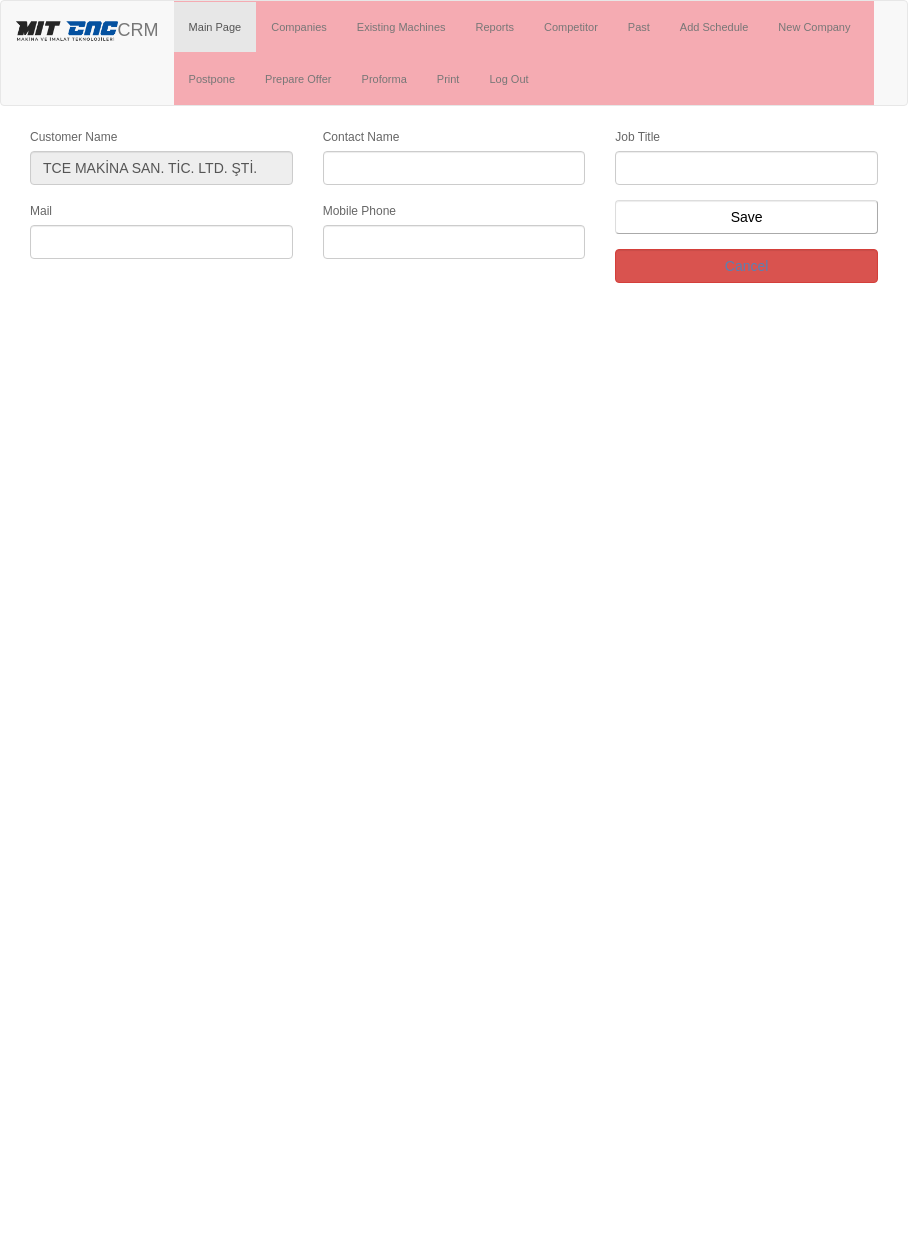 scroll, scrollTop: 0, scrollLeft: 0, axis: both 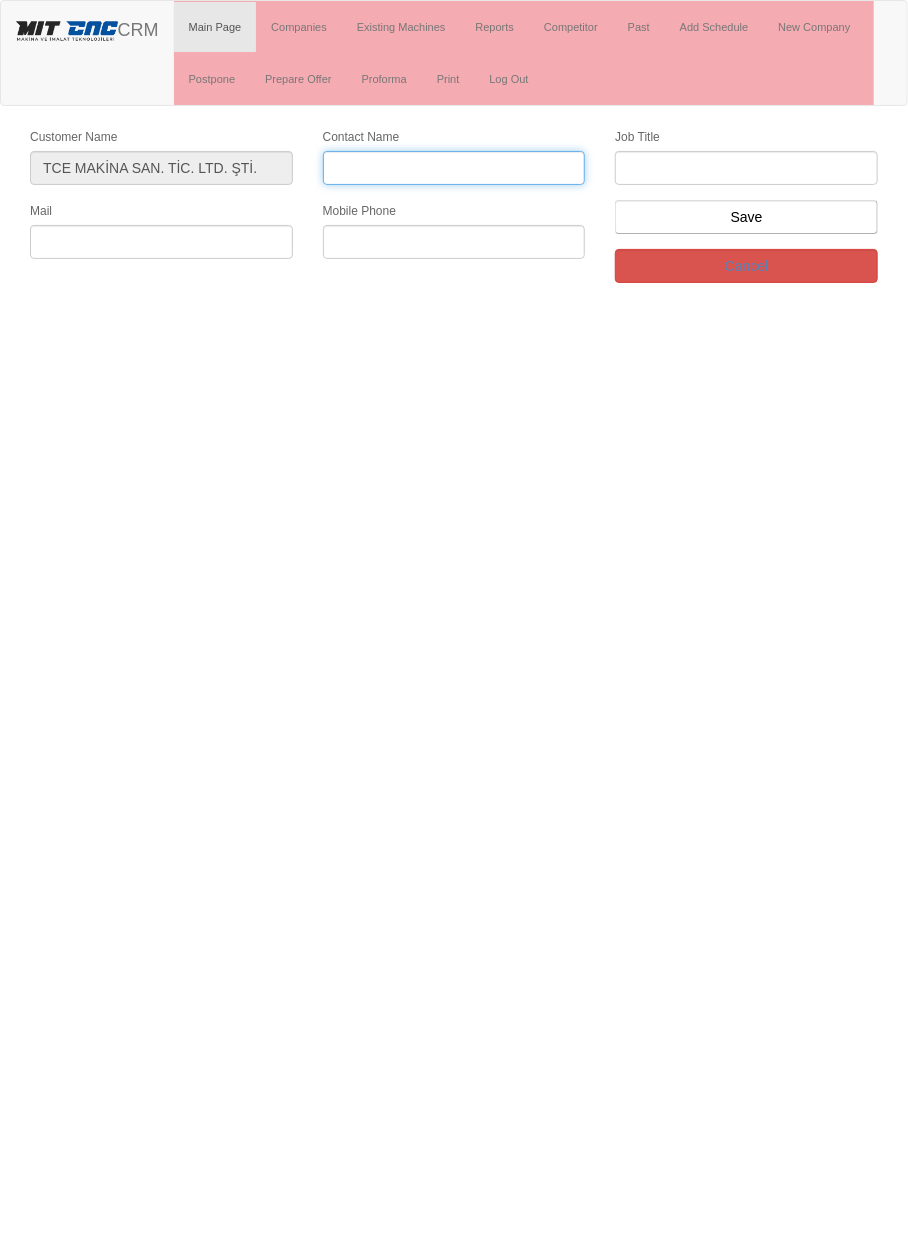 click on "Contact Name" at bounding box center [454, 168] 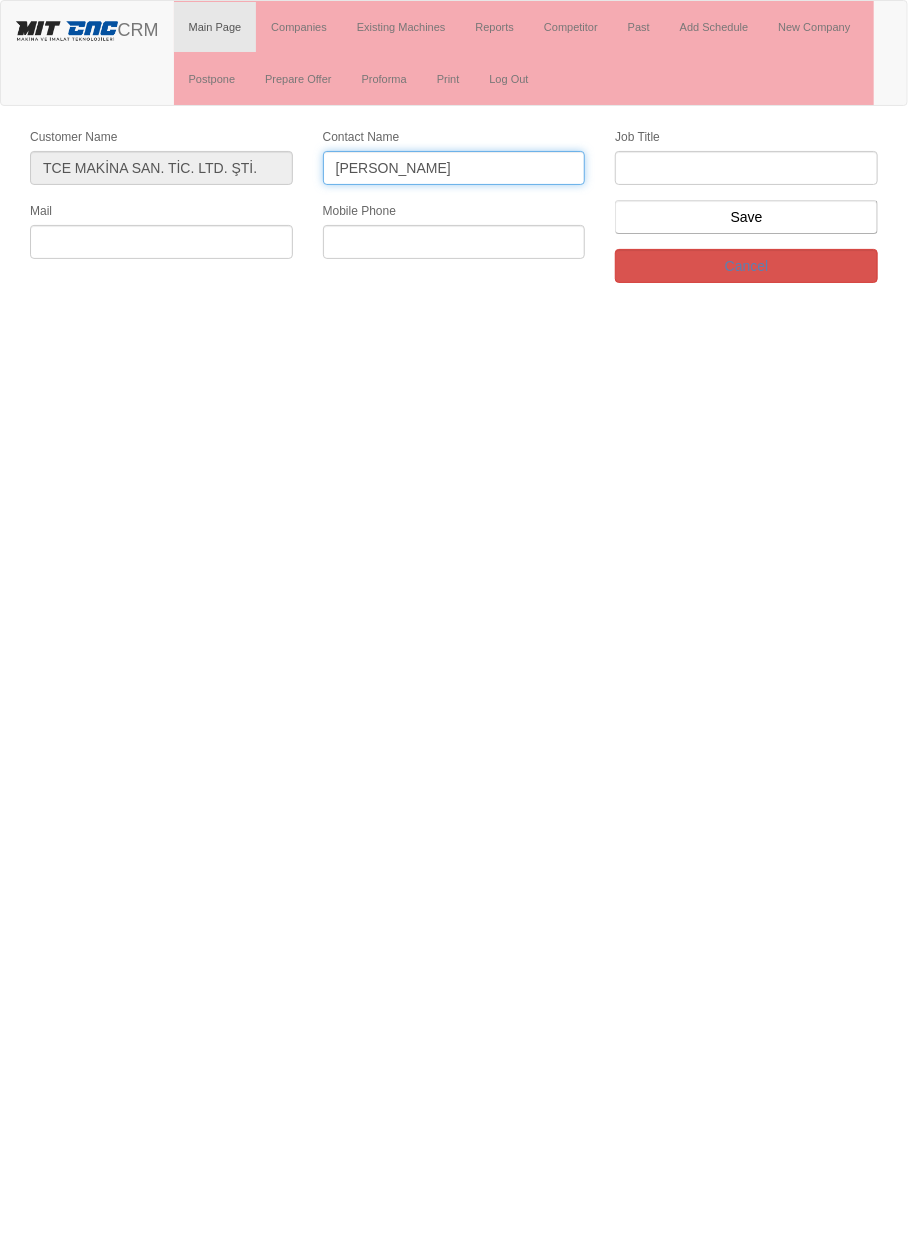 click on "[PERSON_NAME]" at bounding box center [454, 168] 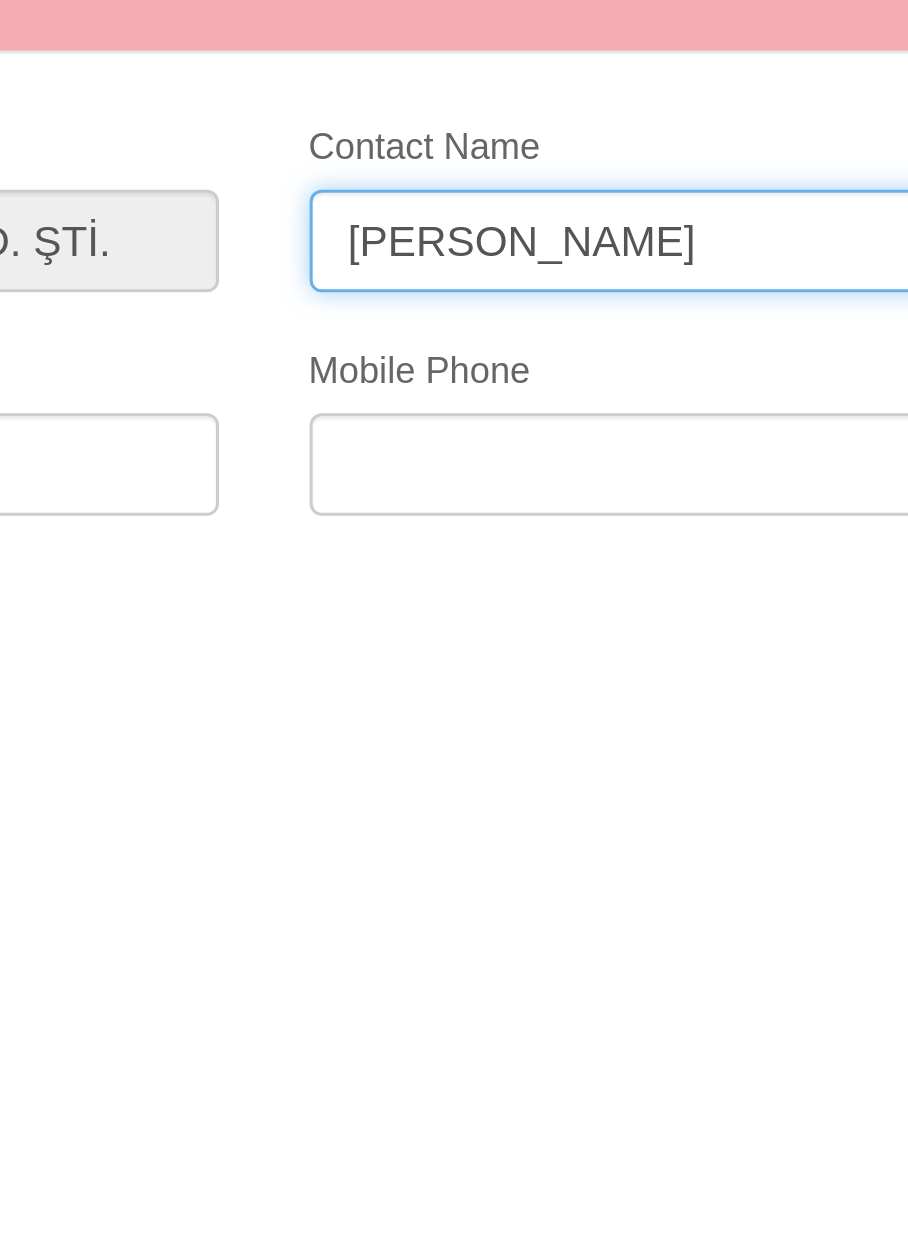 click on "[PERSON_NAME]" at bounding box center [454, 168] 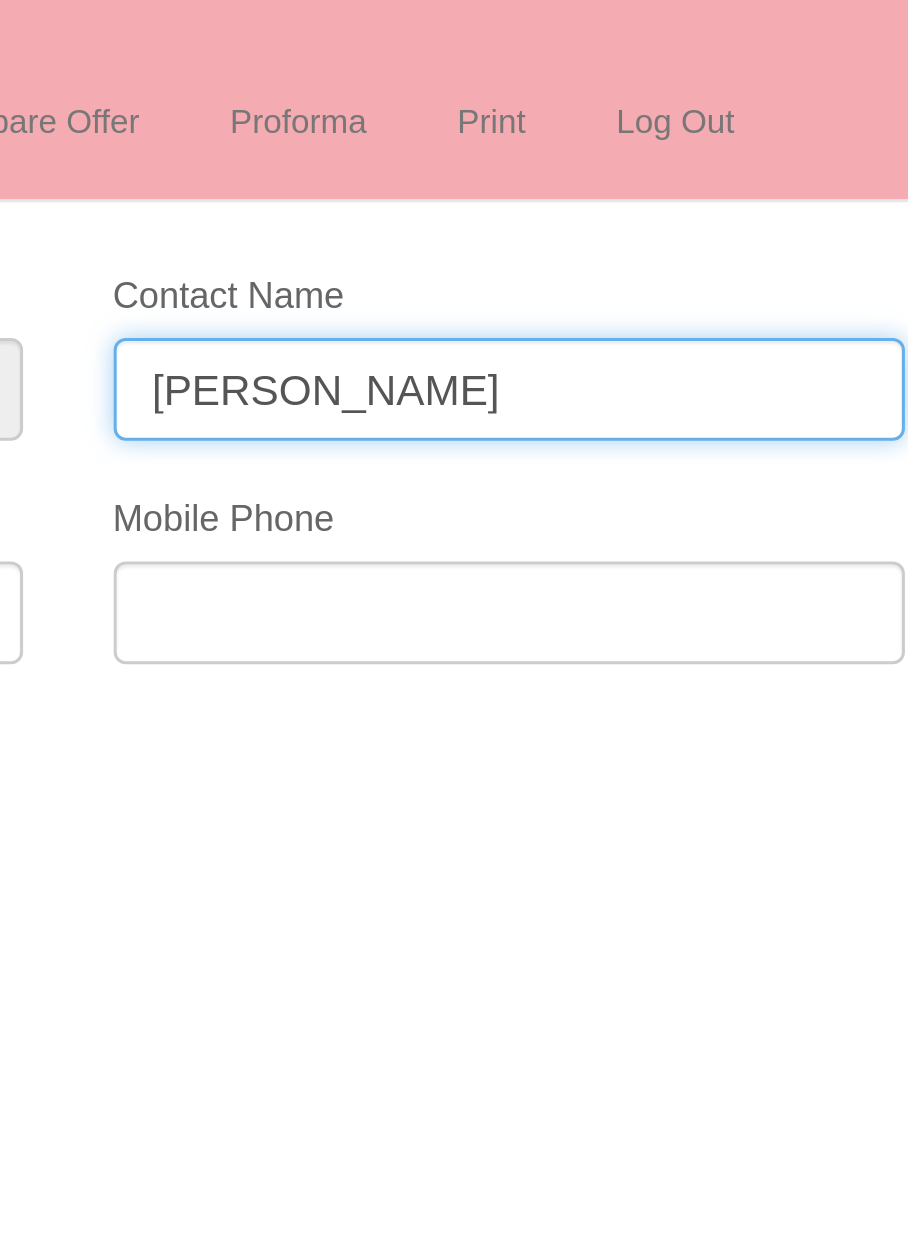 click on "[PERSON_NAME]" at bounding box center [454, 168] 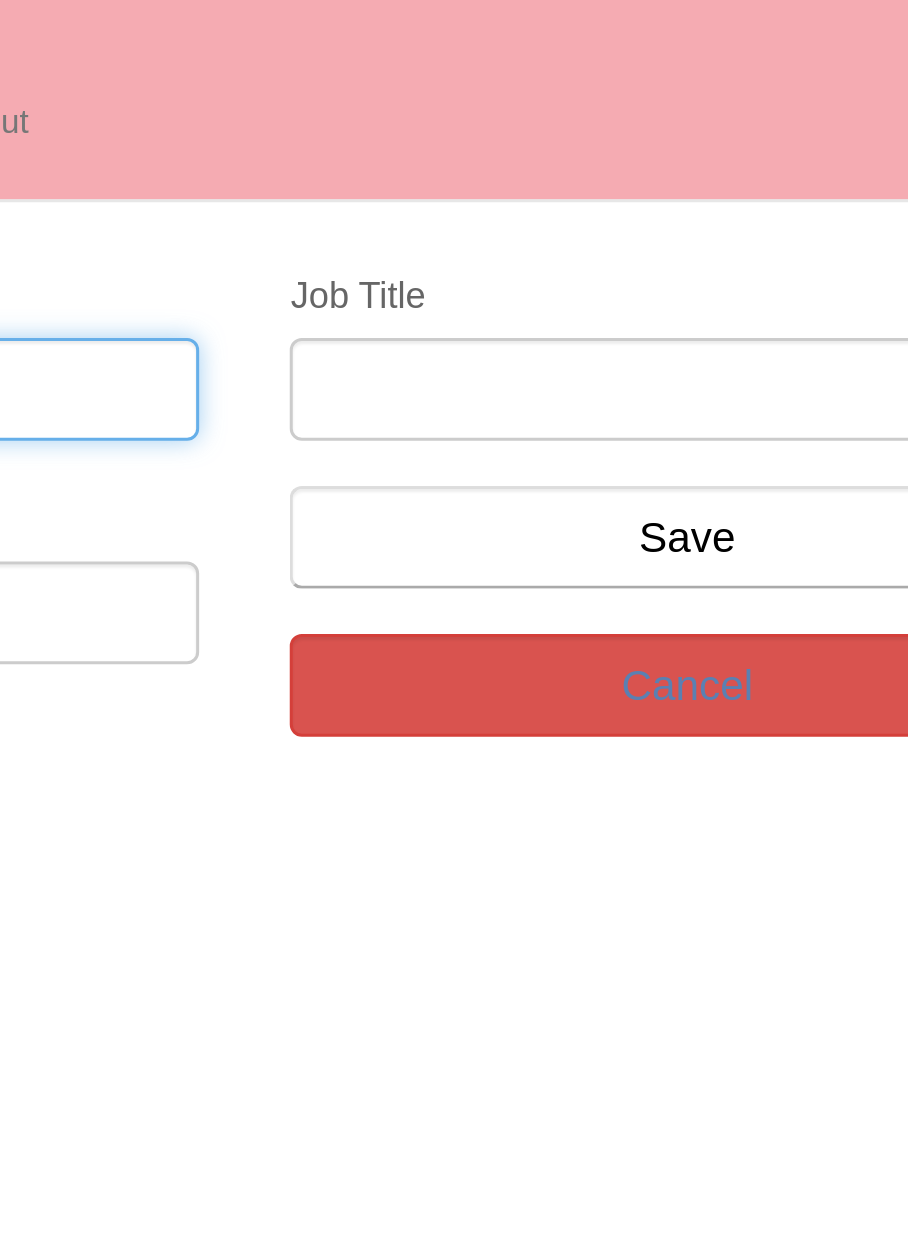type on "Gizem Yerlikaya" 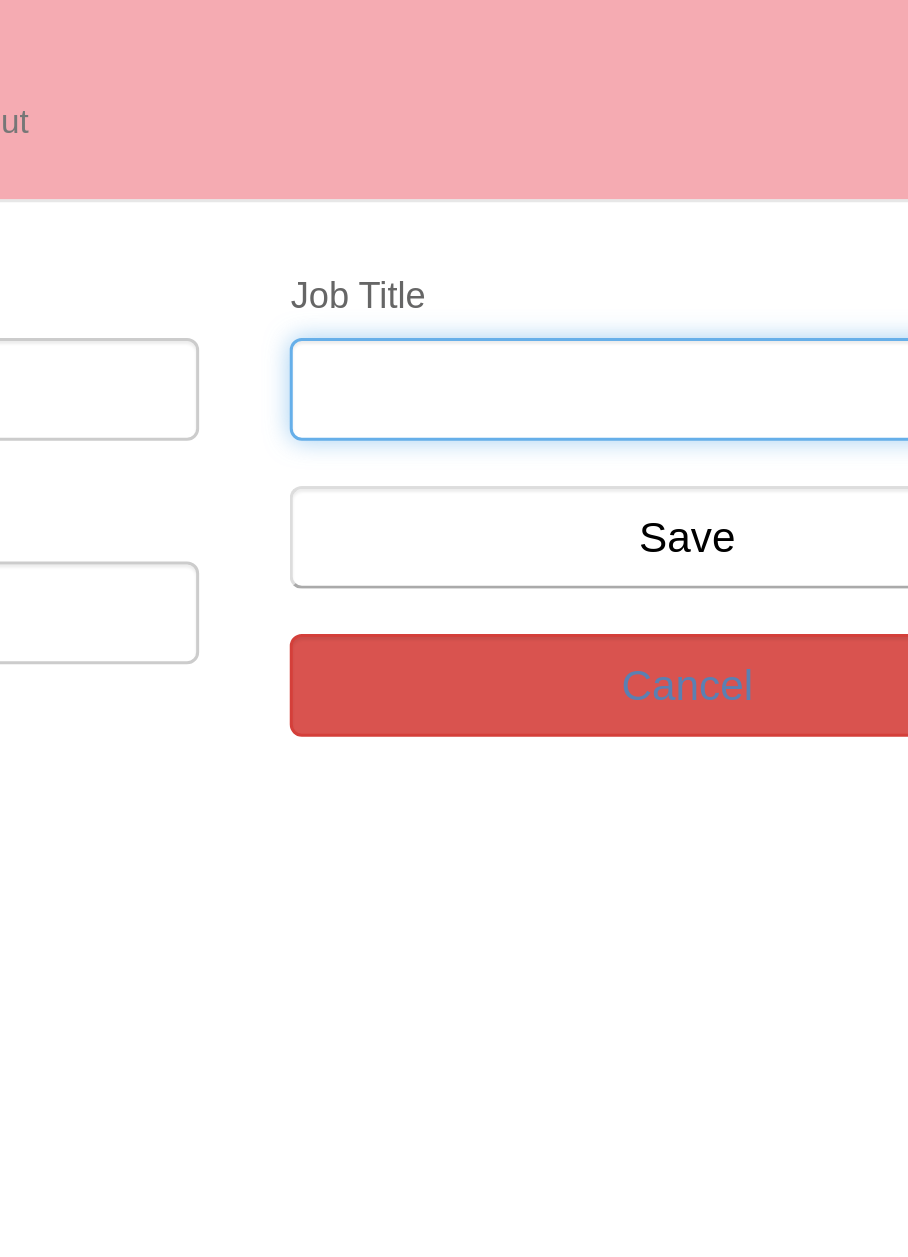click at bounding box center [746, 168] 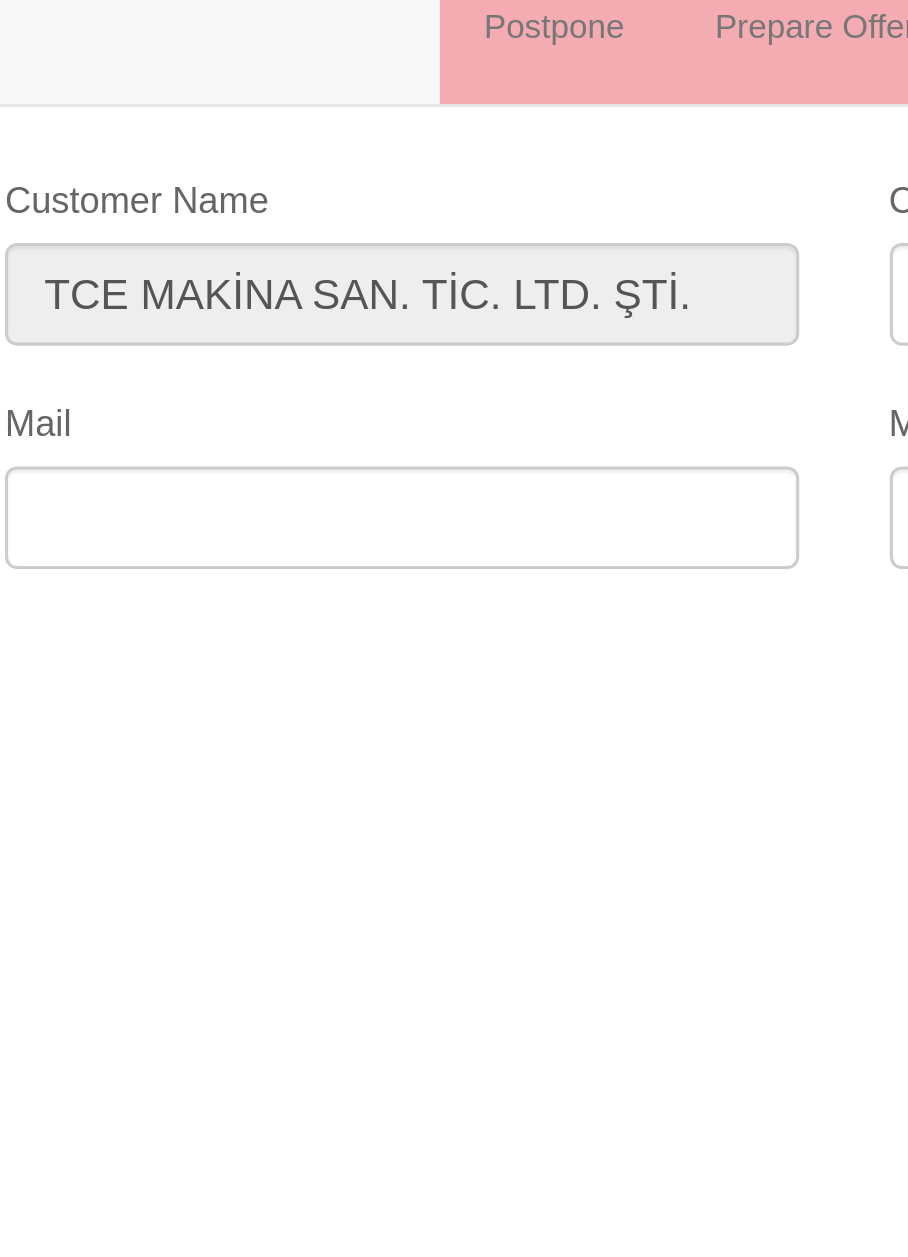 type on "Satınalma (firma sahibinin kızı)" 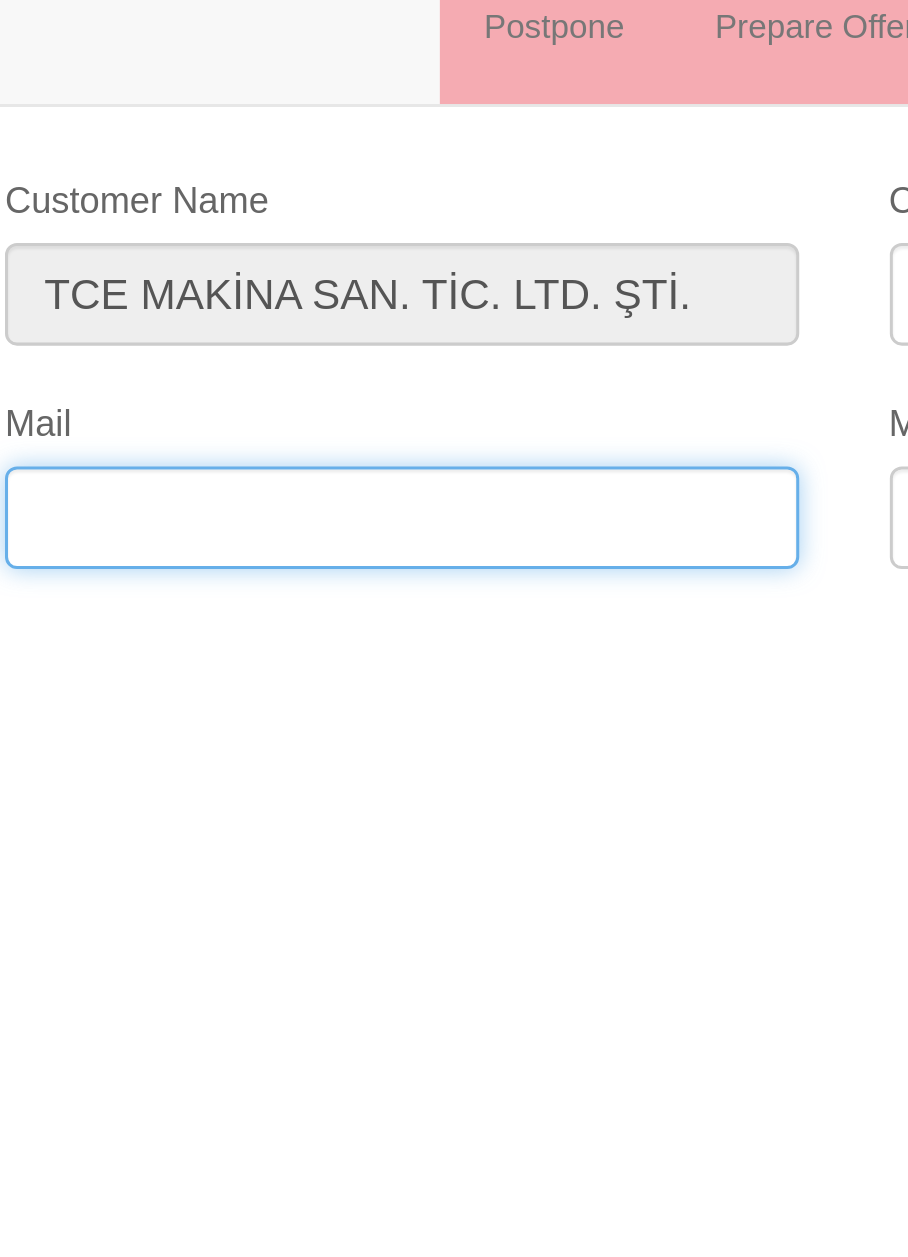 click at bounding box center [161, 242] 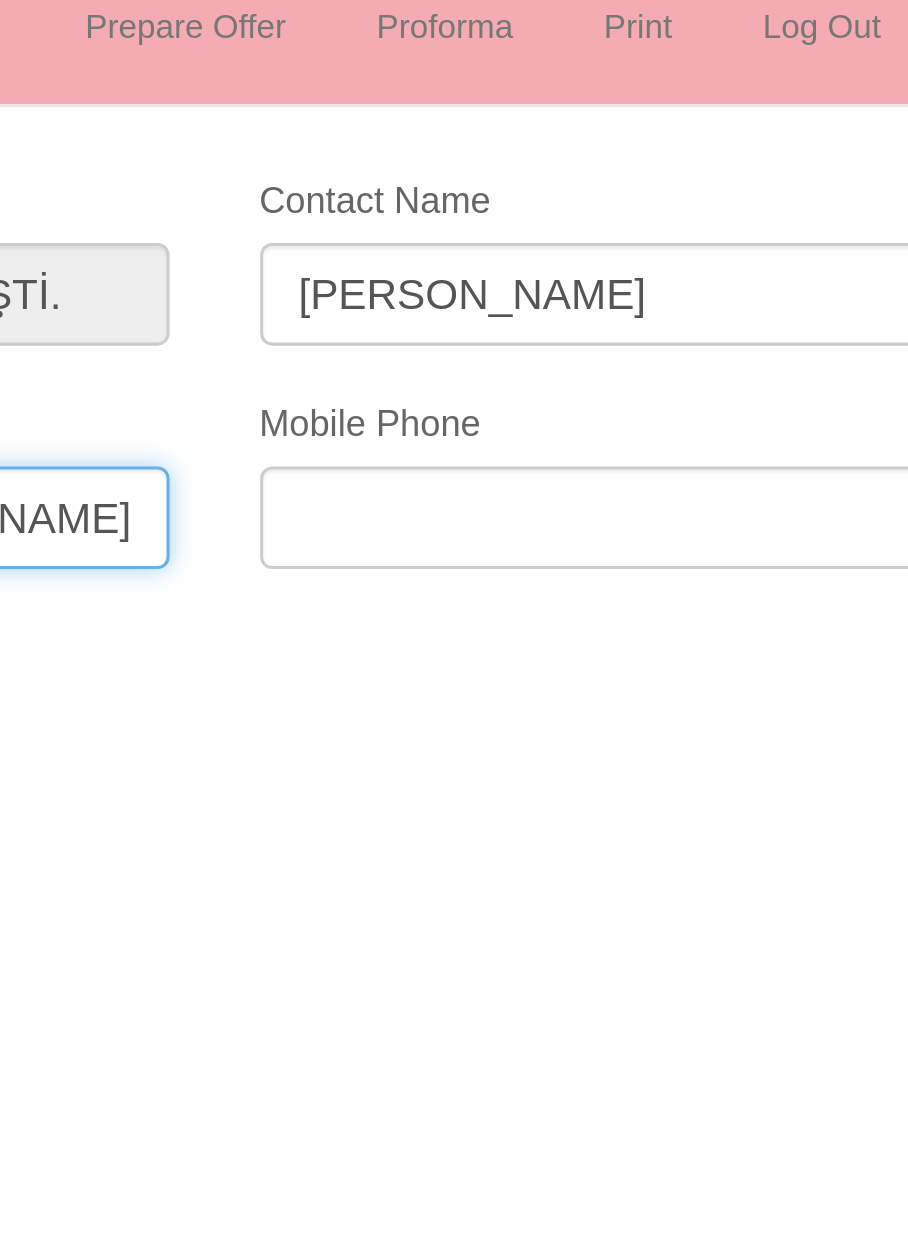 type on "satinalma@tce-converting.com" 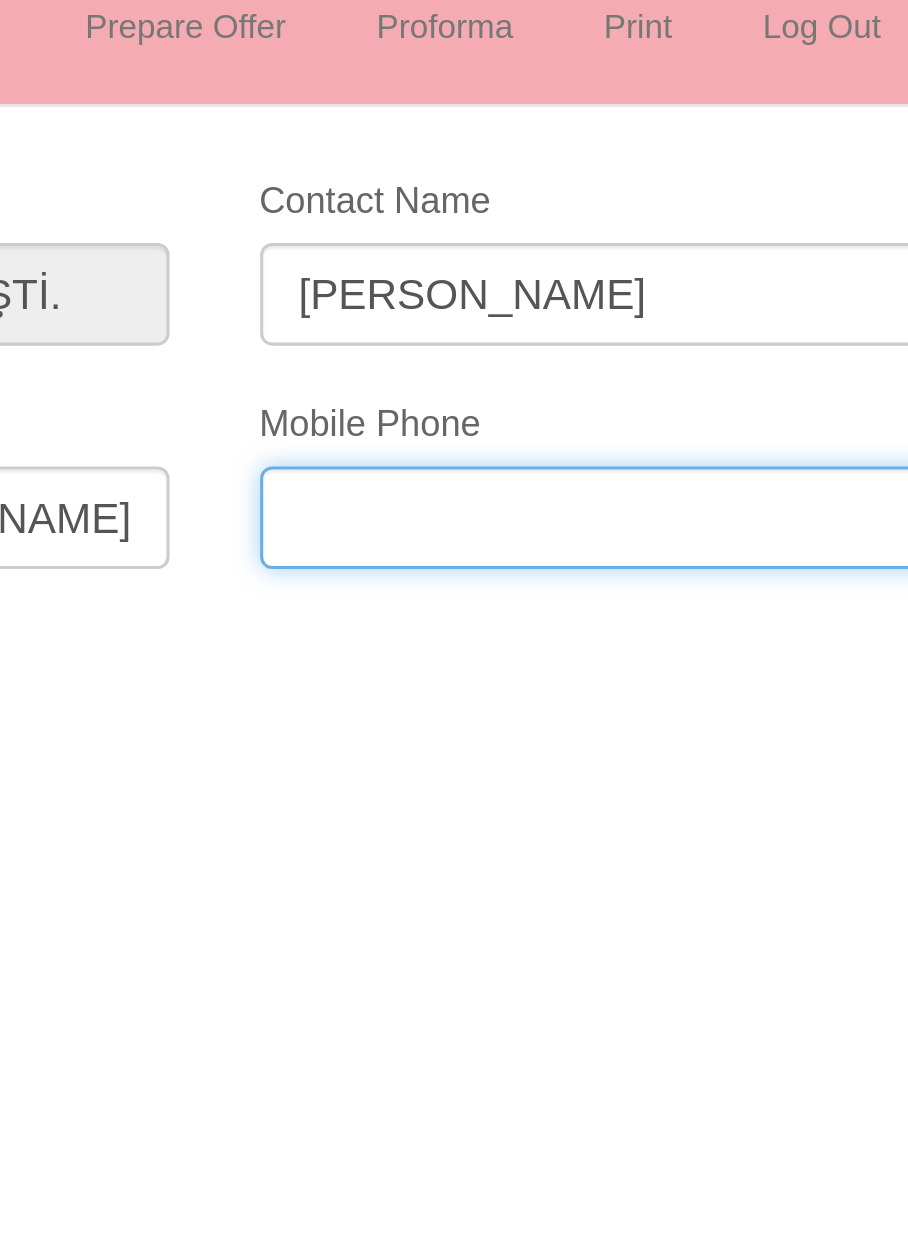 click at bounding box center [454, 242] 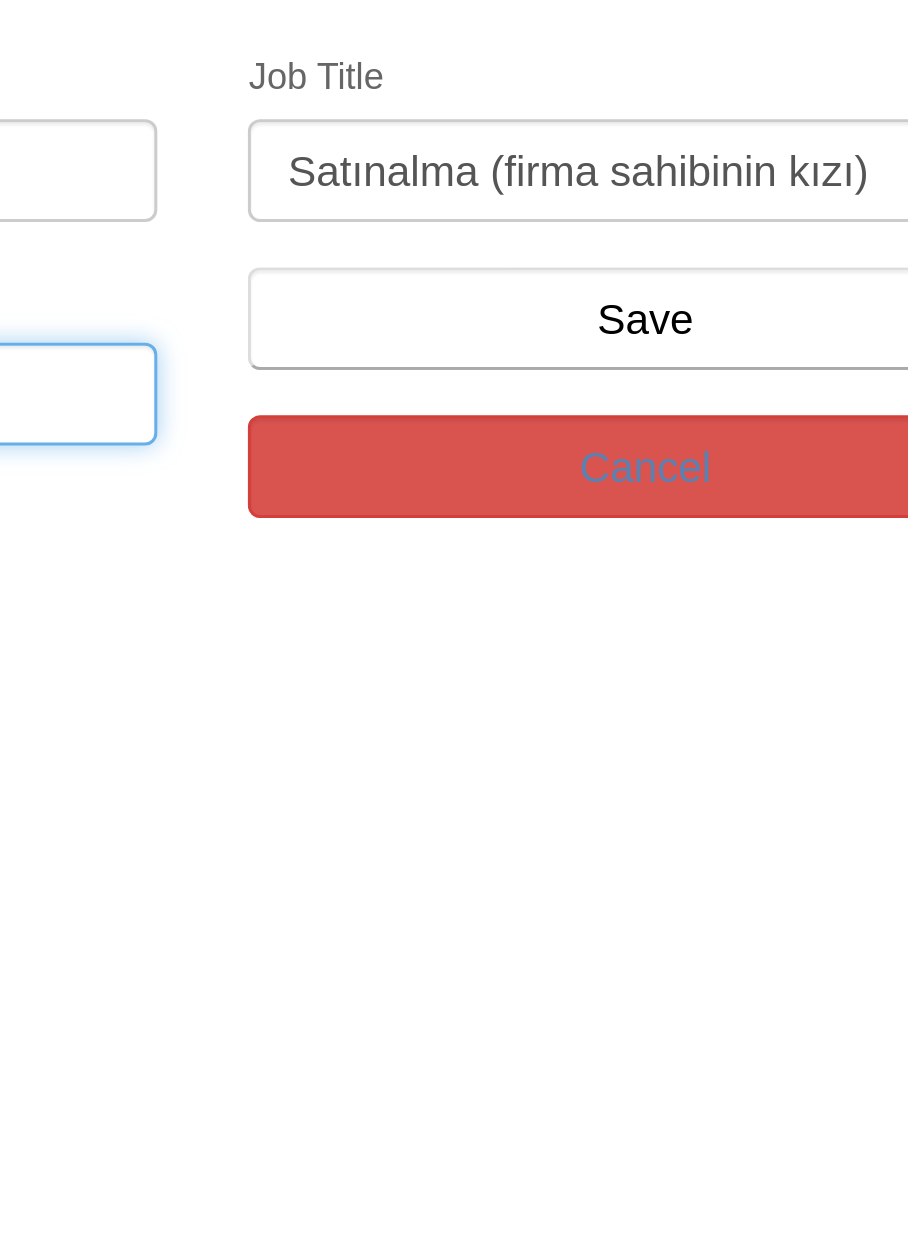 type on "0538 050 03 73" 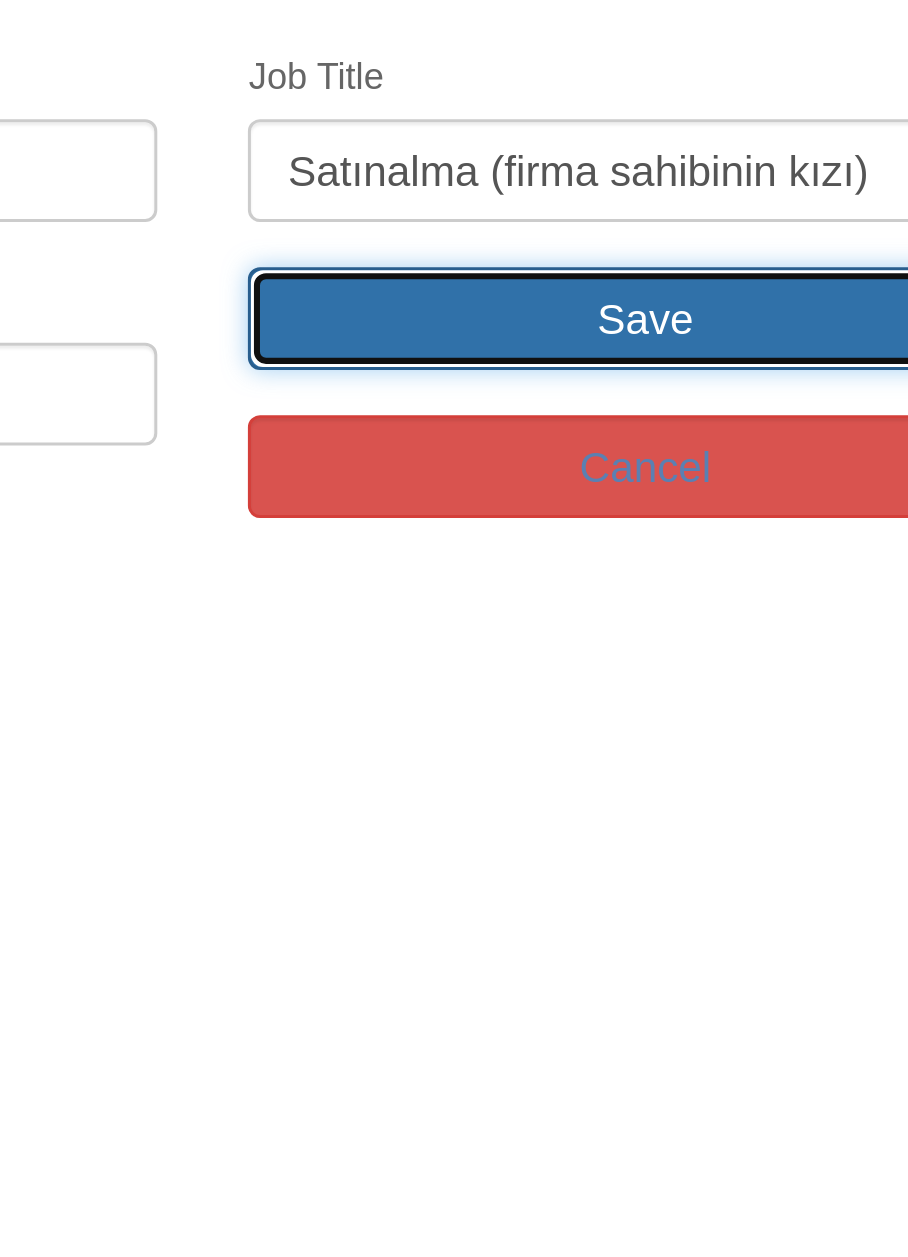 click on "Save" at bounding box center [746, 217] 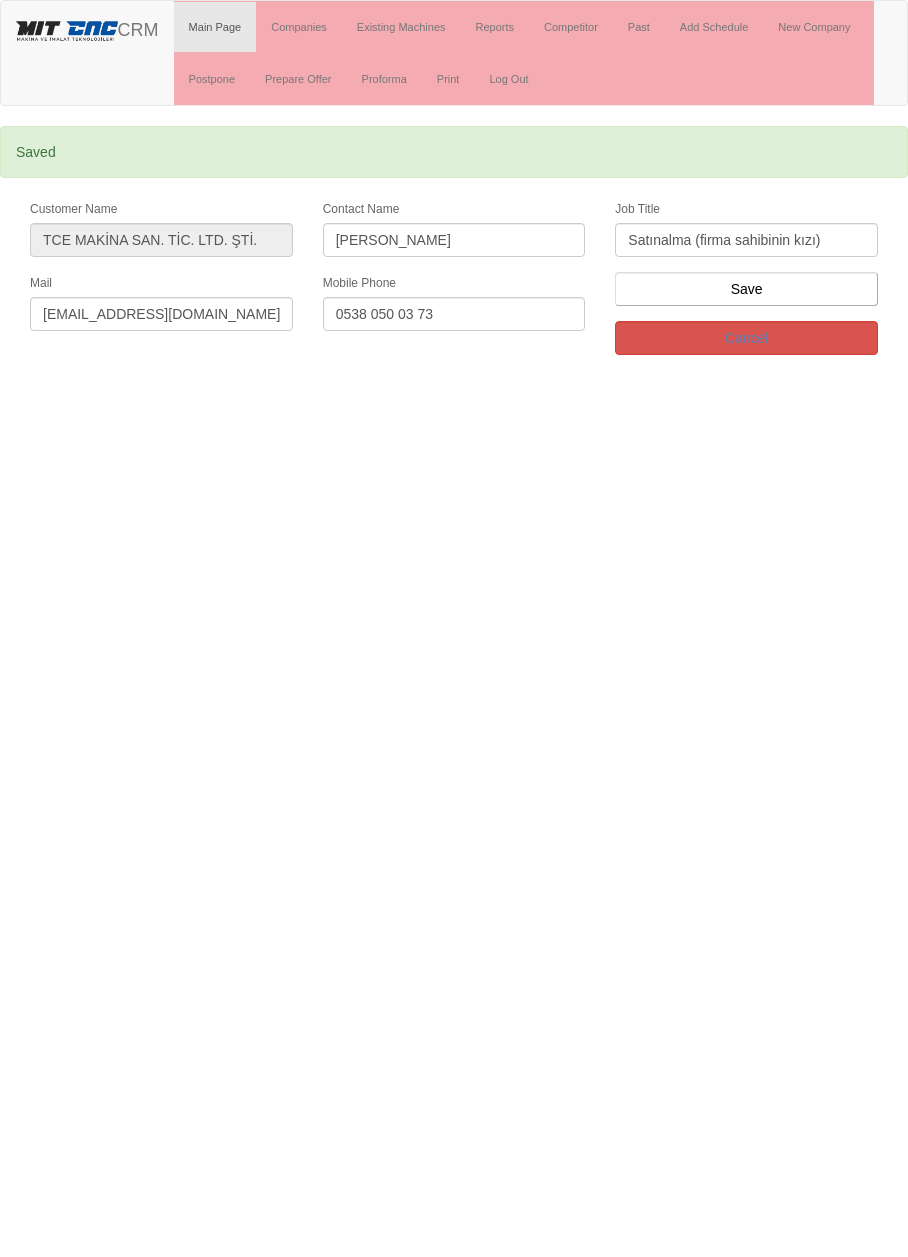 scroll, scrollTop: 0, scrollLeft: 0, axis: both 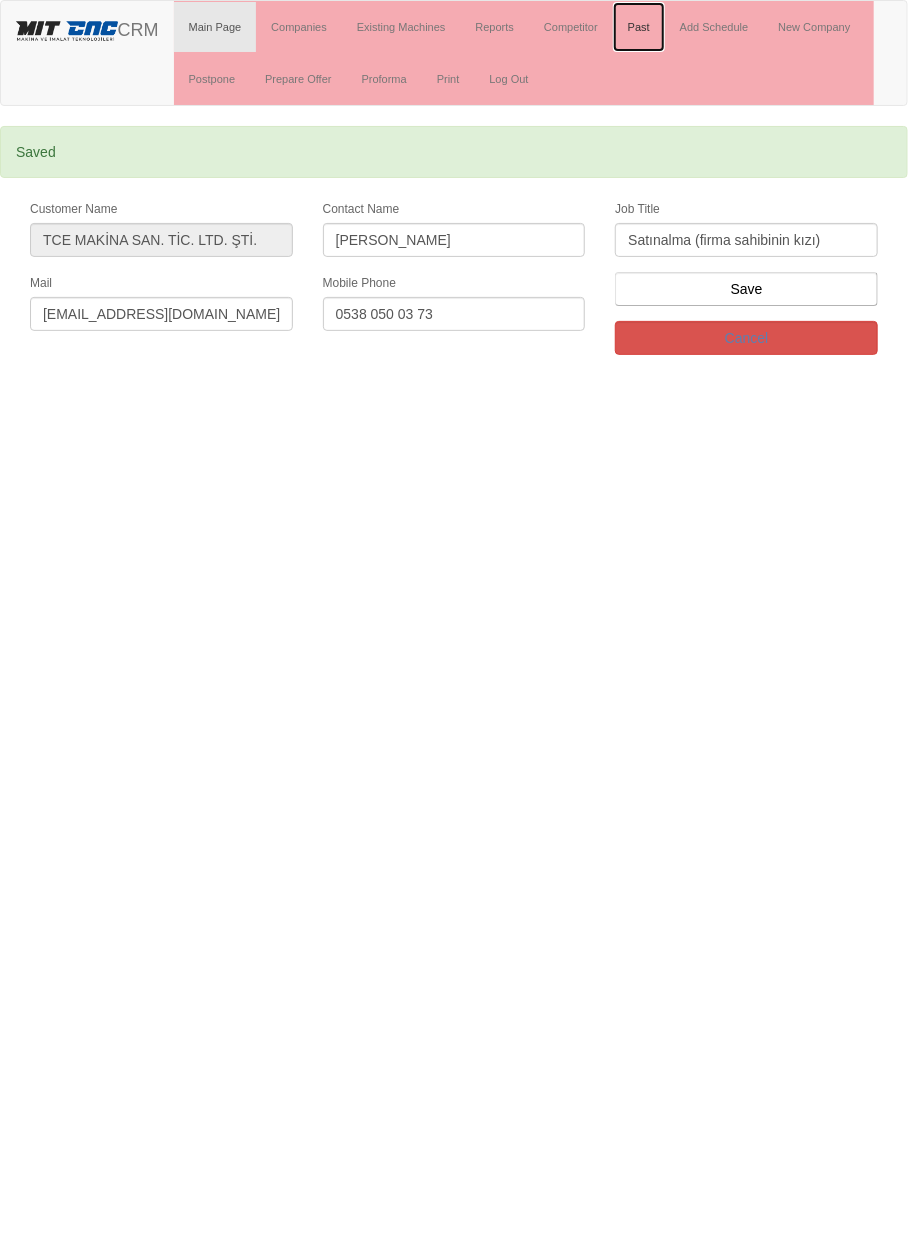 click on "Past" at bounding box center [639, 27] 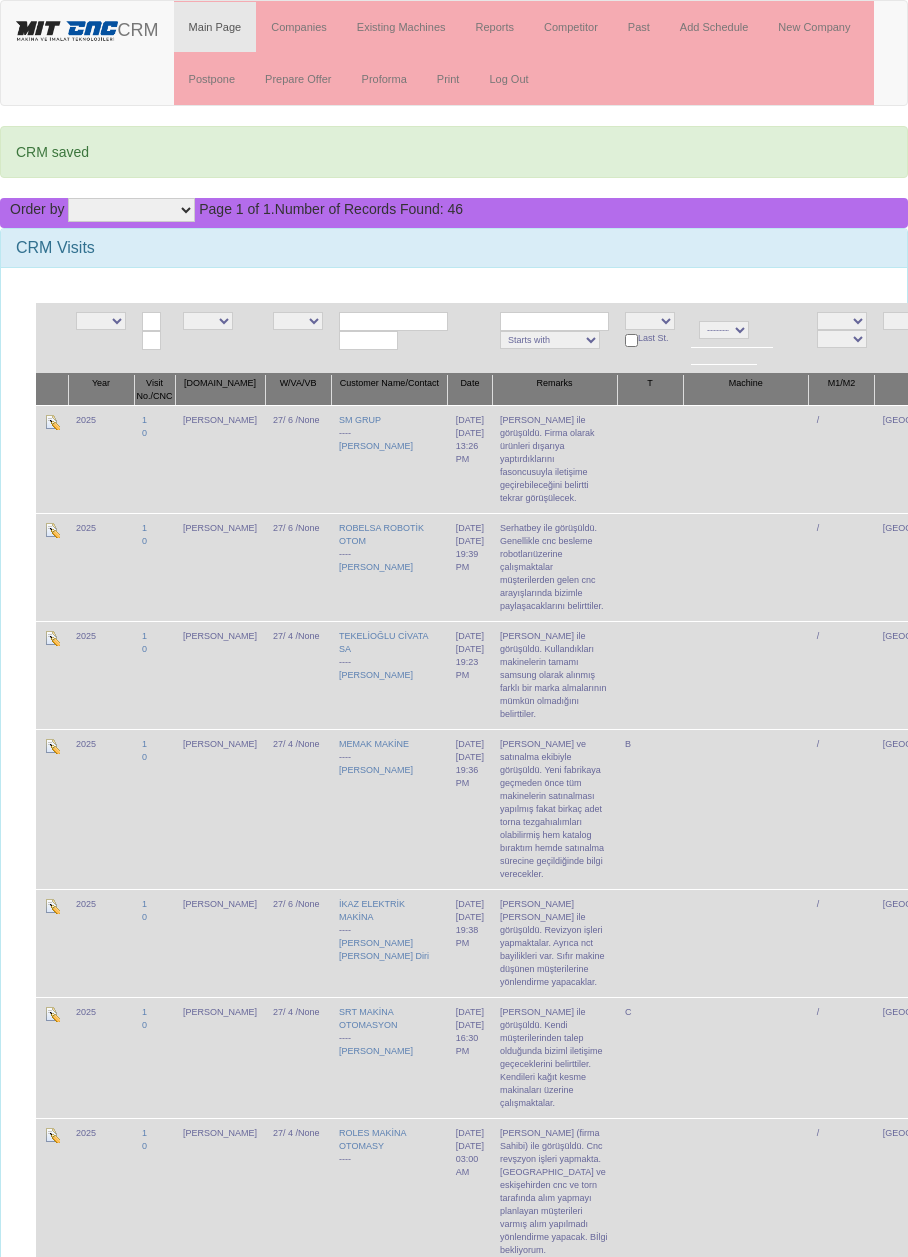 scroll, scrollTop: 0, scrollLeft: 0, axis: both 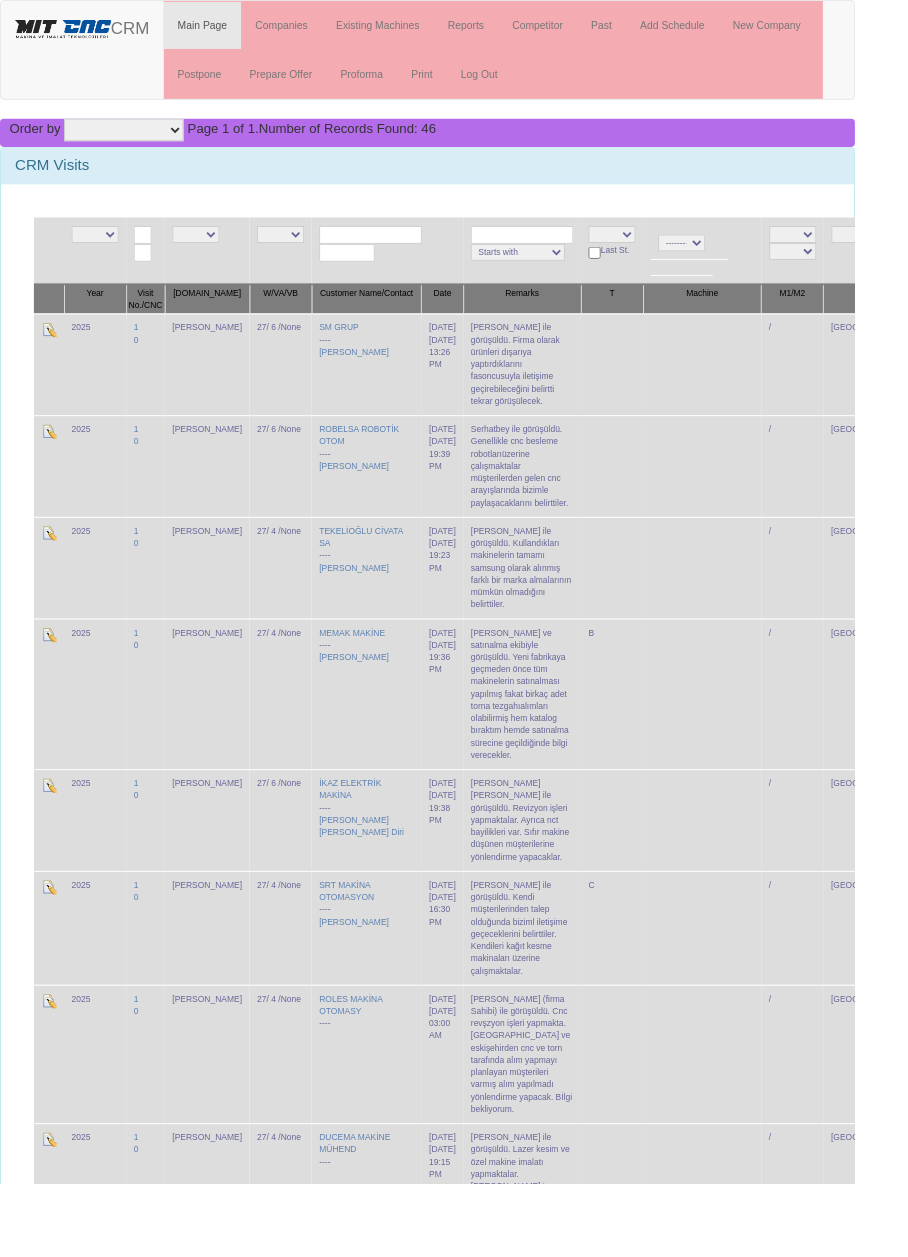 click on "NE
E
2024
2025" at bounding box center [101, 249] 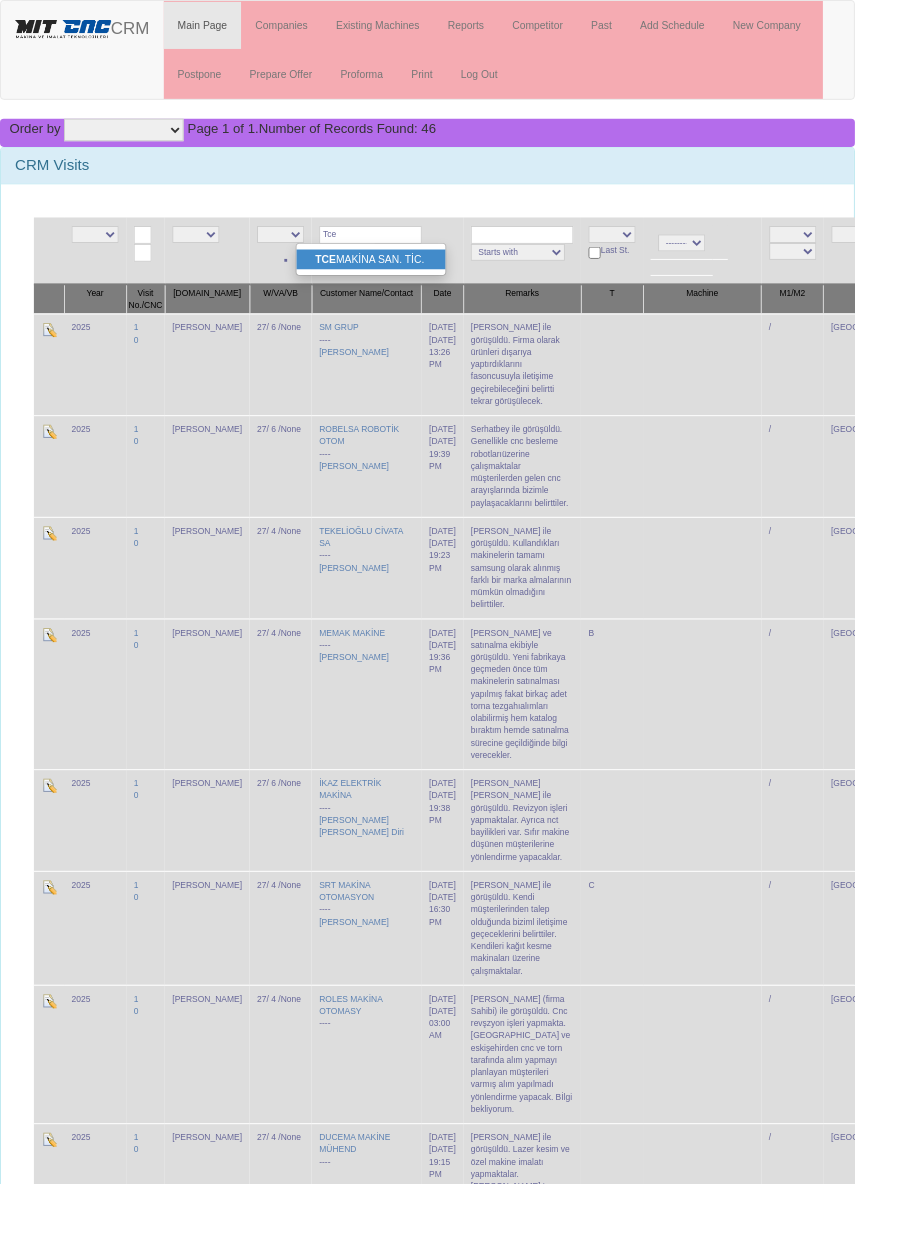 click on "TCE  MAKİNA SAN. TİC." at bounding box center (394, 276) 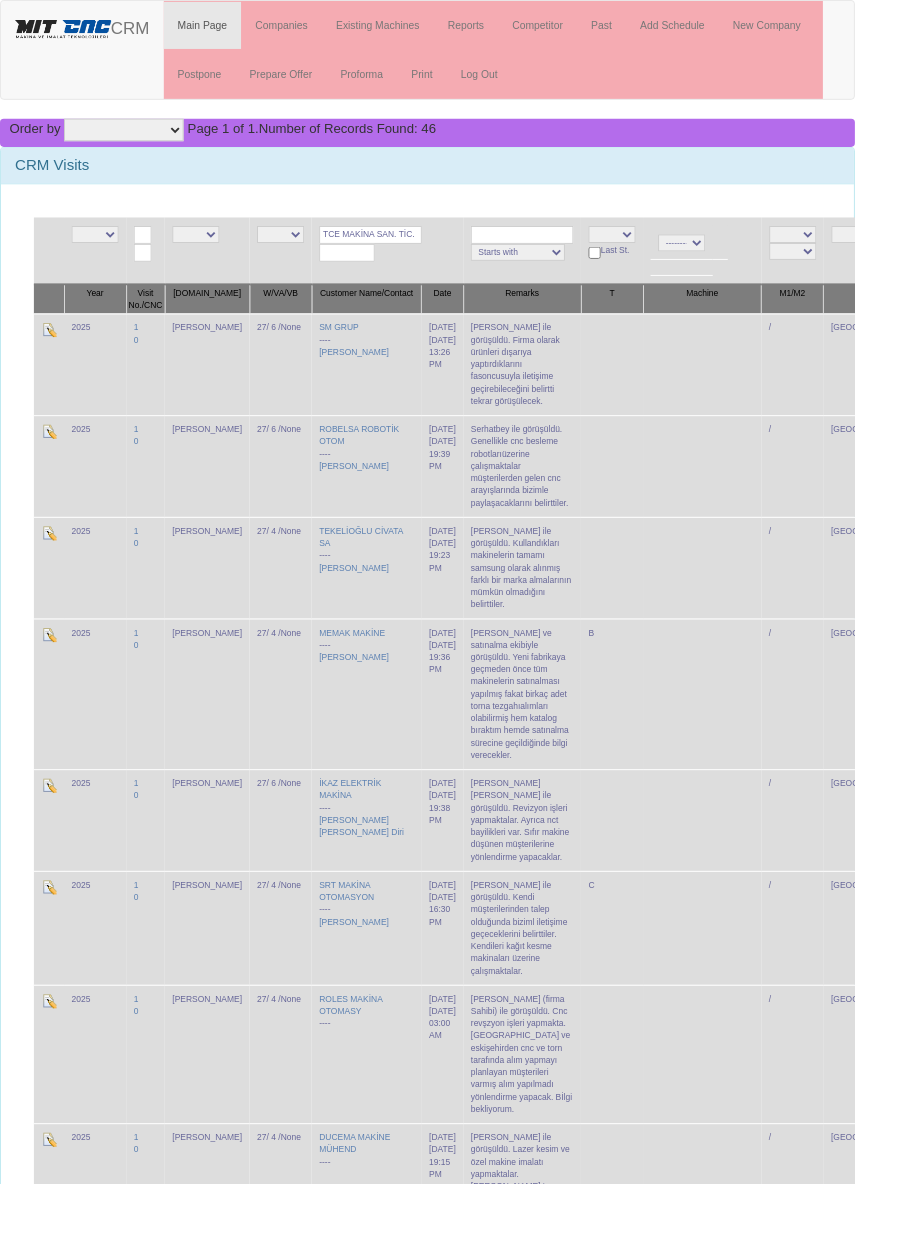 click on "Filter" at bounding box center [1006, 250] 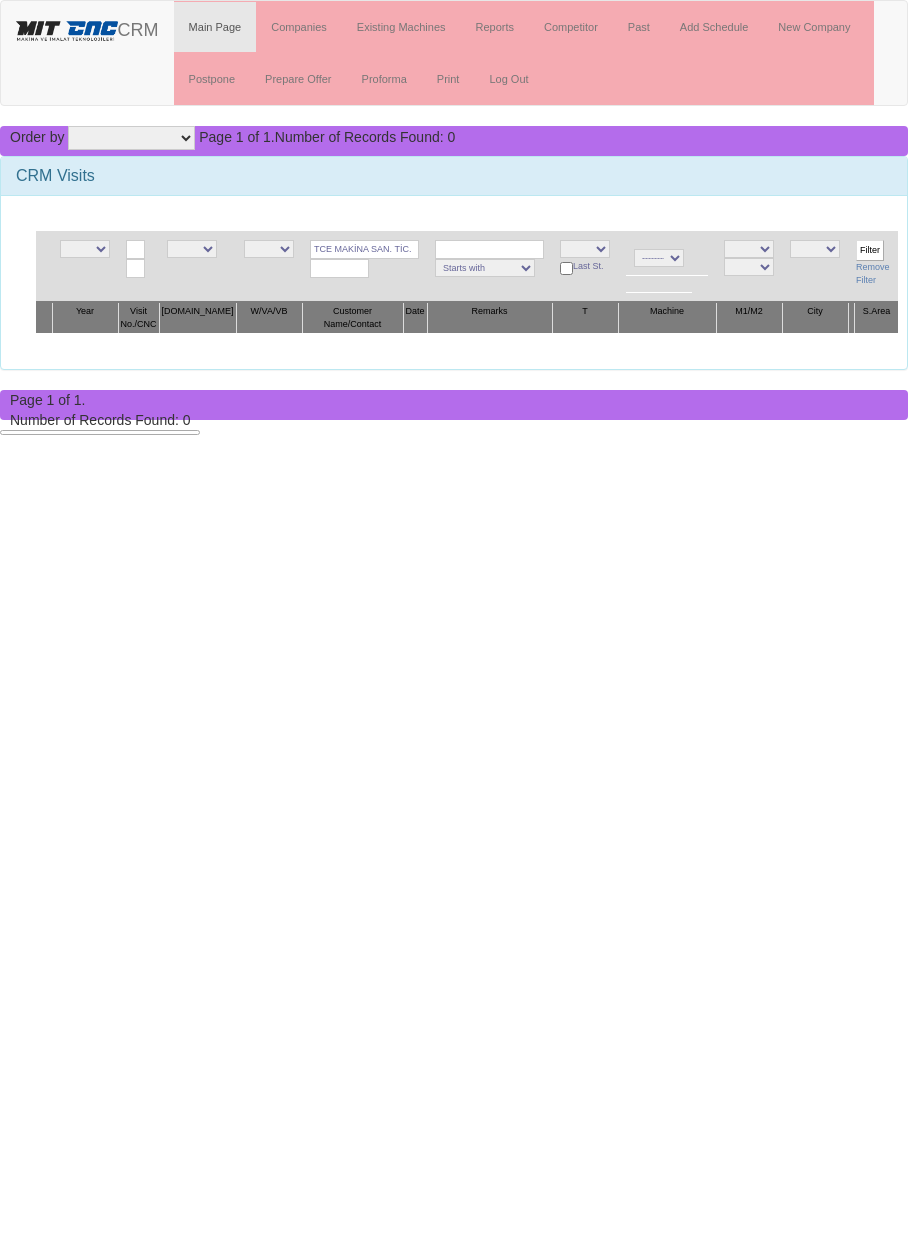 scroll, scrollTop: 0, scrollLeft: 0, axis: both 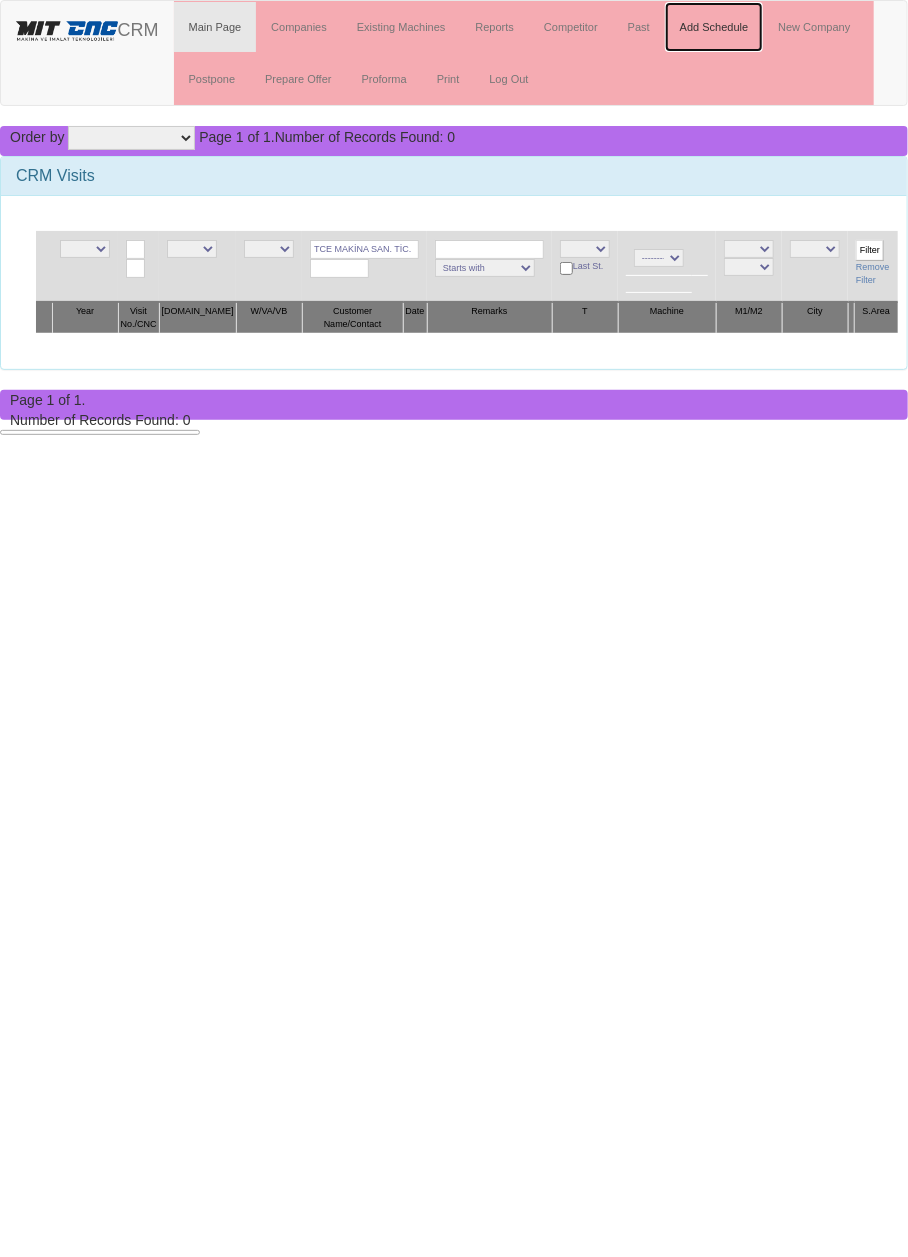 click on "Add Schedule" at bounding box center (714, 27) 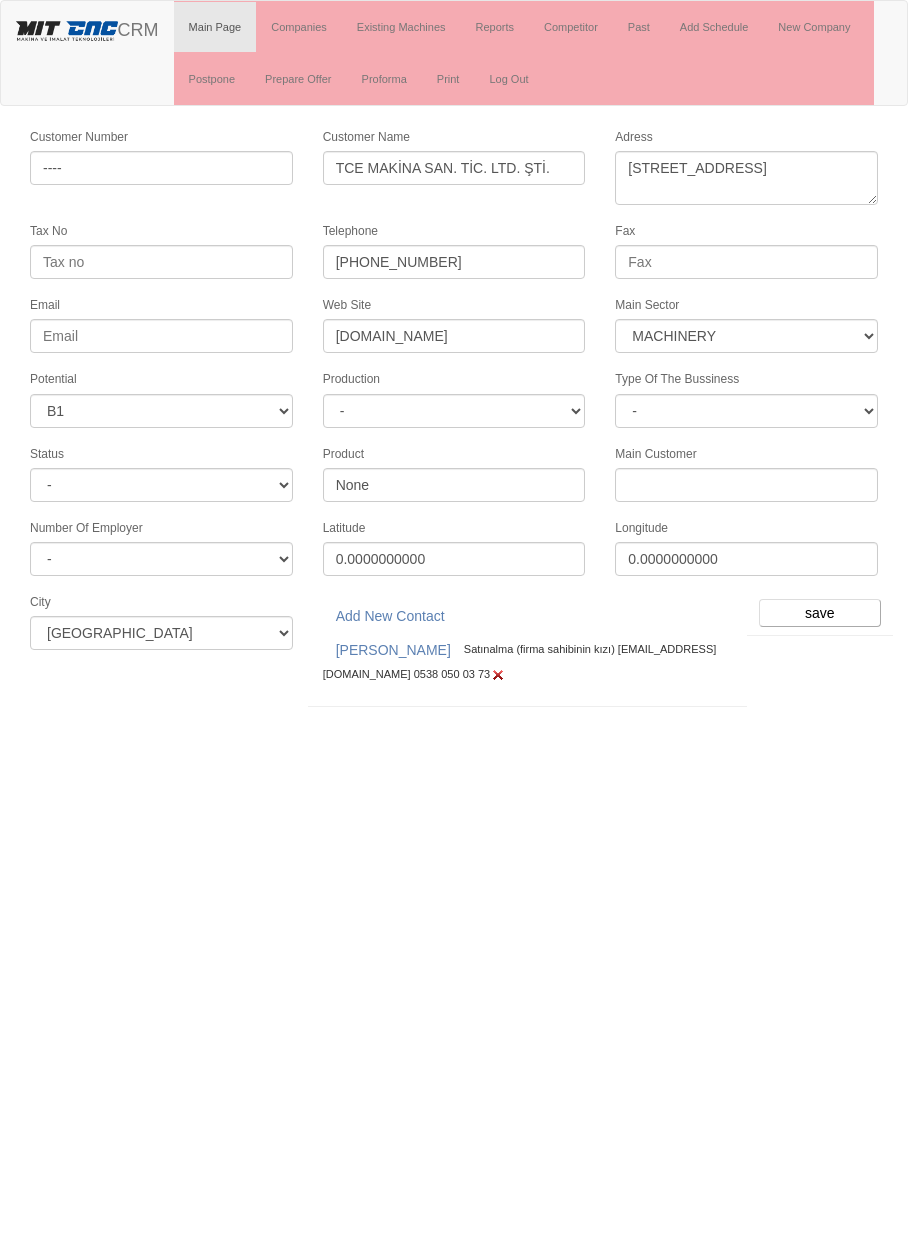 select on "363" 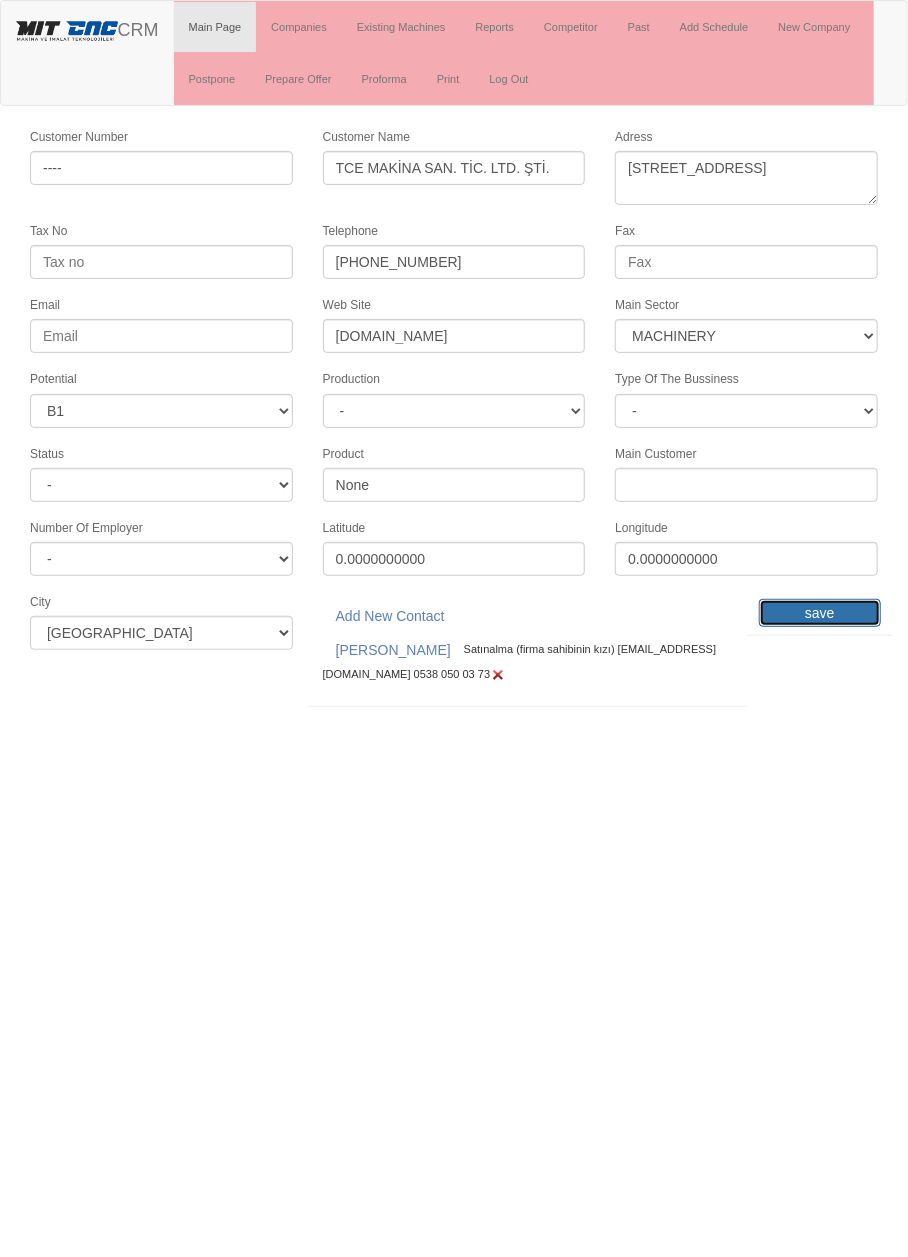 click on "save" at bounding box center [820, 613] 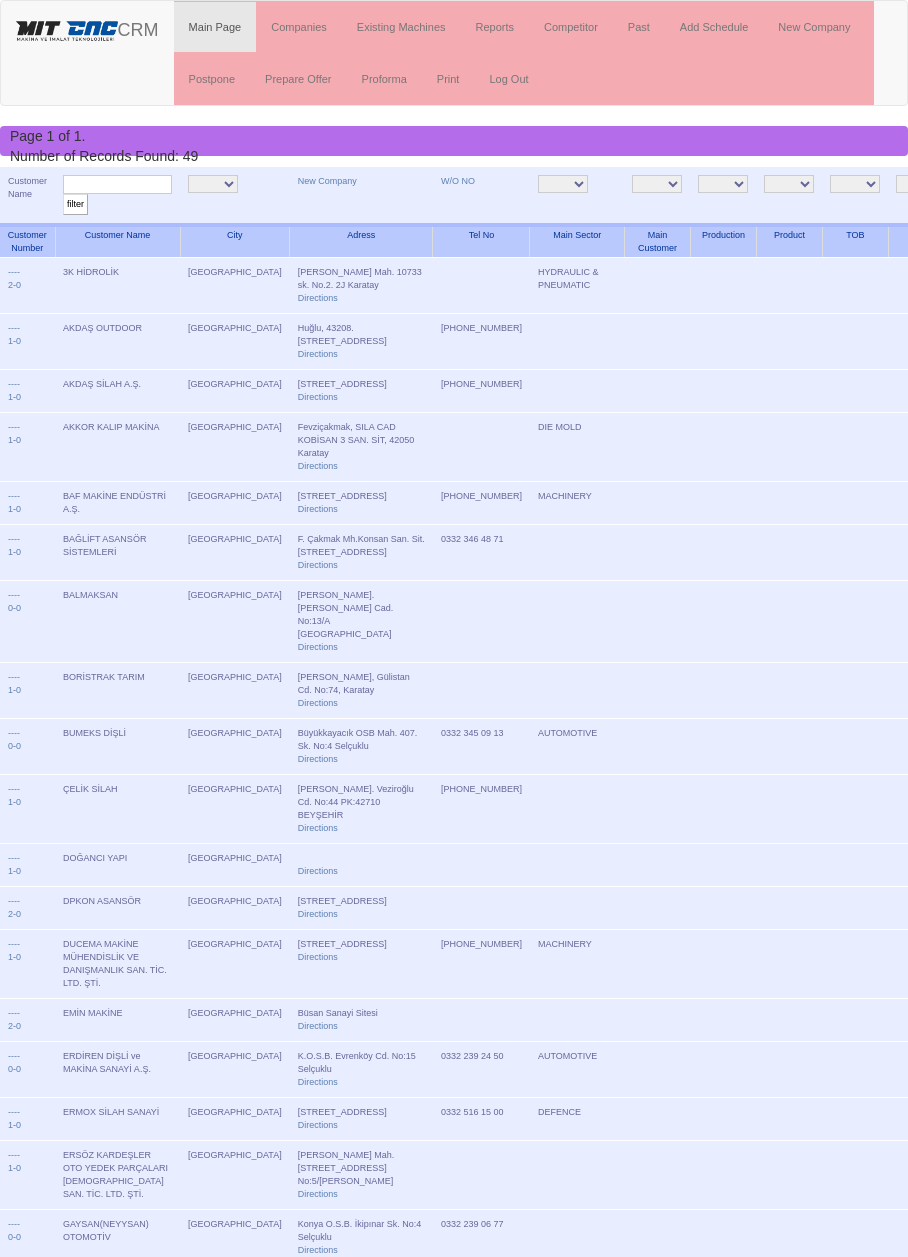 scroll, scrollTop: 0, scrollLeft: 0, axis: both 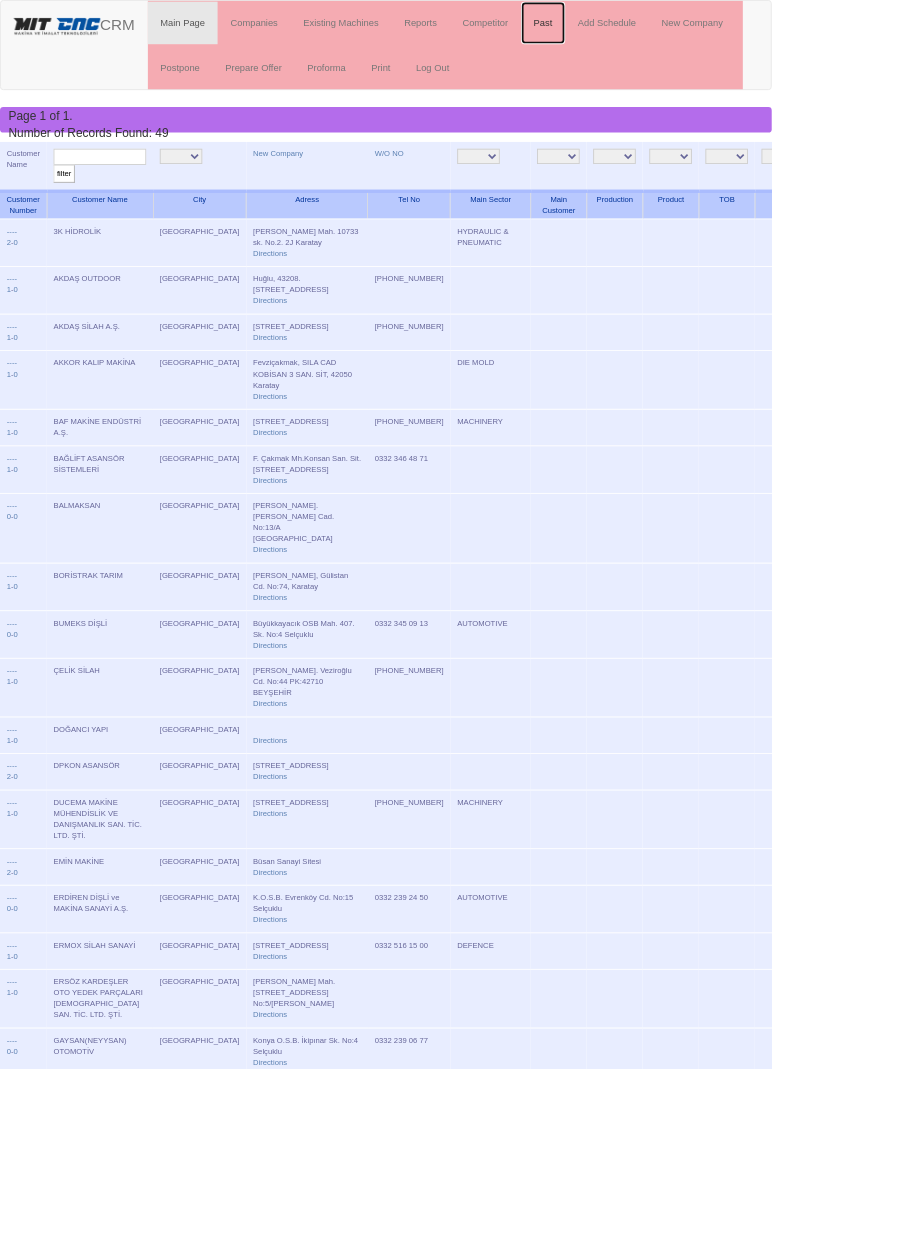 click on "Past" at bounding box center [639, 27] 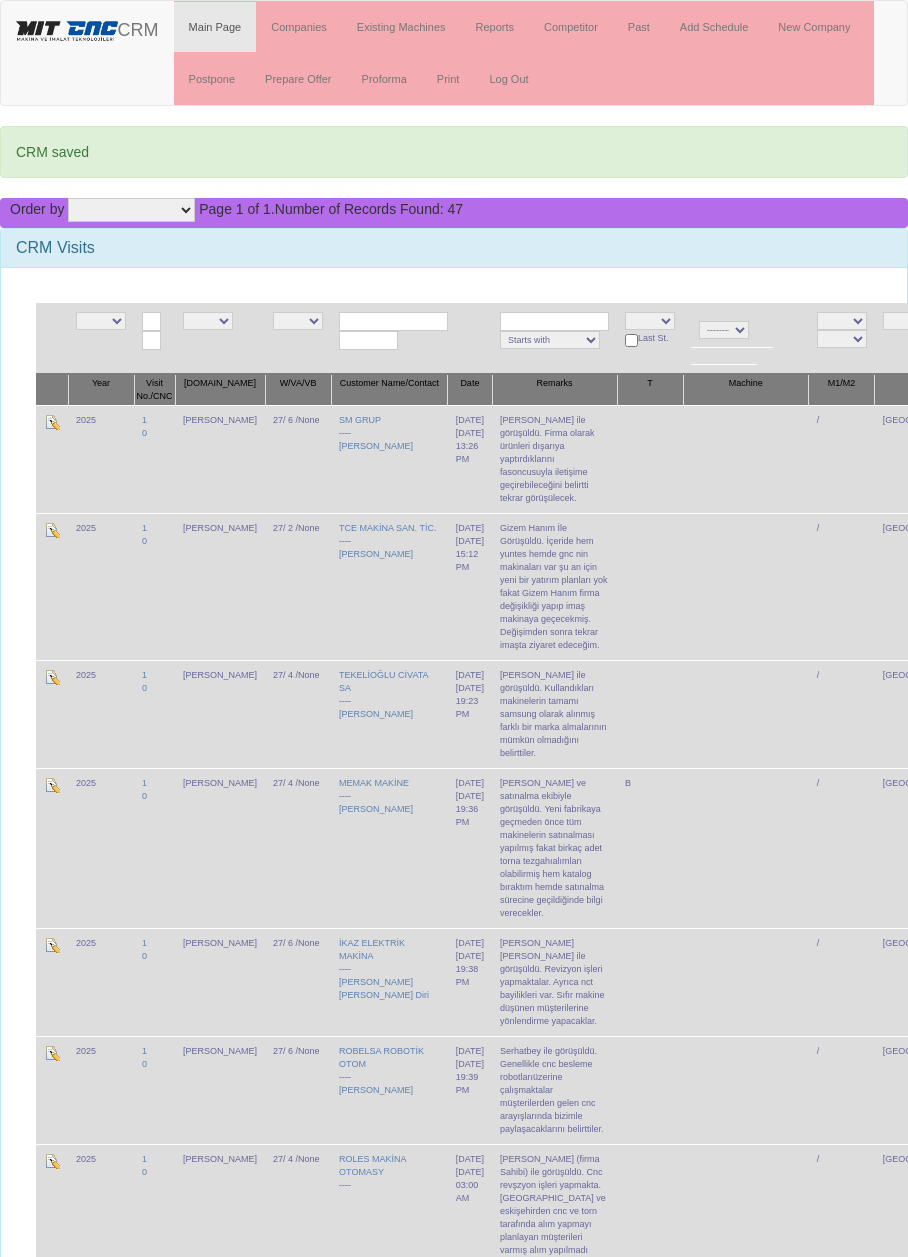 scroll, scrollTop: 0, scrollLeft: 0, axis: both 